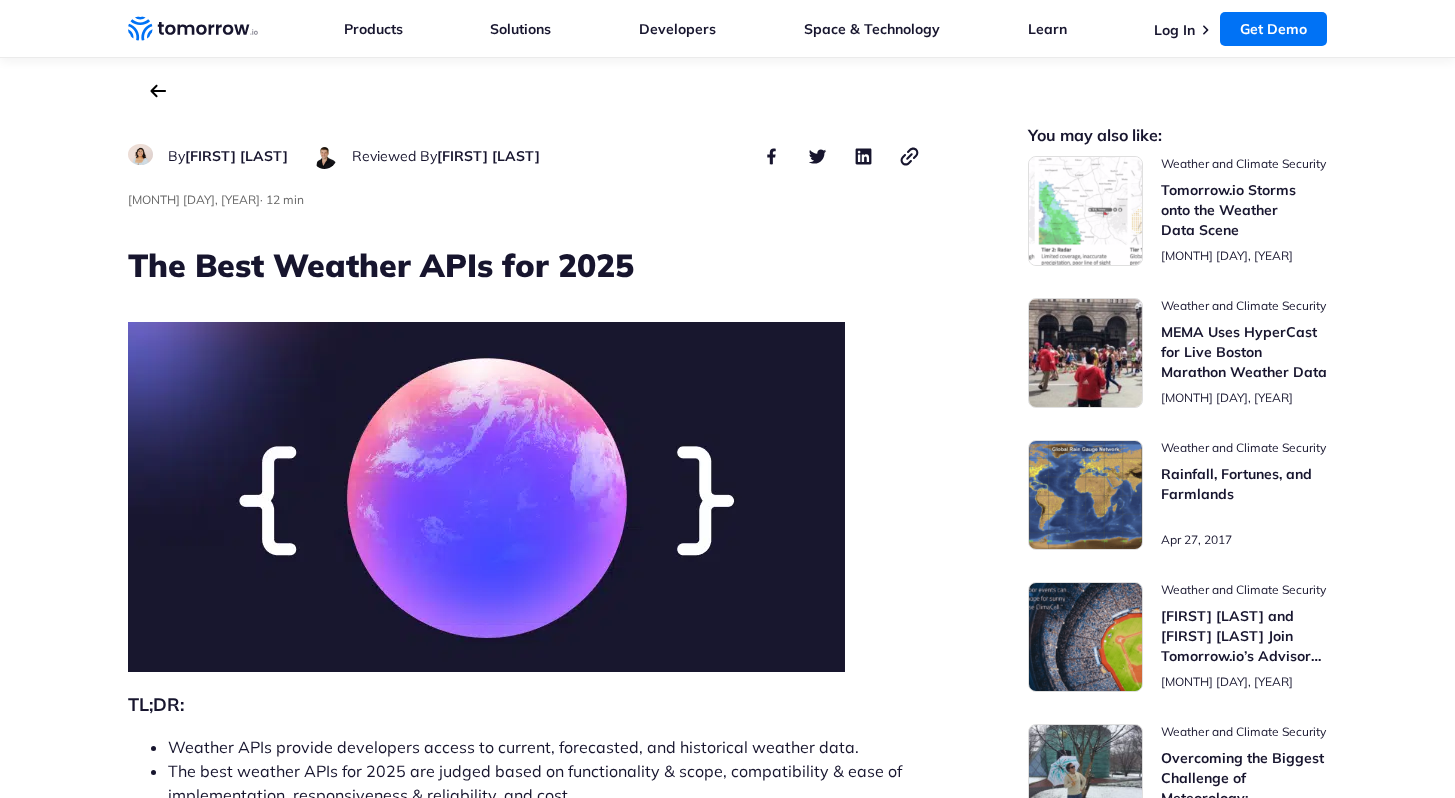 scroll, scrollTop: 0, scrollLeft: 0, axis: both 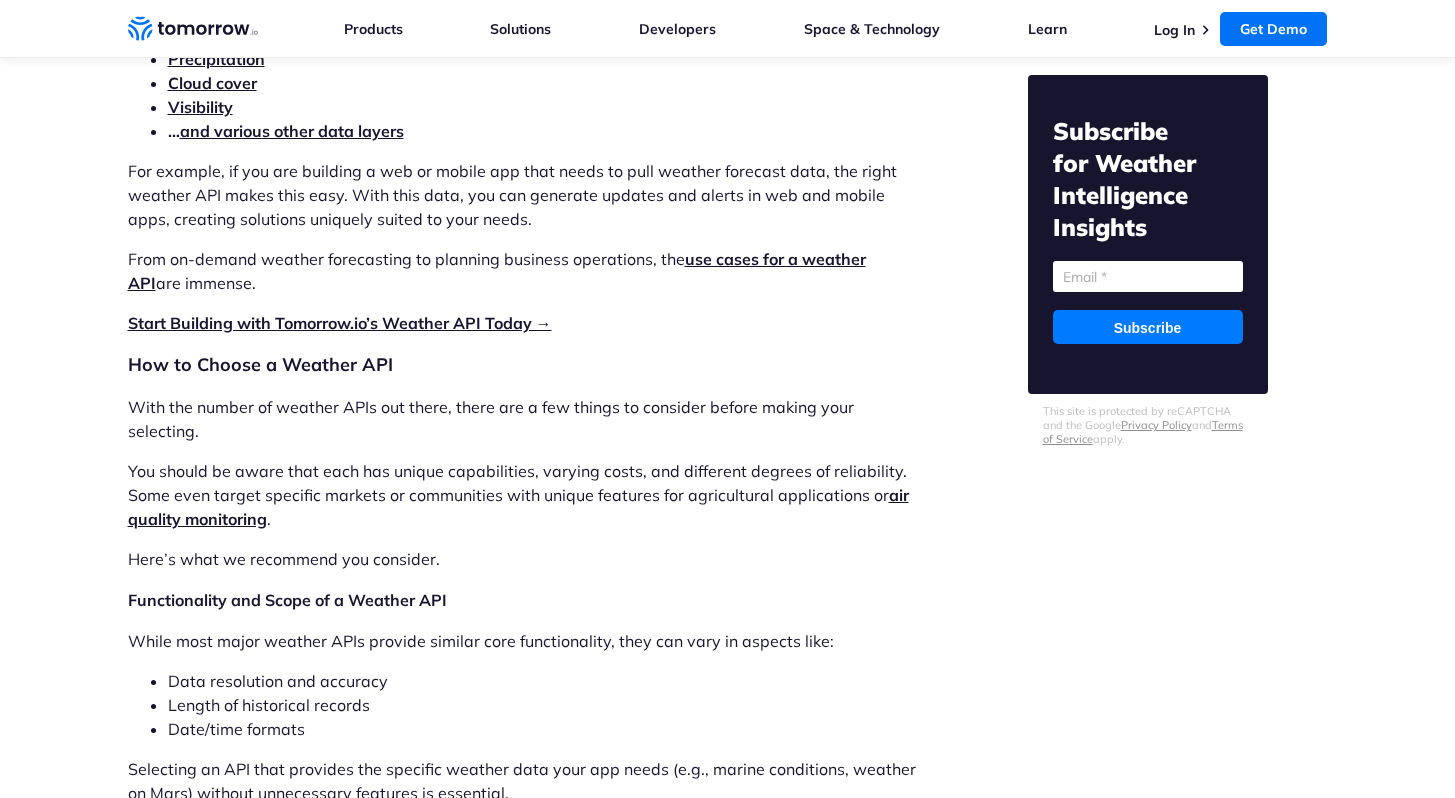 click on "Start Building with Tomorrow.io’s Weather API Today →" at bounding box center [340, 323] 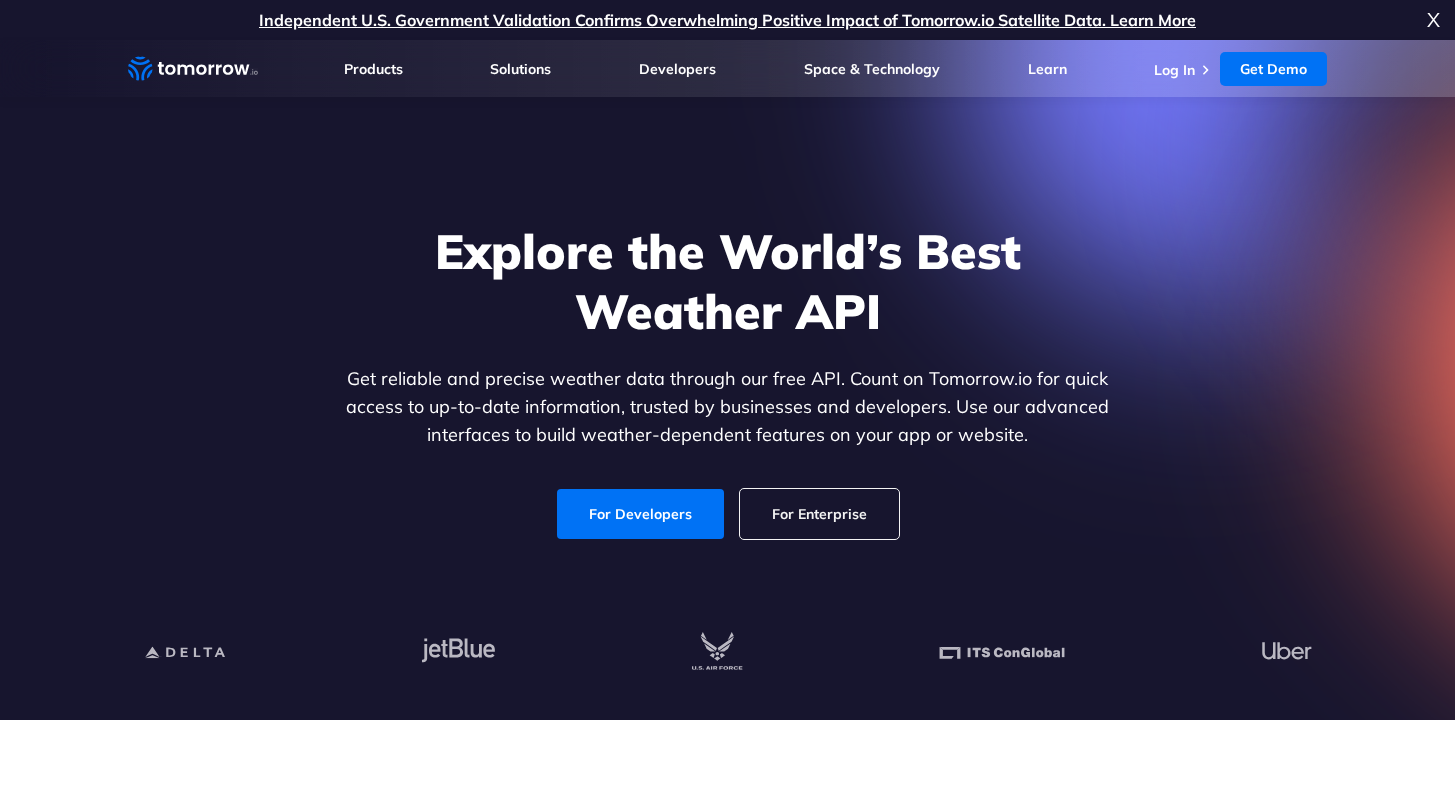 scroll, scrollTop: 0, scrollLeft: 0, axis: both 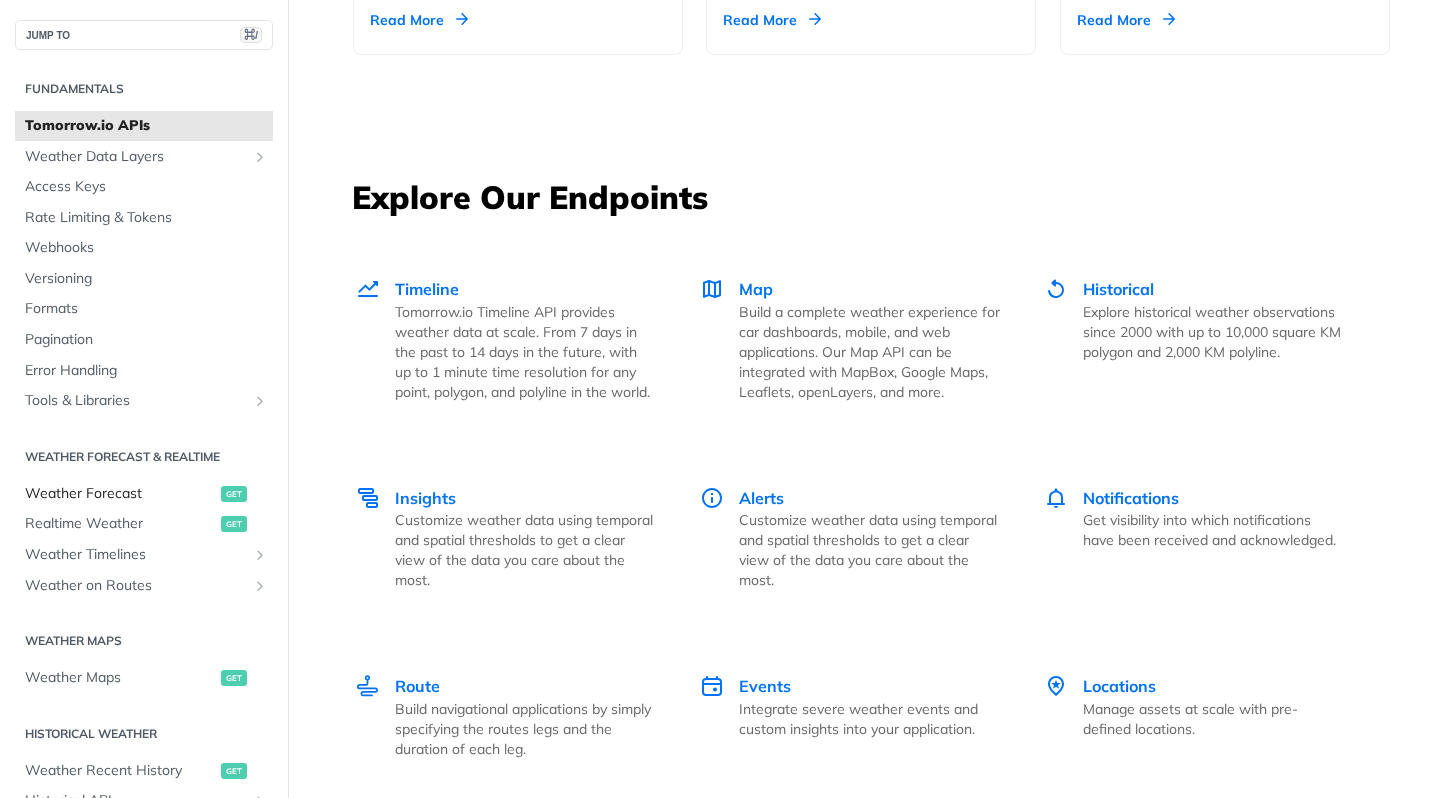 click on "Weather Forecast" at bounding box center (120, 494) 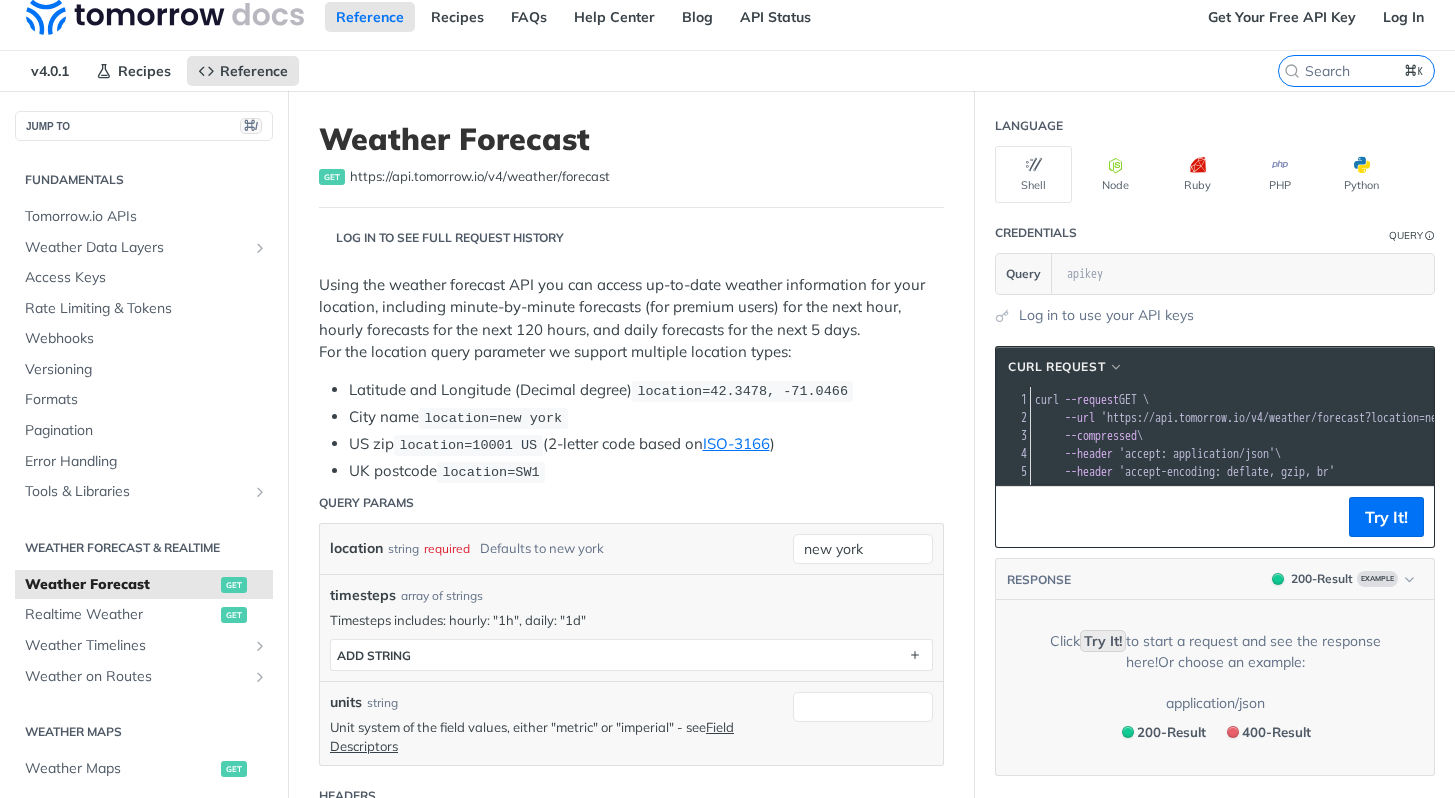 scroll, scrollTop: 0, scrollLeft: 0, axis: both 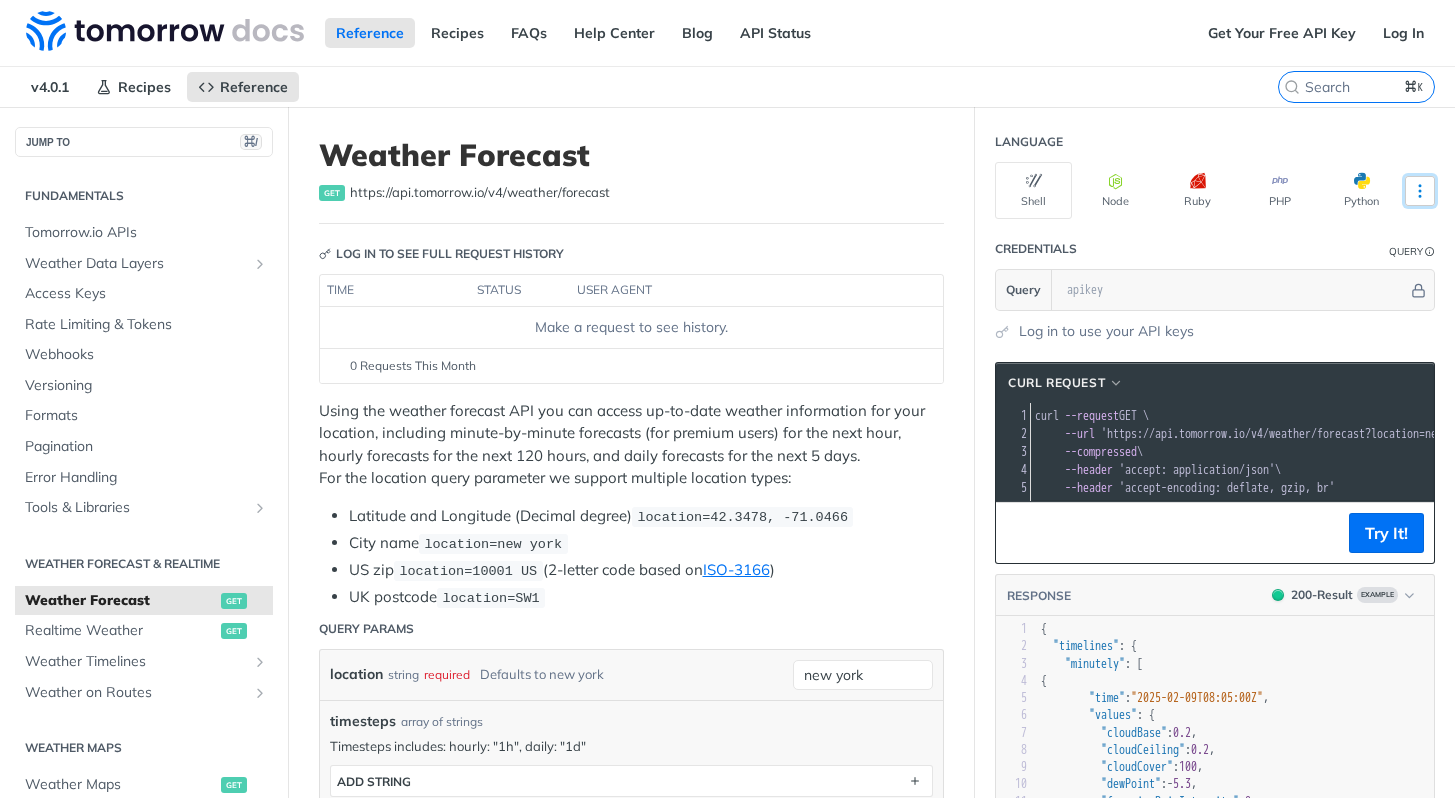 click at bounding box center (1420, 191) 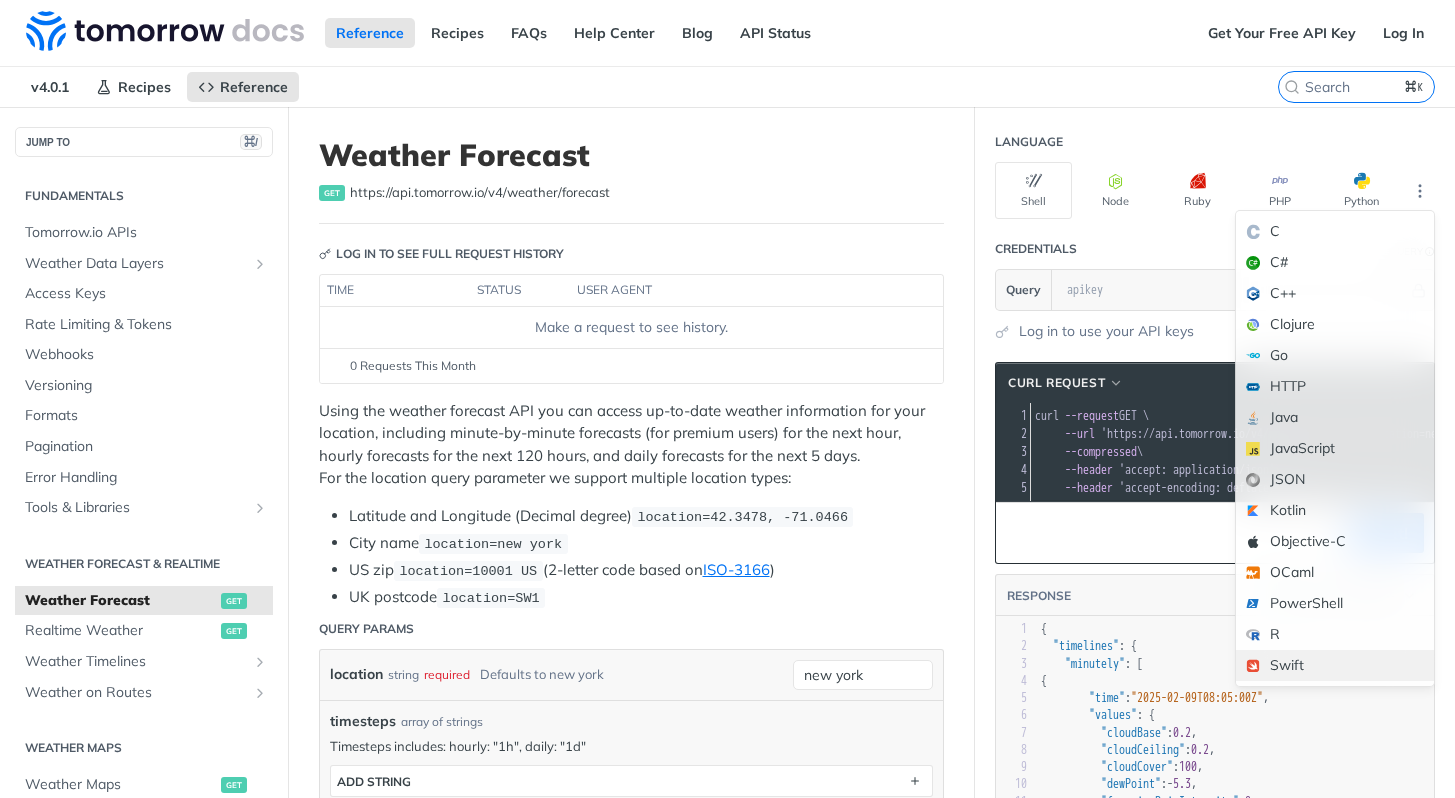 click on "Swift" at bounding box center (1335, 665) 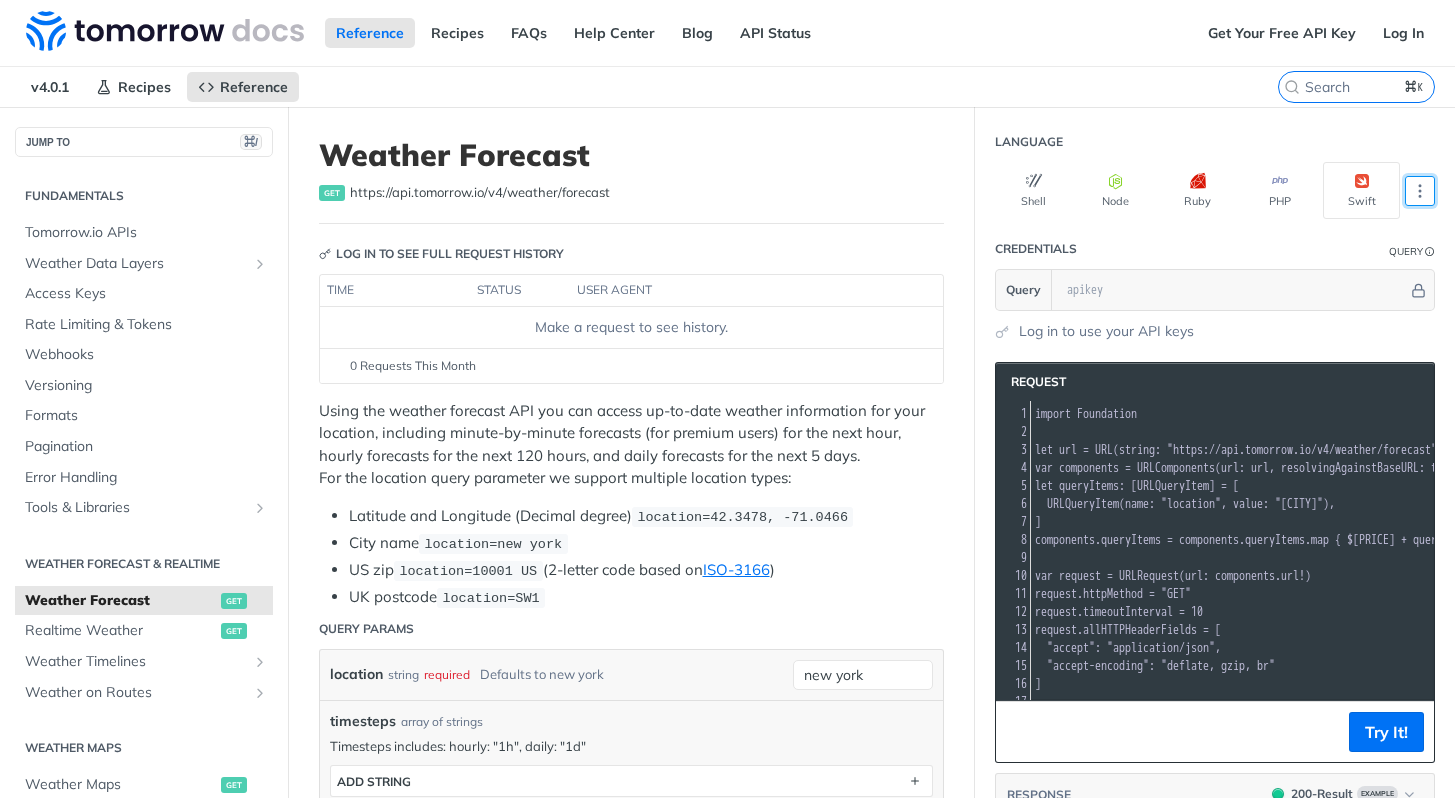 scroll, scrollTop: 5, scrollLeft: 0, axis: vertical 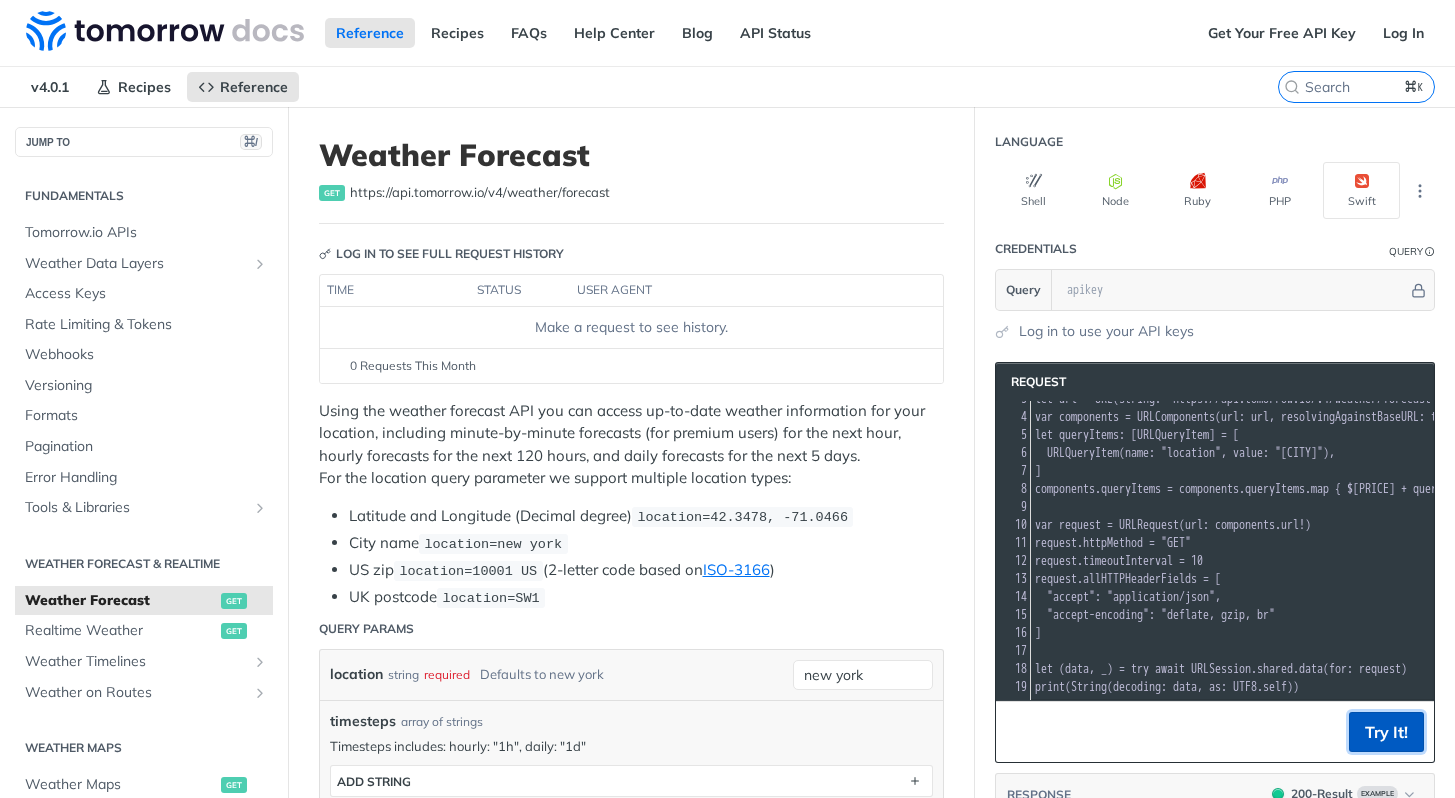 click on "Try It!" at bounding box center [1386, 732] 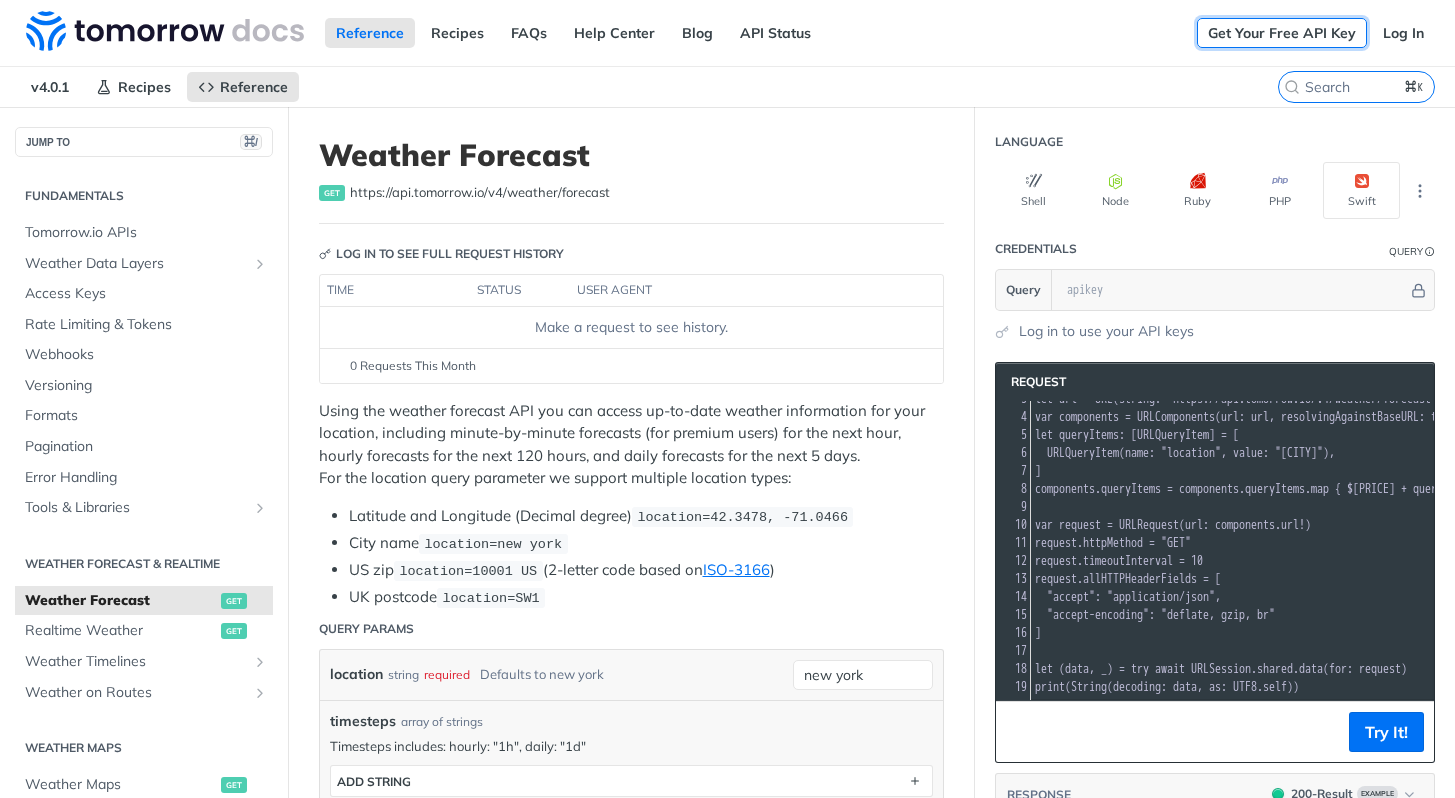 click on "Get Your Free API Key" at bounding box center [1282, 33] 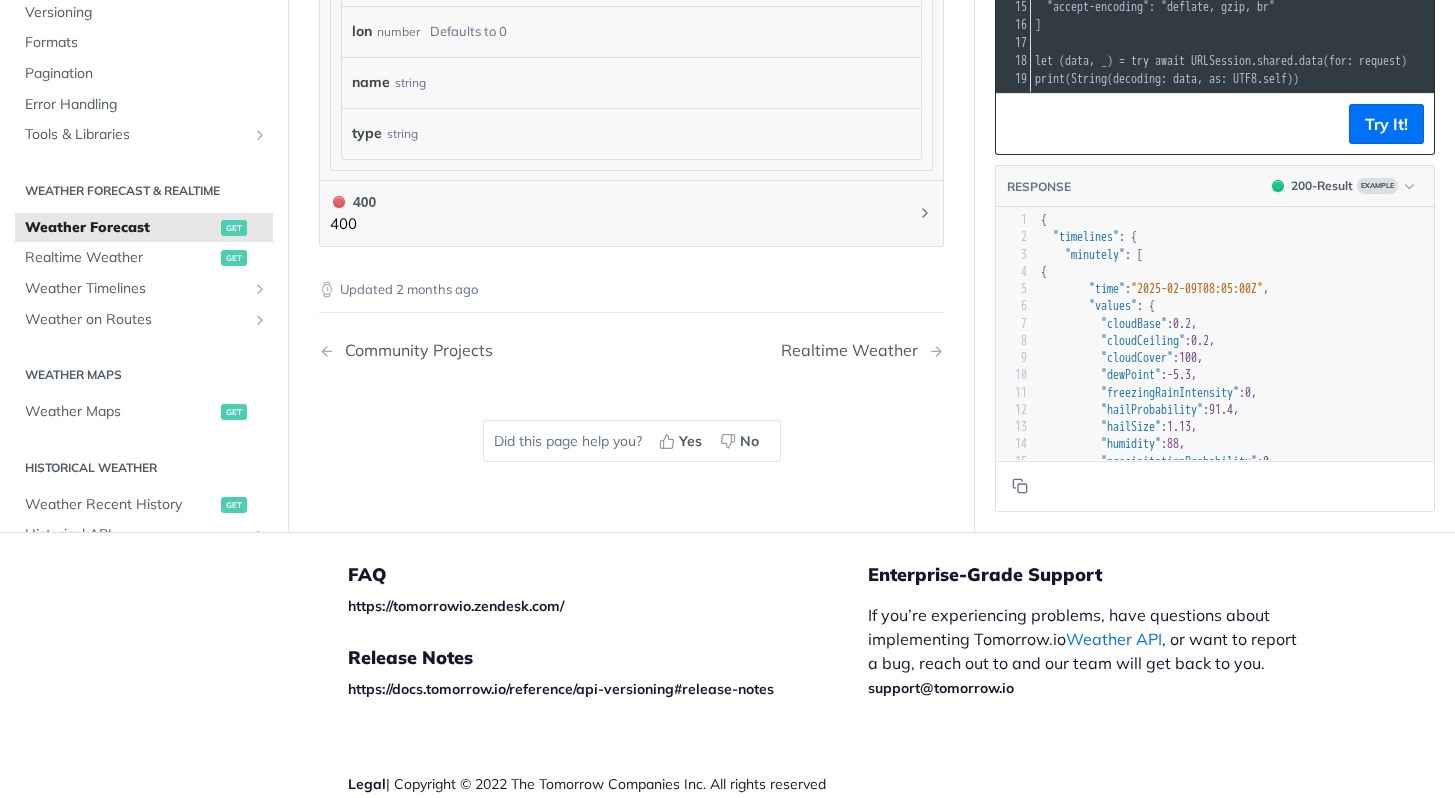 scroll, scrollTop: 0, scrollLeft: 0, axis: both 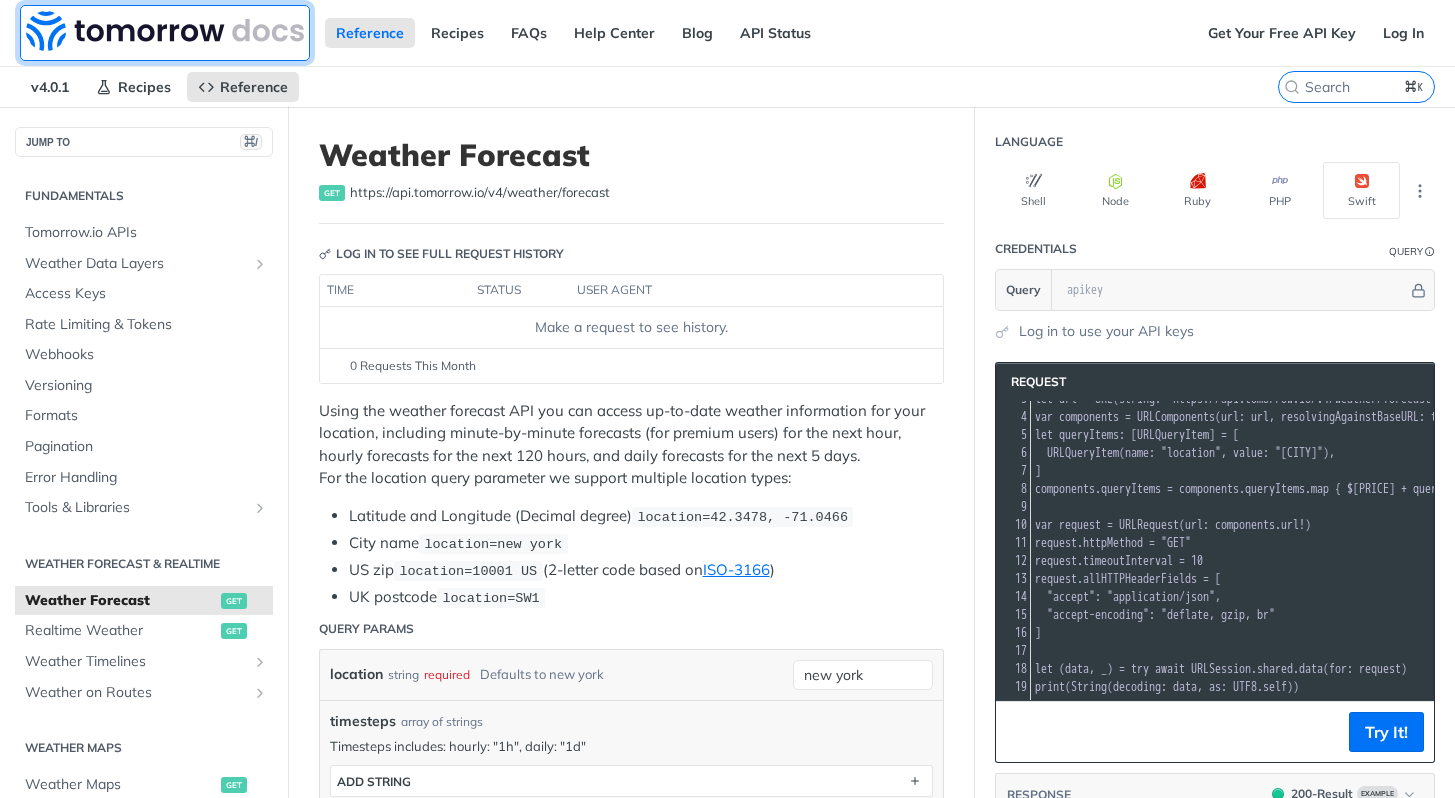 click at bounding box center (165, 31) 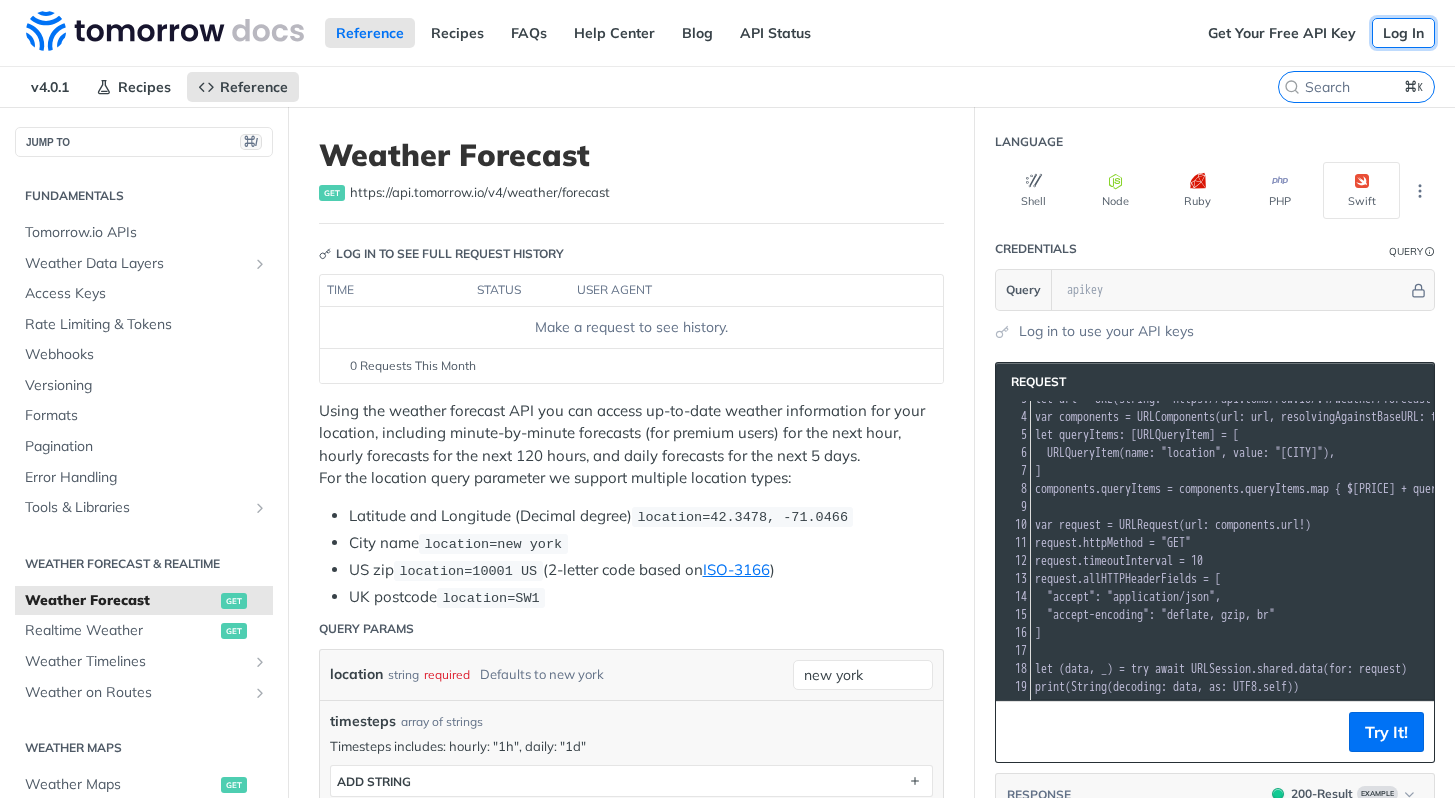 click on "Log In" at bounding box center [1403, 33] 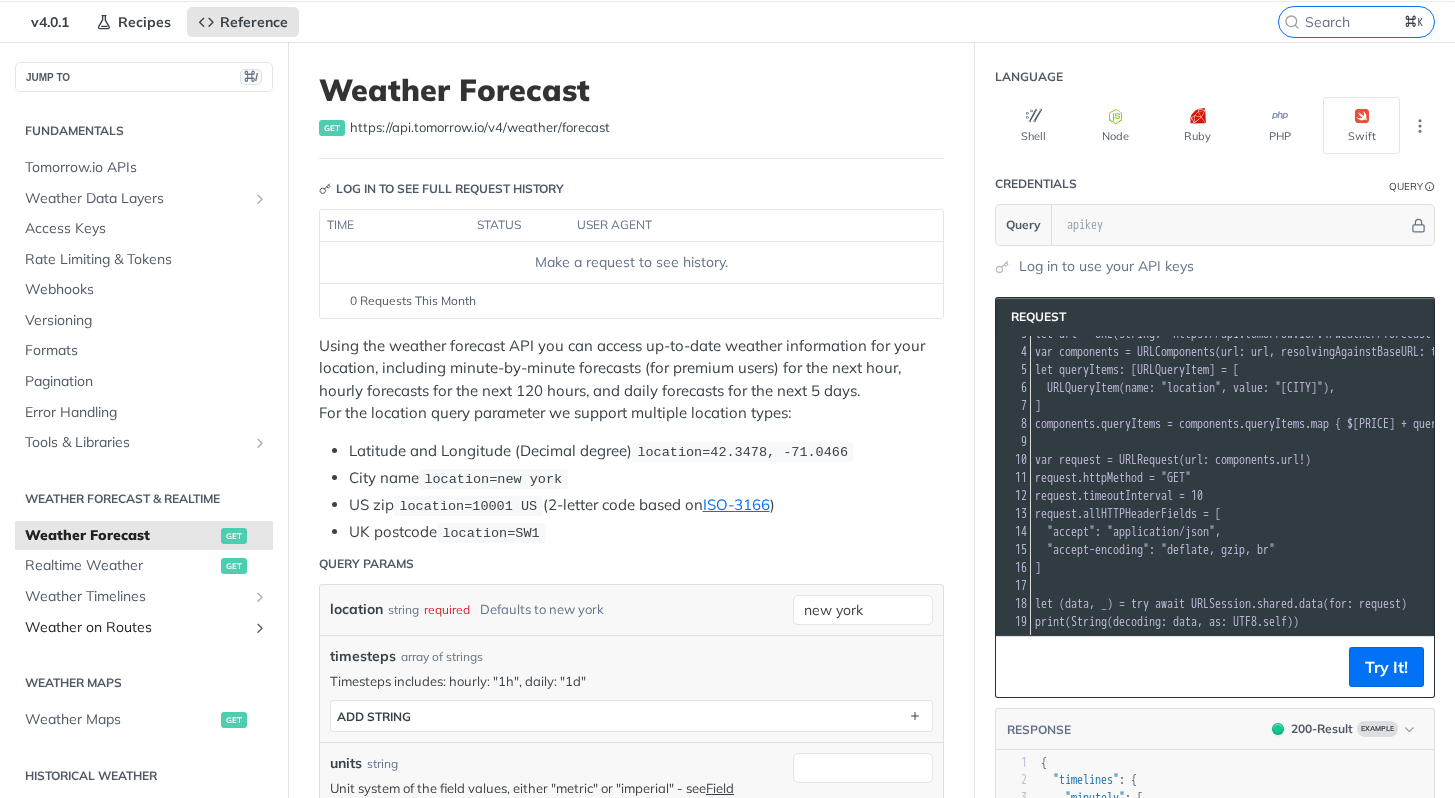 scroll, scrollTop: 0, scrollLeft: 0, axis: both 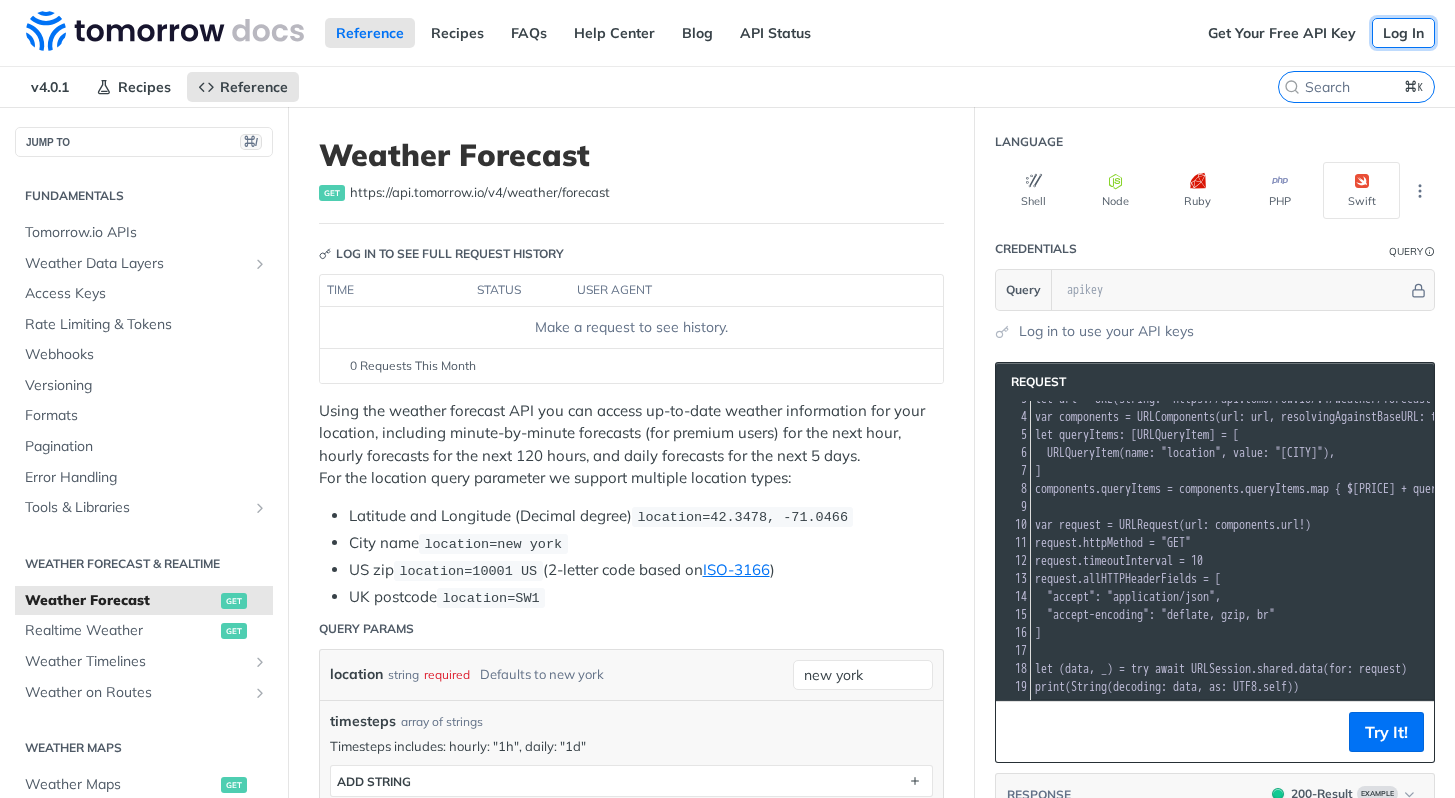 click on "Log In" at bounding box center [1403, 33] 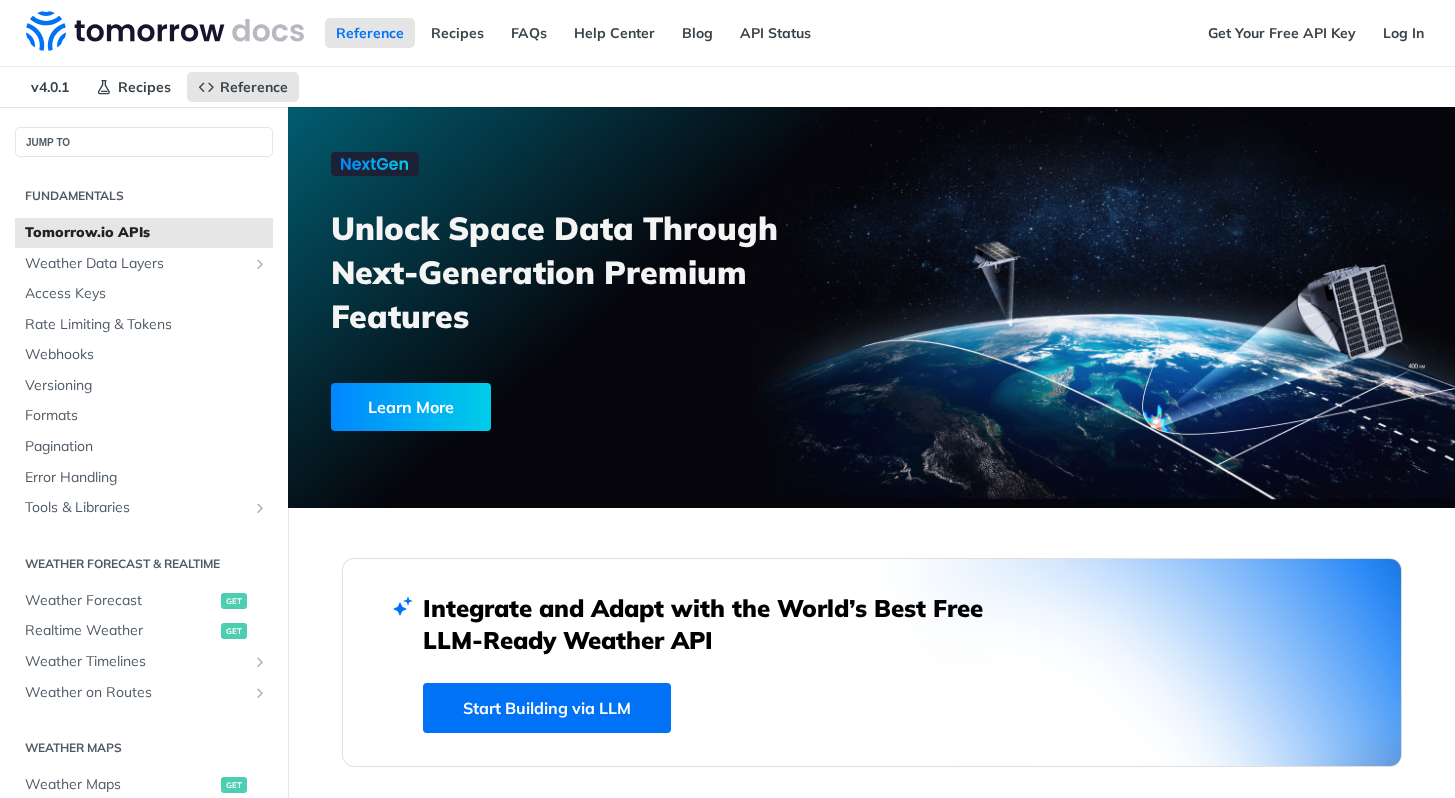 scroll, scrollTop: 0, scrollLeft: 0, axis: both 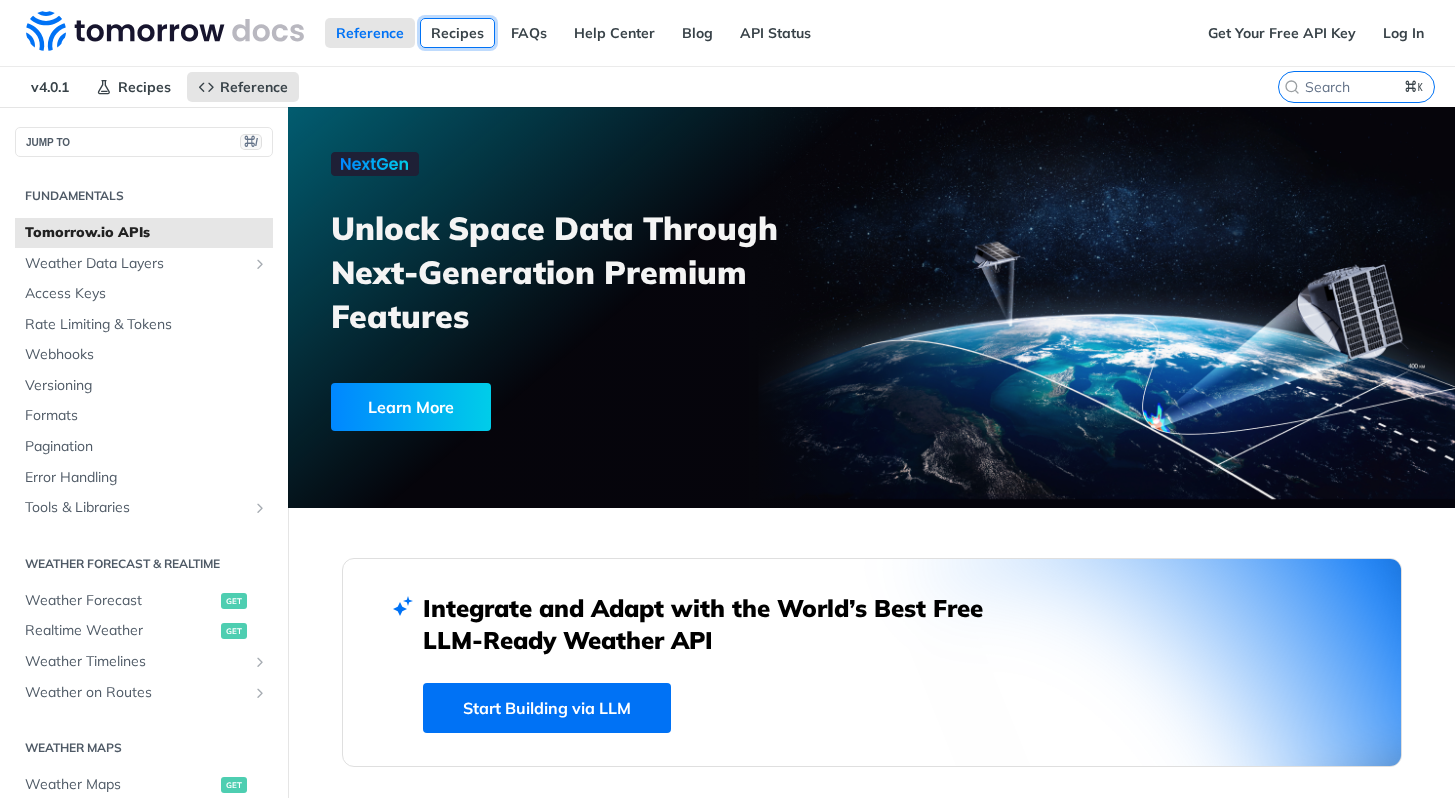 click on "Recipes" at bounding box center (457, 33) 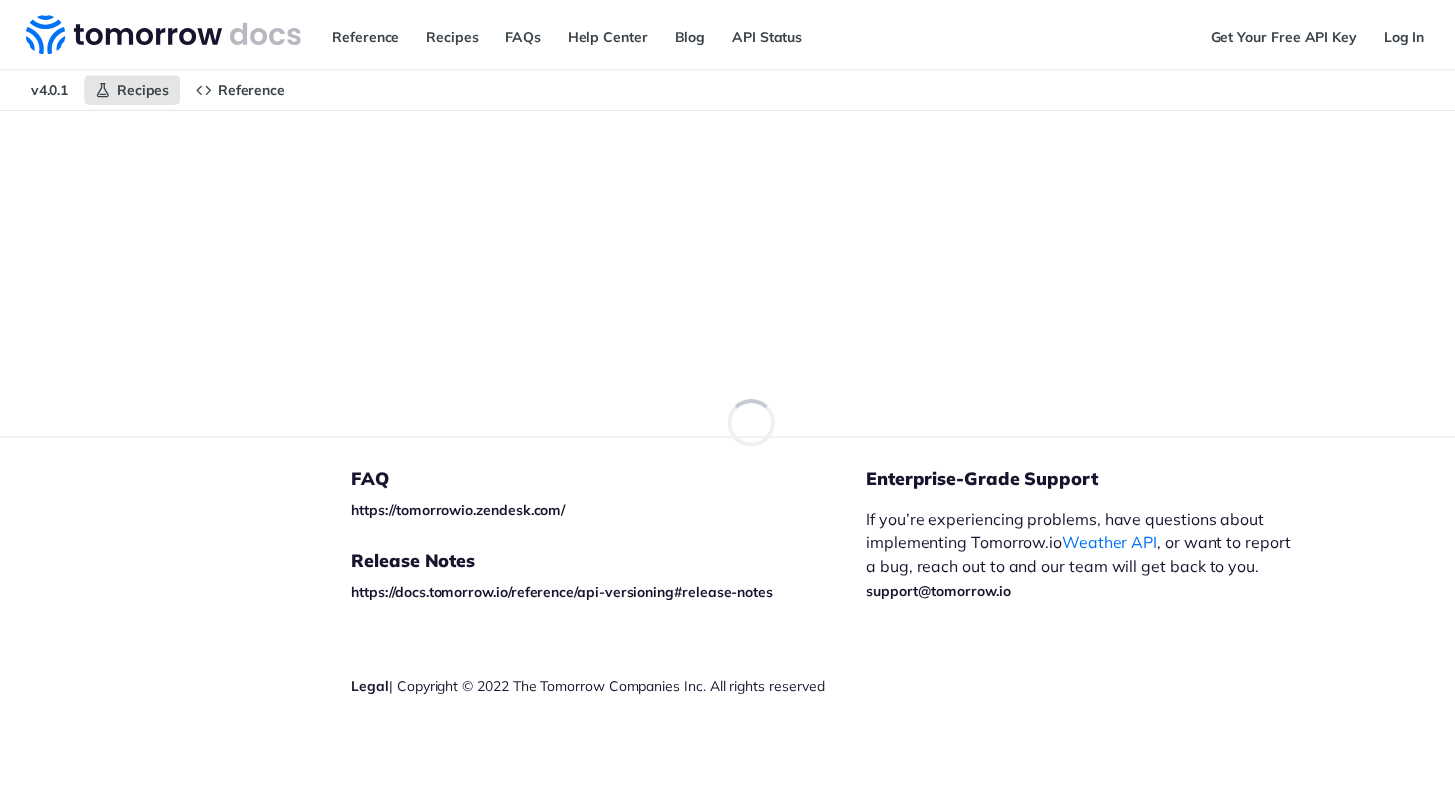 scroll, scrollTop: 0, scrollLeft: 0, axis: both 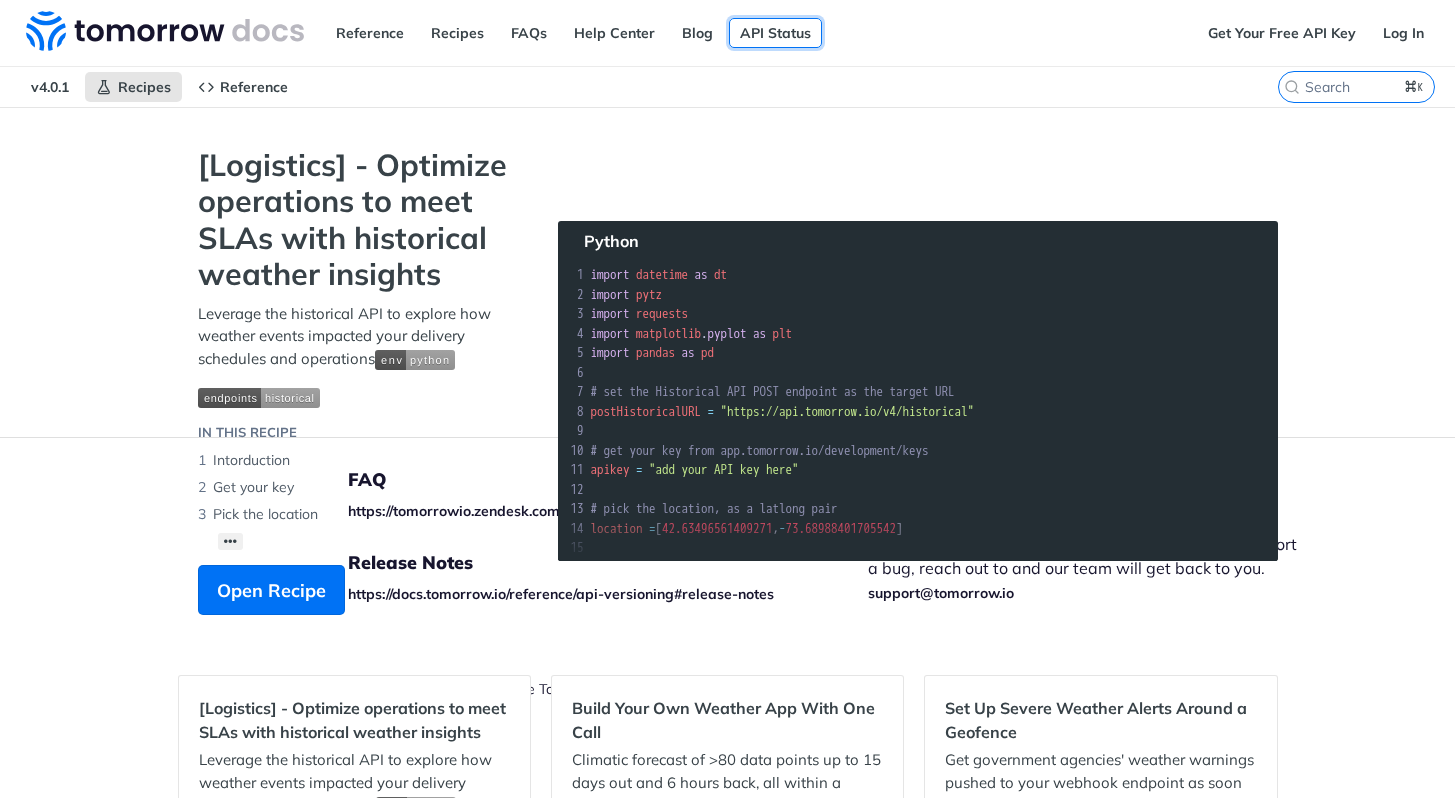 click on "API Status" at bounding box center [775, 33] 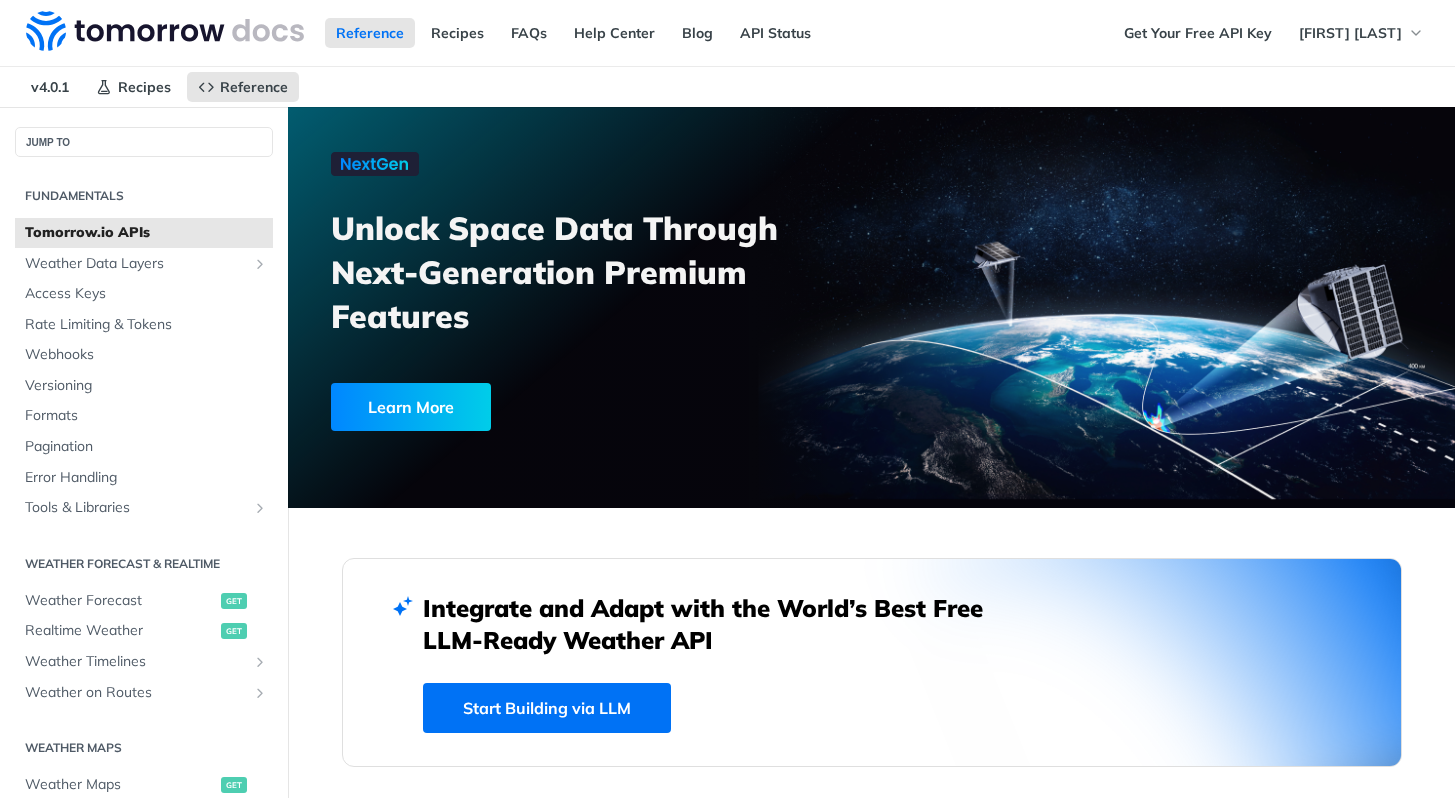 scroll, scrollTop: 0, scrollLeft: 0, axis: both 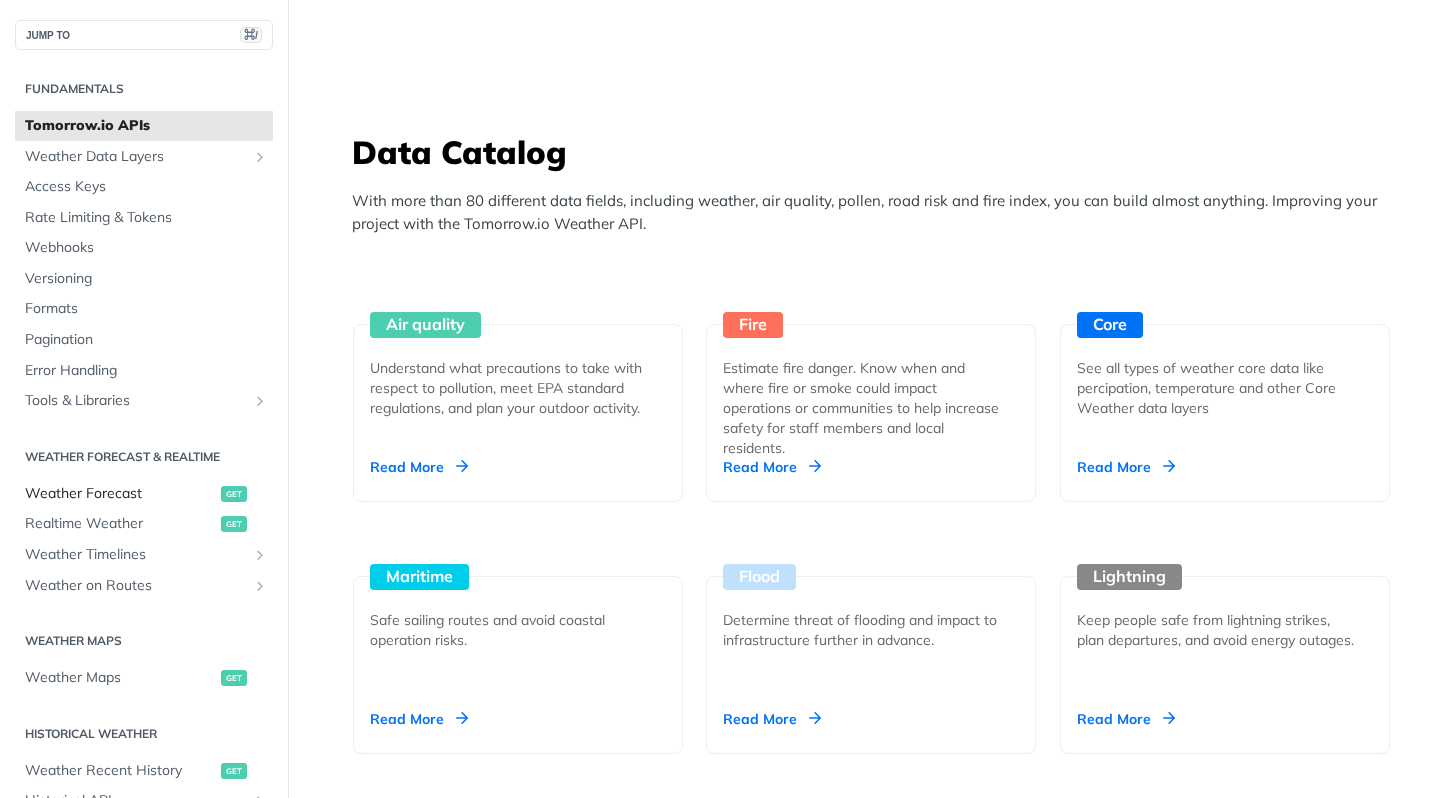 click on "Weather Forecast" at bounding box center (120, 494) 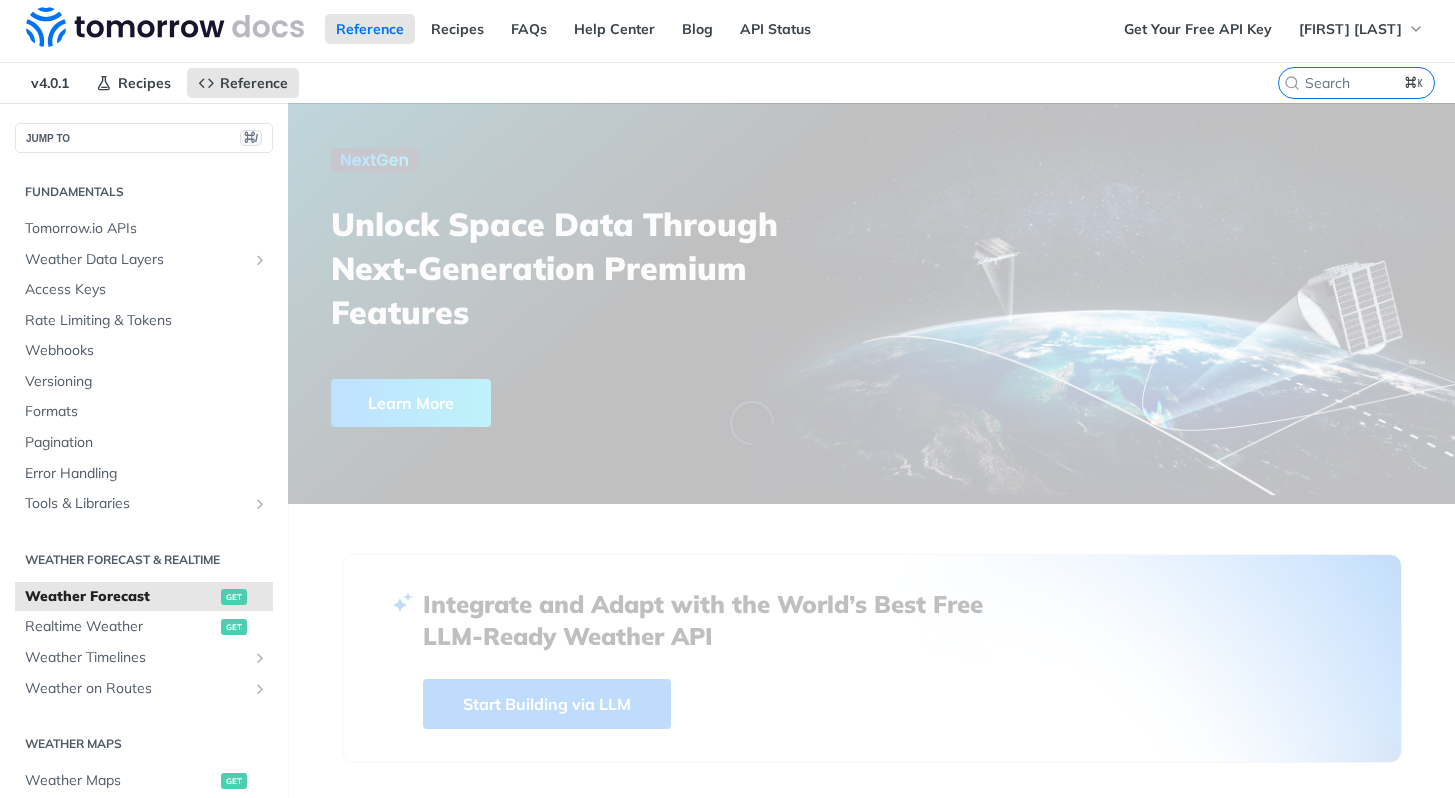 scroll, scrollTop: 0, scrollLeft: 0, axis: both 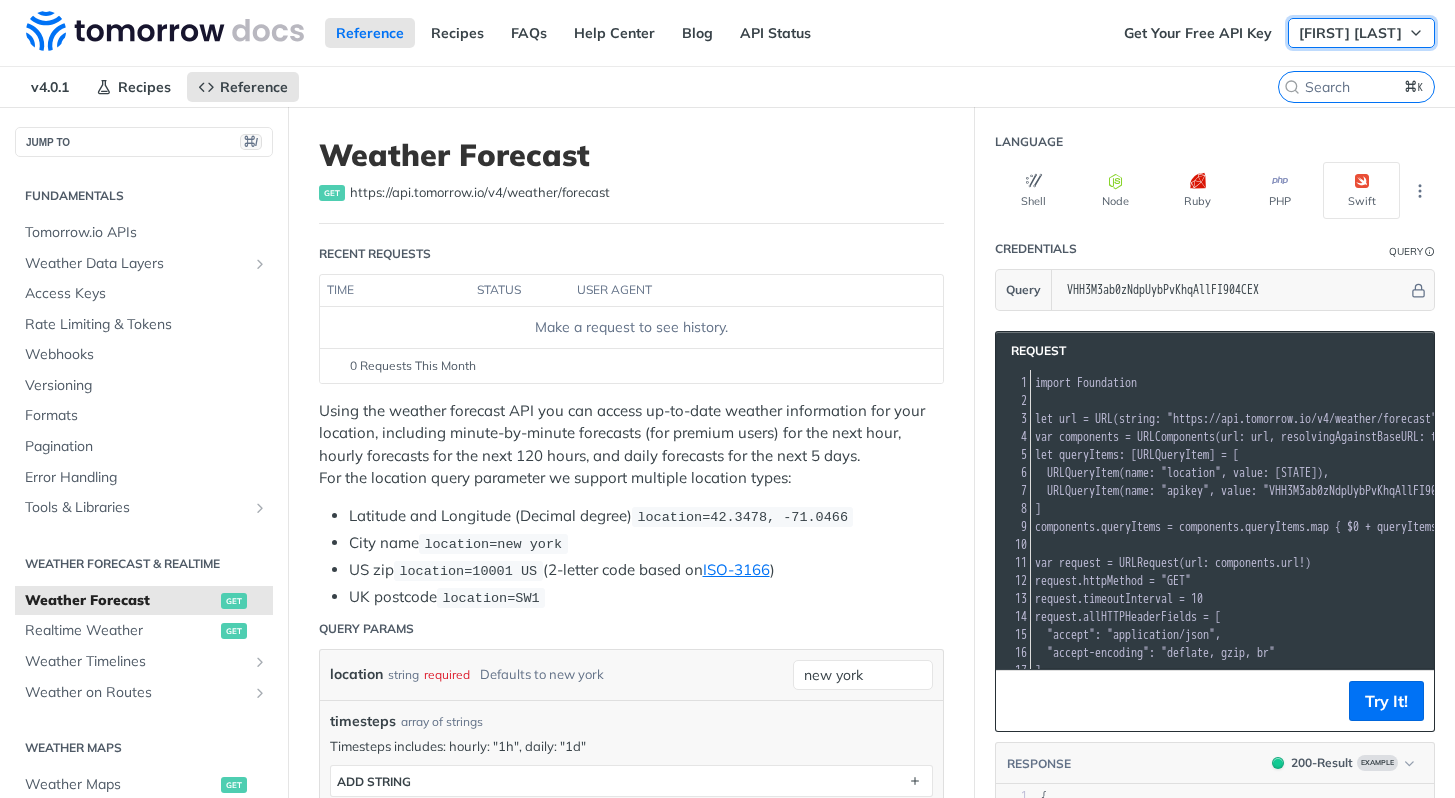 click on "[FIRST] [LAST]" at bounding box center (1350, 33) 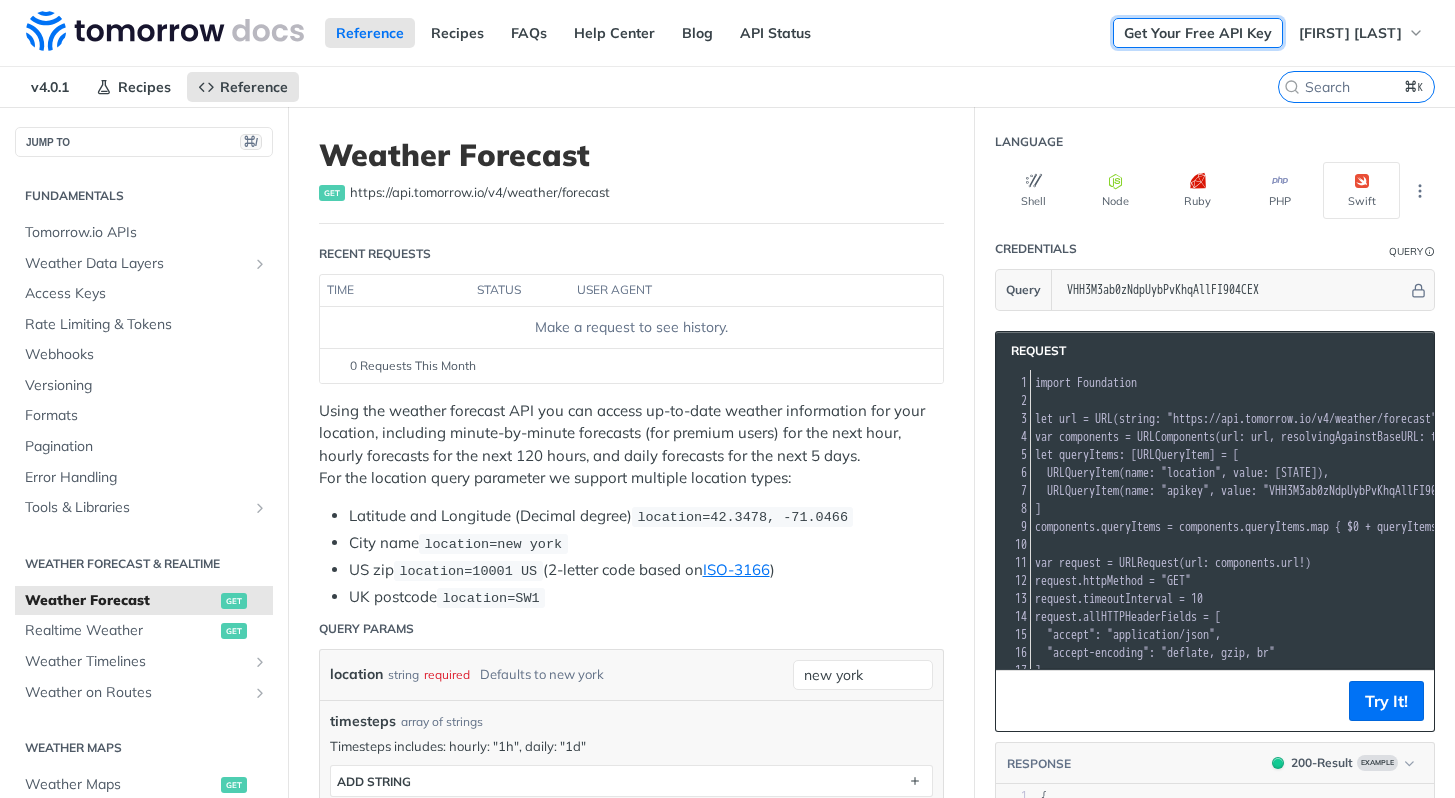click on "Get Your Free API Key" at bounding box center [1198, 33] 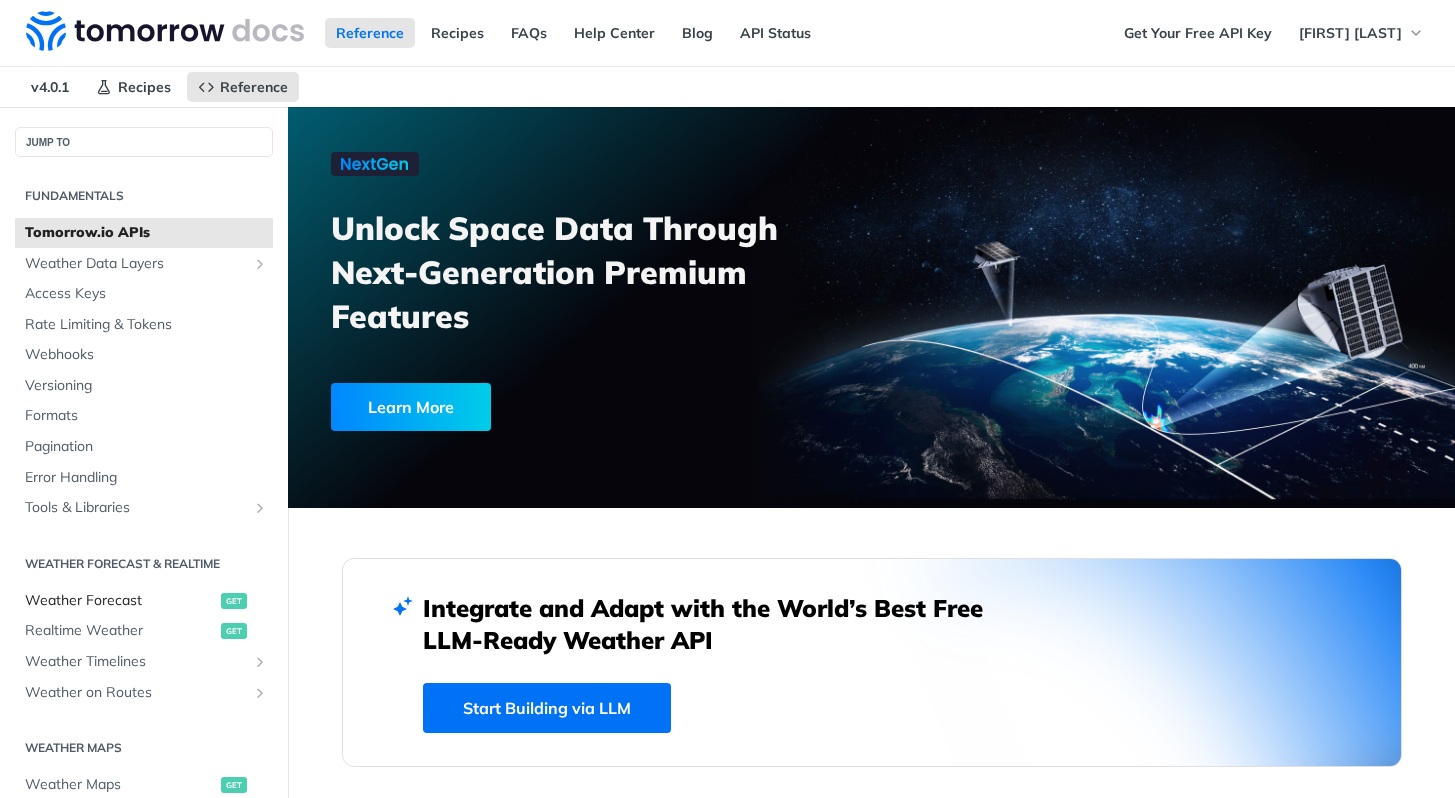 scroll, scrollTop: 0, scrollLeft: 0, axis: both 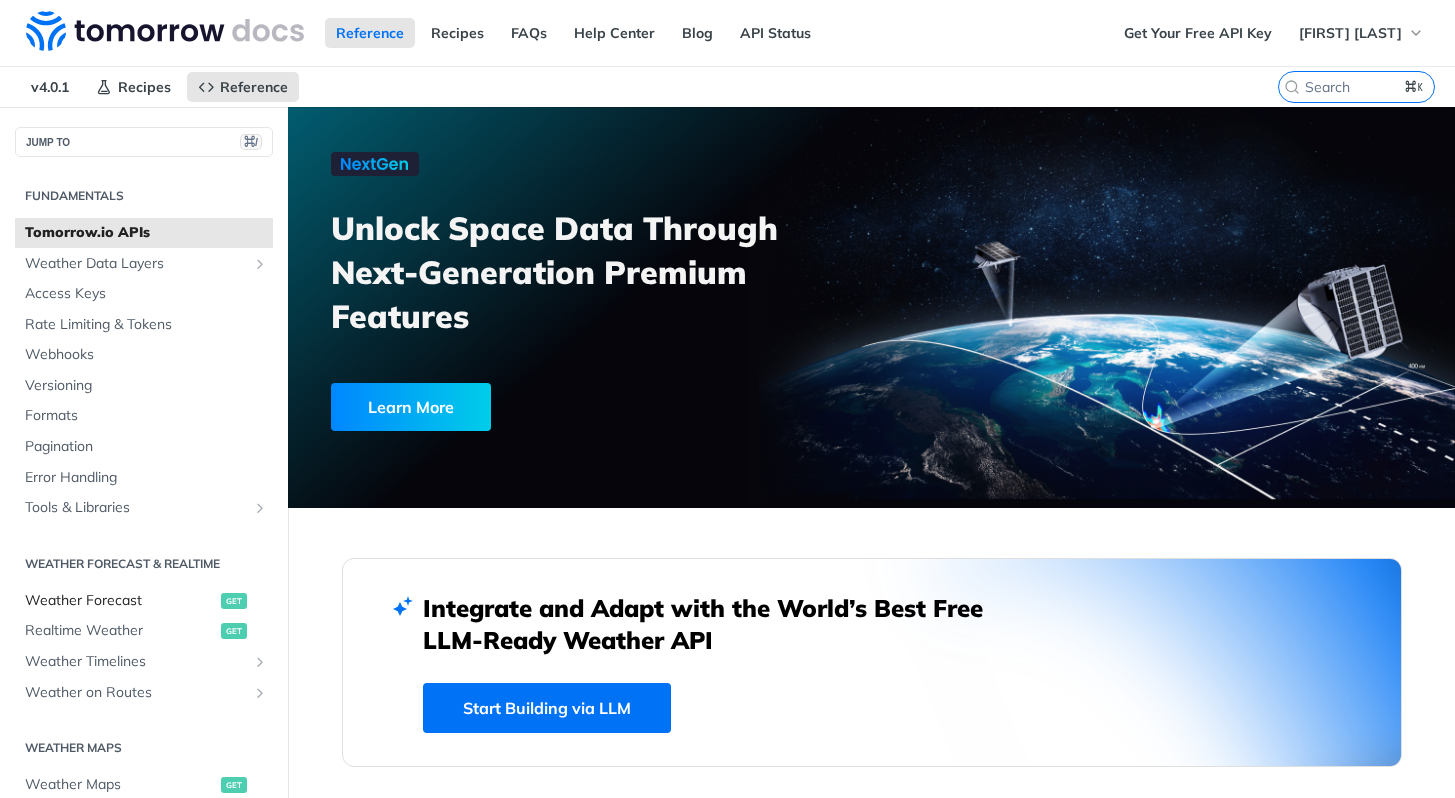 click on "Weather Forecast" at bounding box center (120, 601) 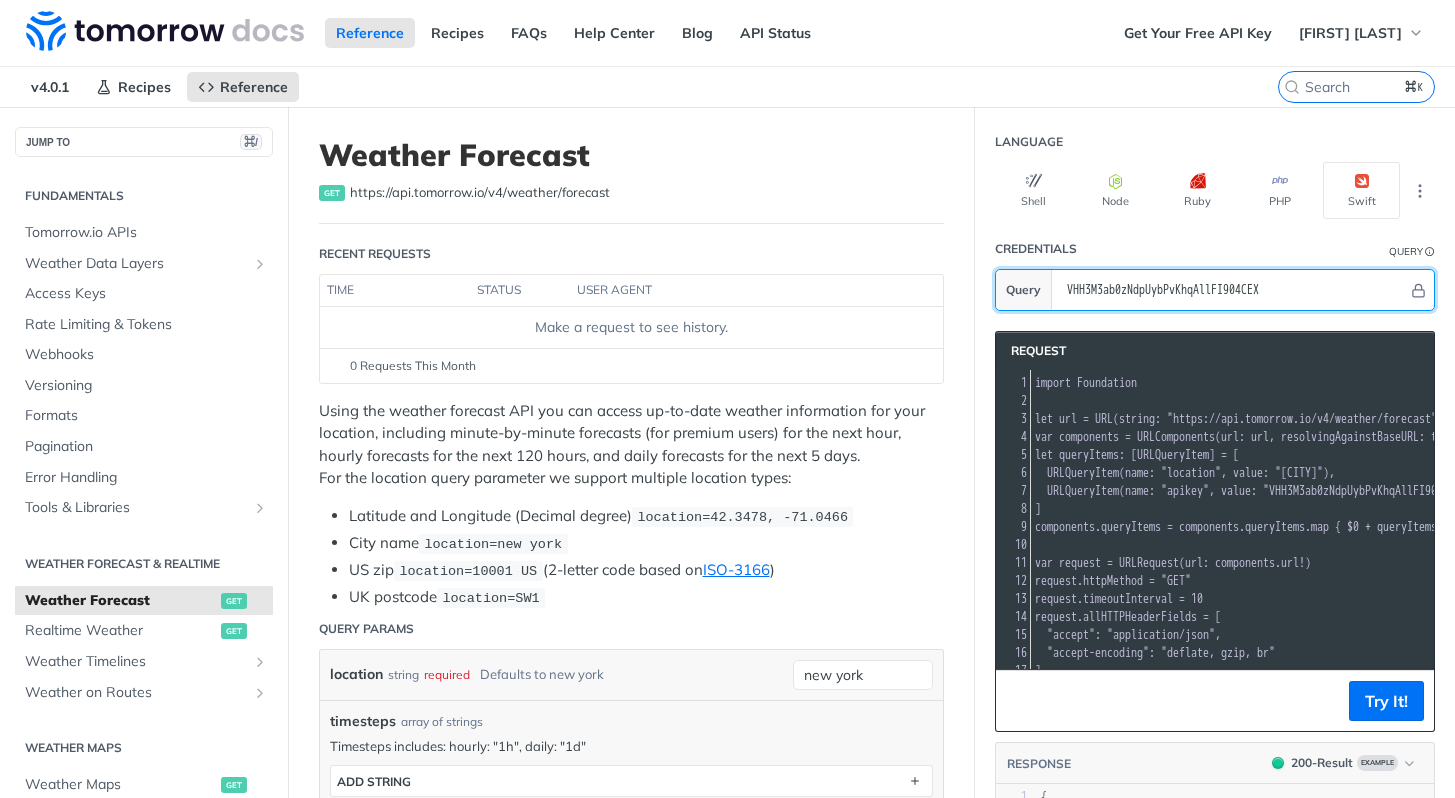 click on "VHH3M3ab0zNdpUybPvKhqAllFI904CEX" at bounding box center (1232, 290) 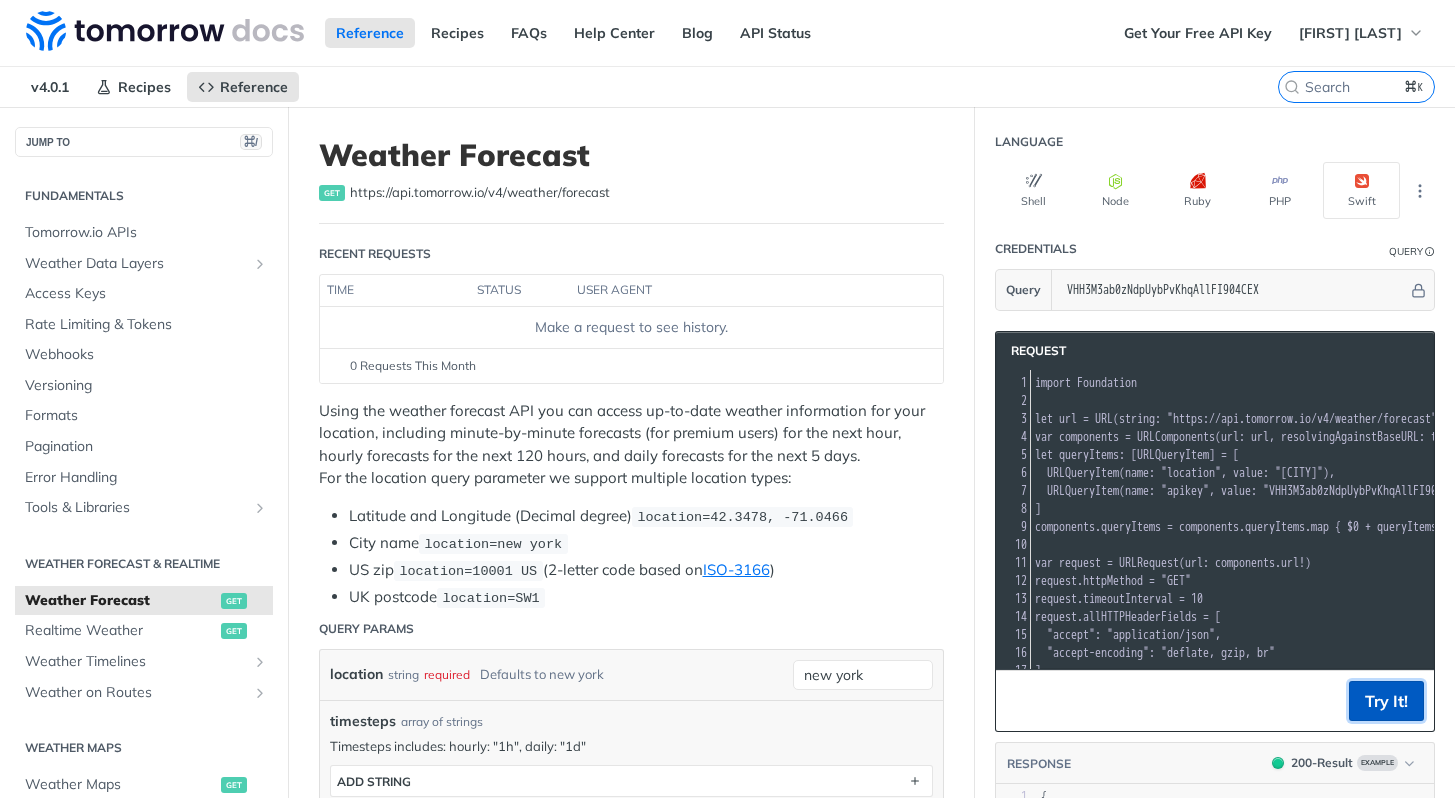 click on "Try It!" at bounding box center (1386, 701) 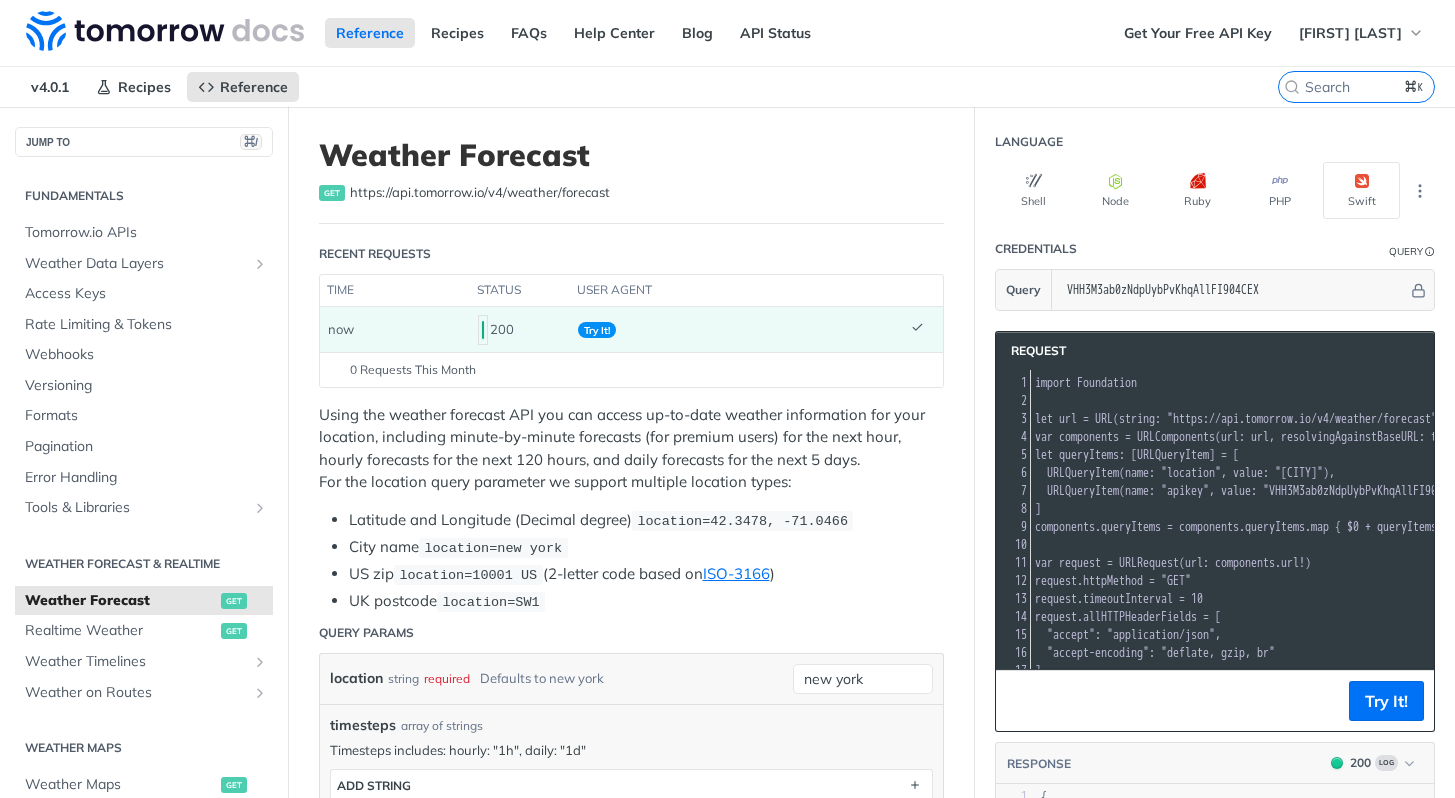 scroll, scrollTop: 18, scrollLeft: 0, axis: vertical 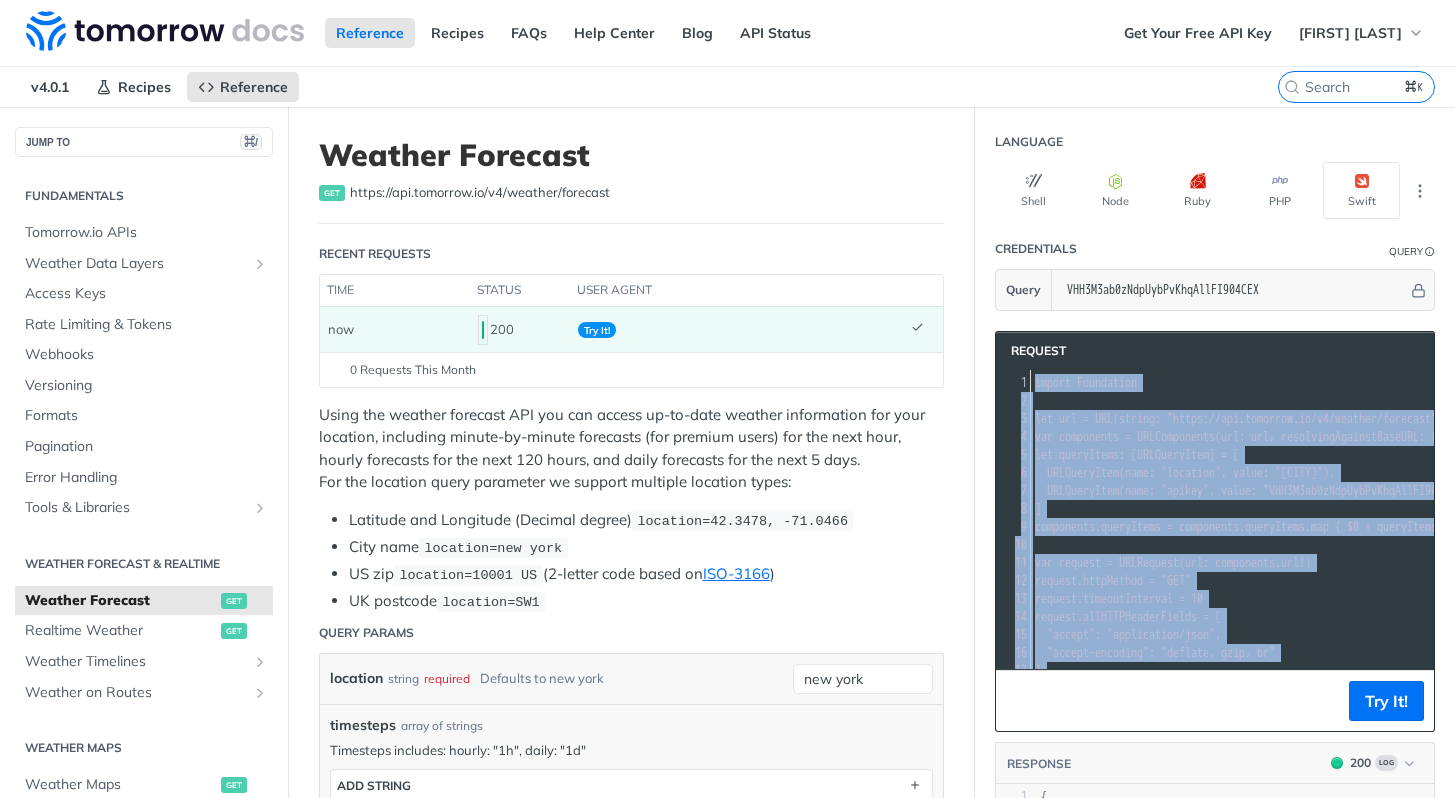 drag, startPoint x: 1374, startPoint y: 643, endPoint x: 1025, endPoint y: 380, distance: 437.00113 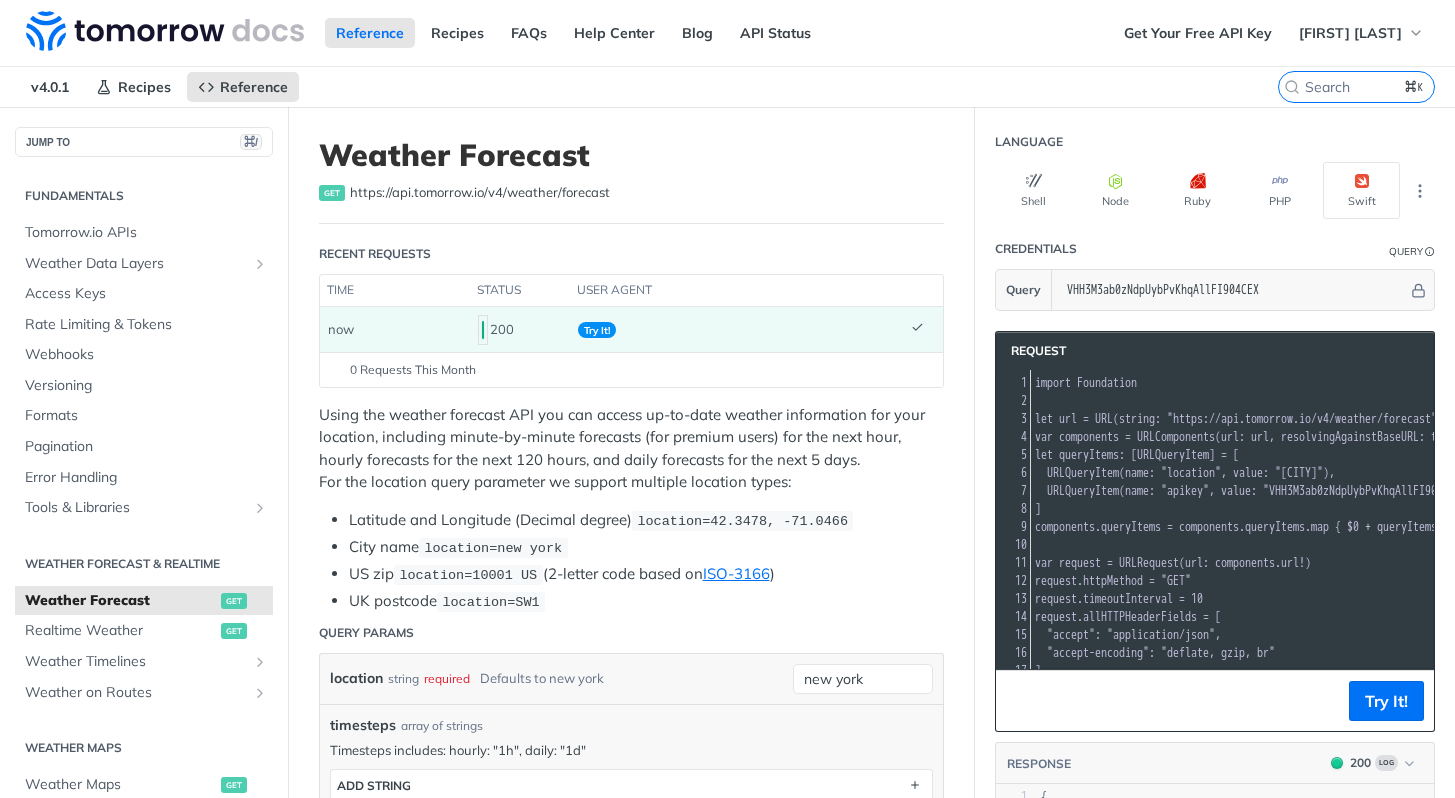 click on "let   url   =   URL ( string :   "https://api.tomorrow.io/v4/weather/forecast" ) !" at bounding box center [1334, 419] 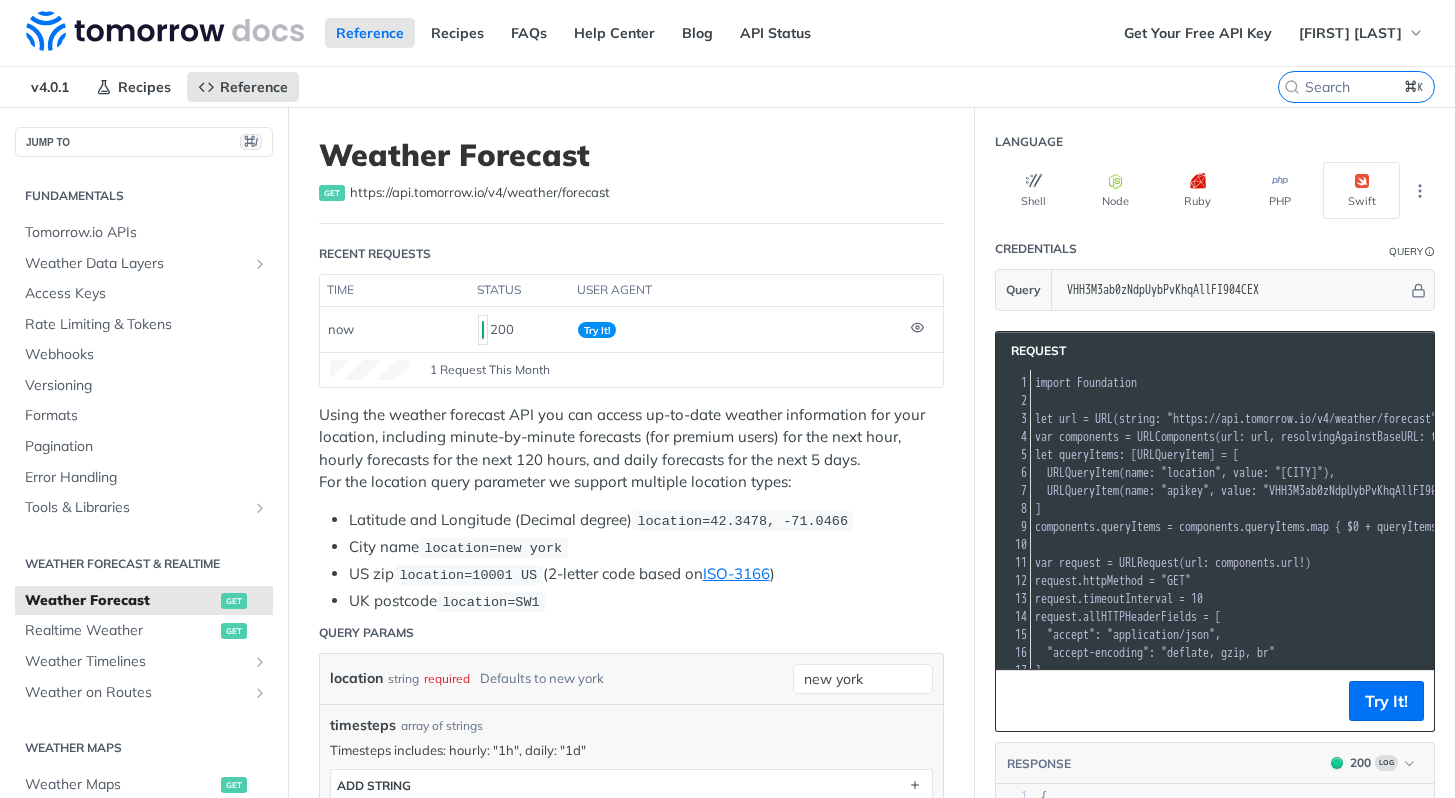 scroll, scrollTop: 11, scrollLeft: 0, axis: vertical 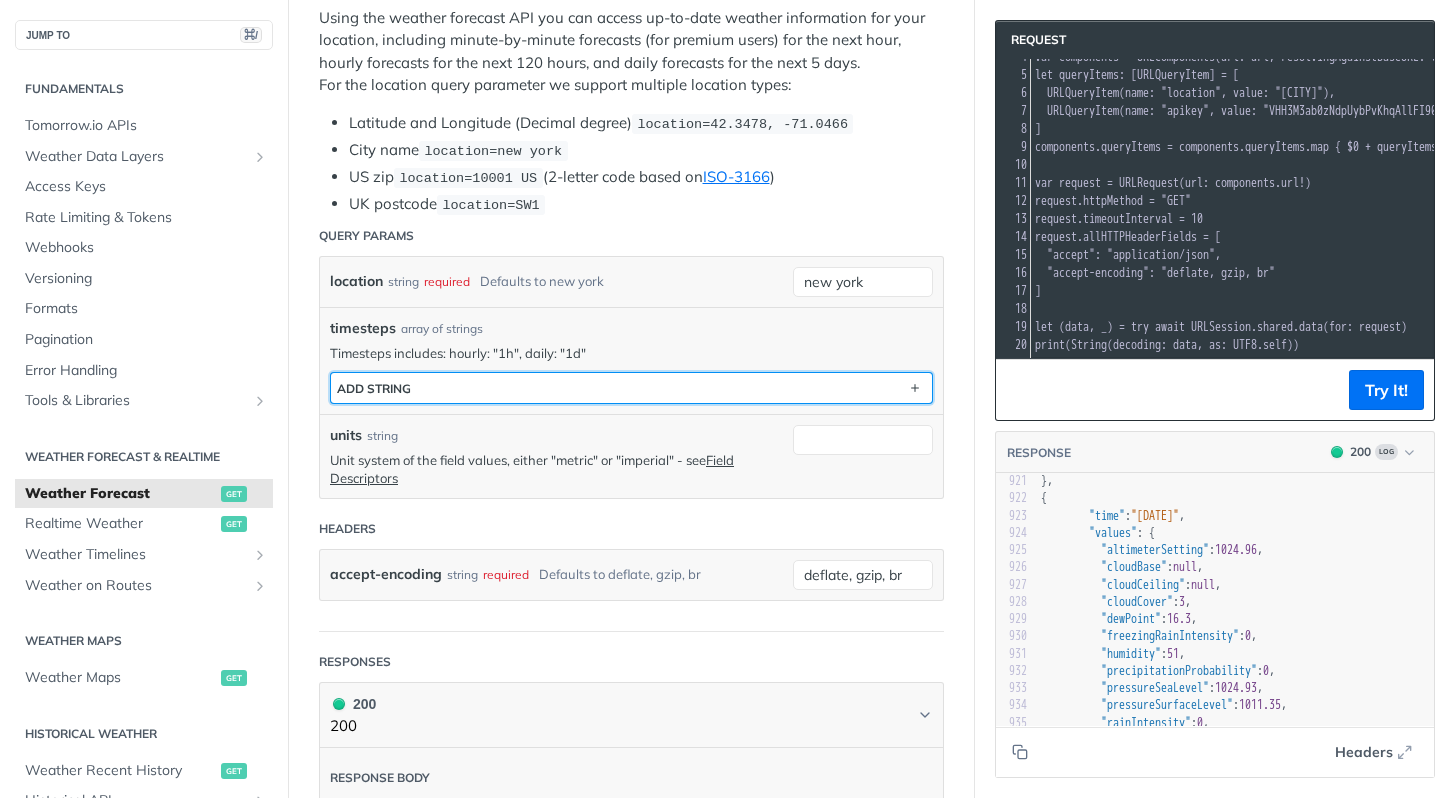 click on "ADD    string" at bounding box center (631, 388) 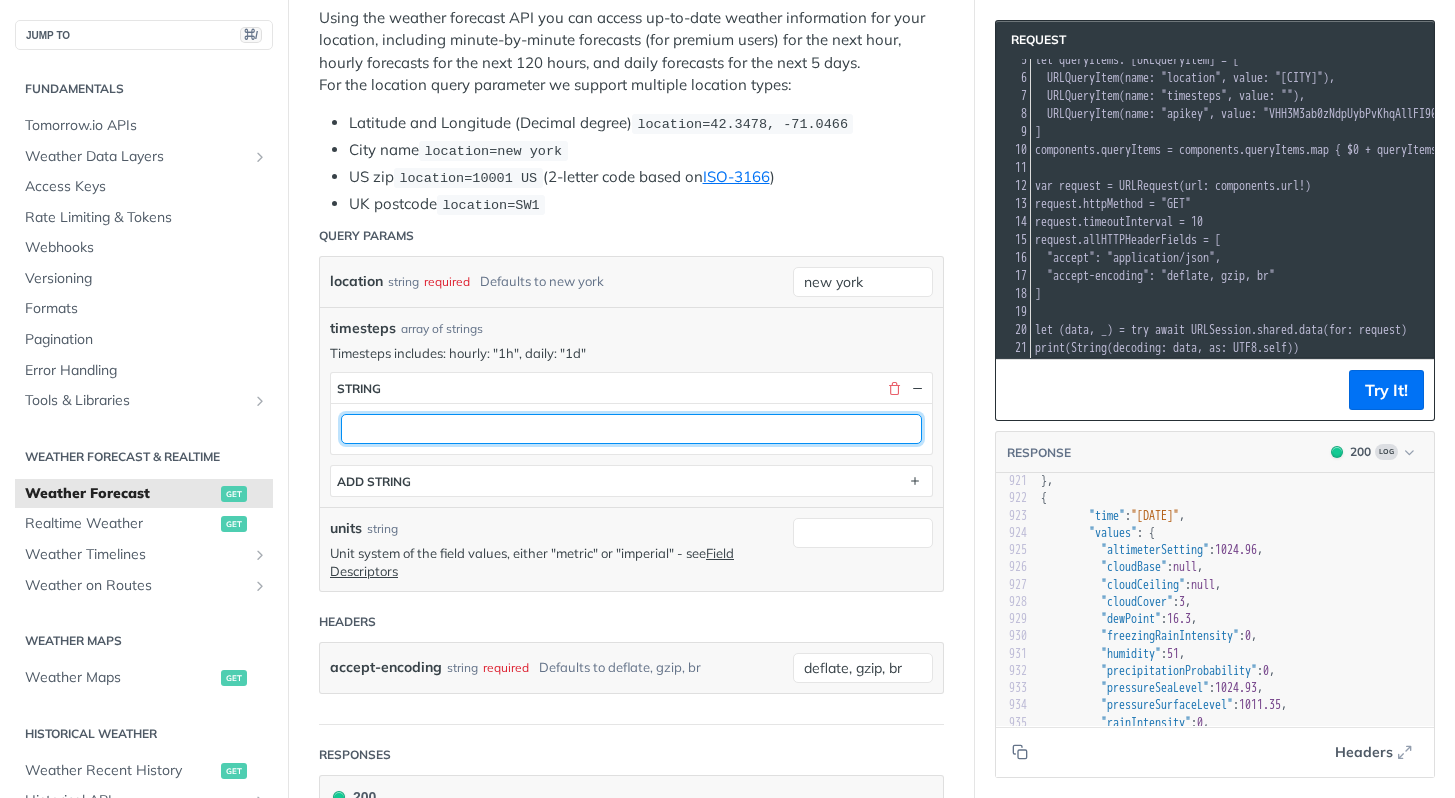 click at bounding box center (631, 429) 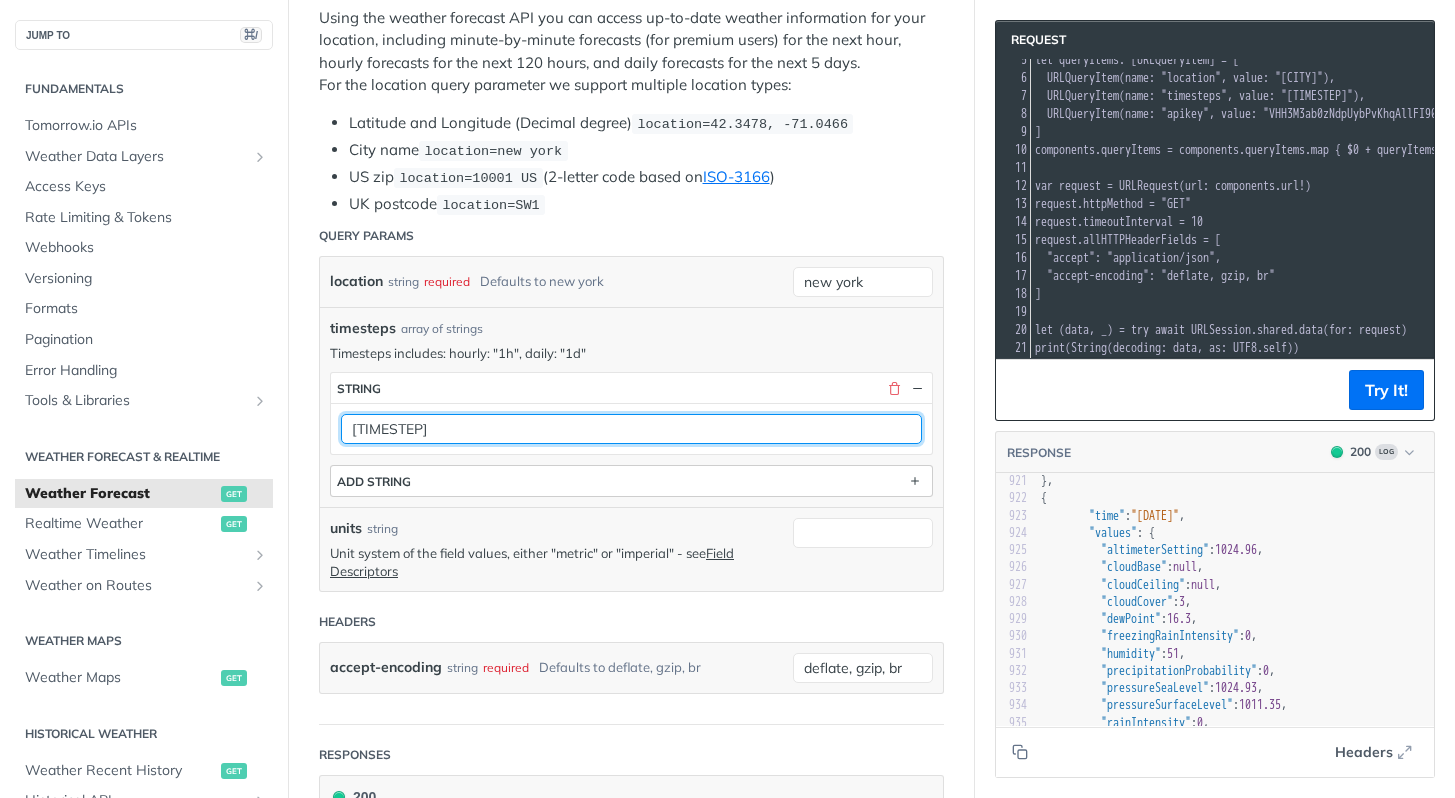 type on "Daily" 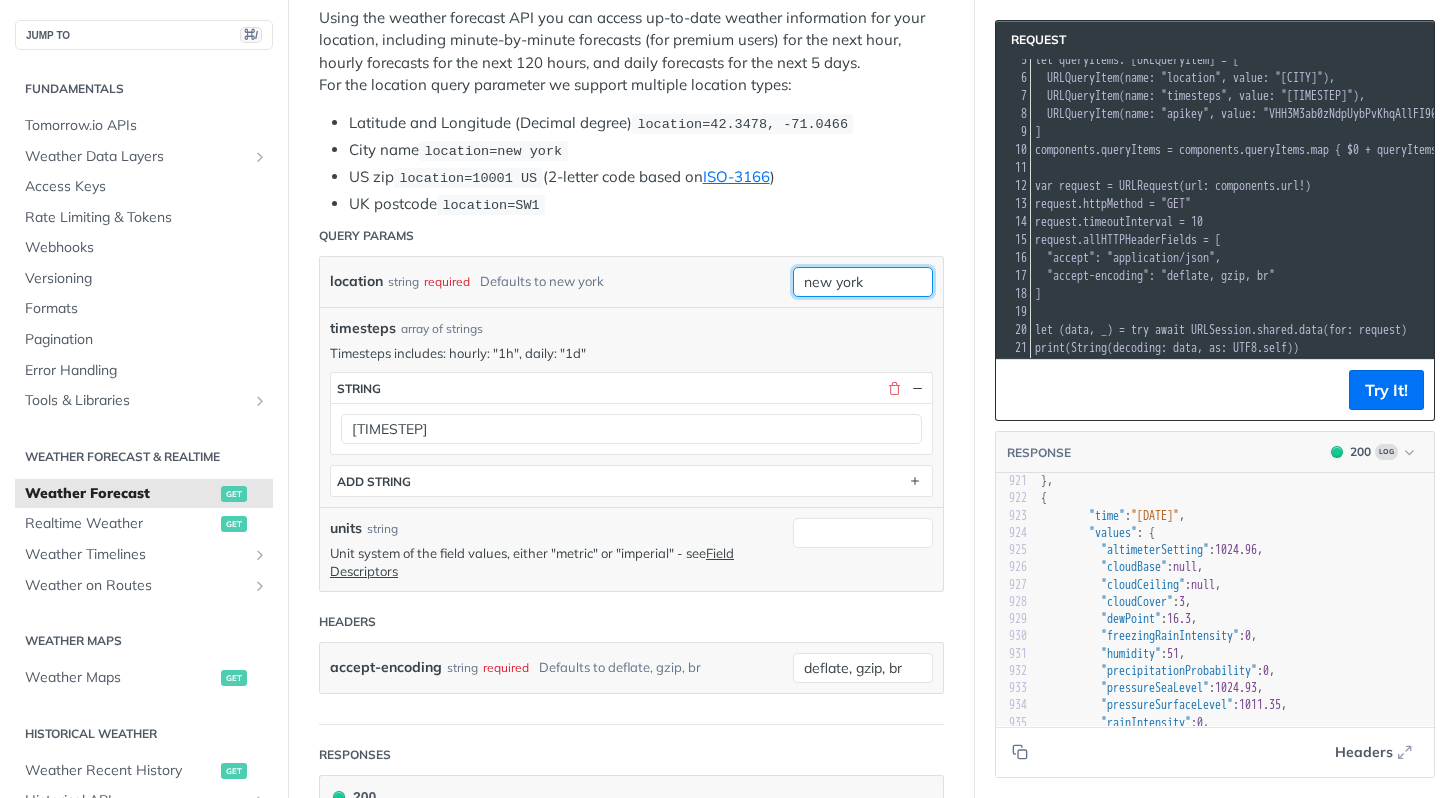 click on "new york" at bounding box center (863, 282) 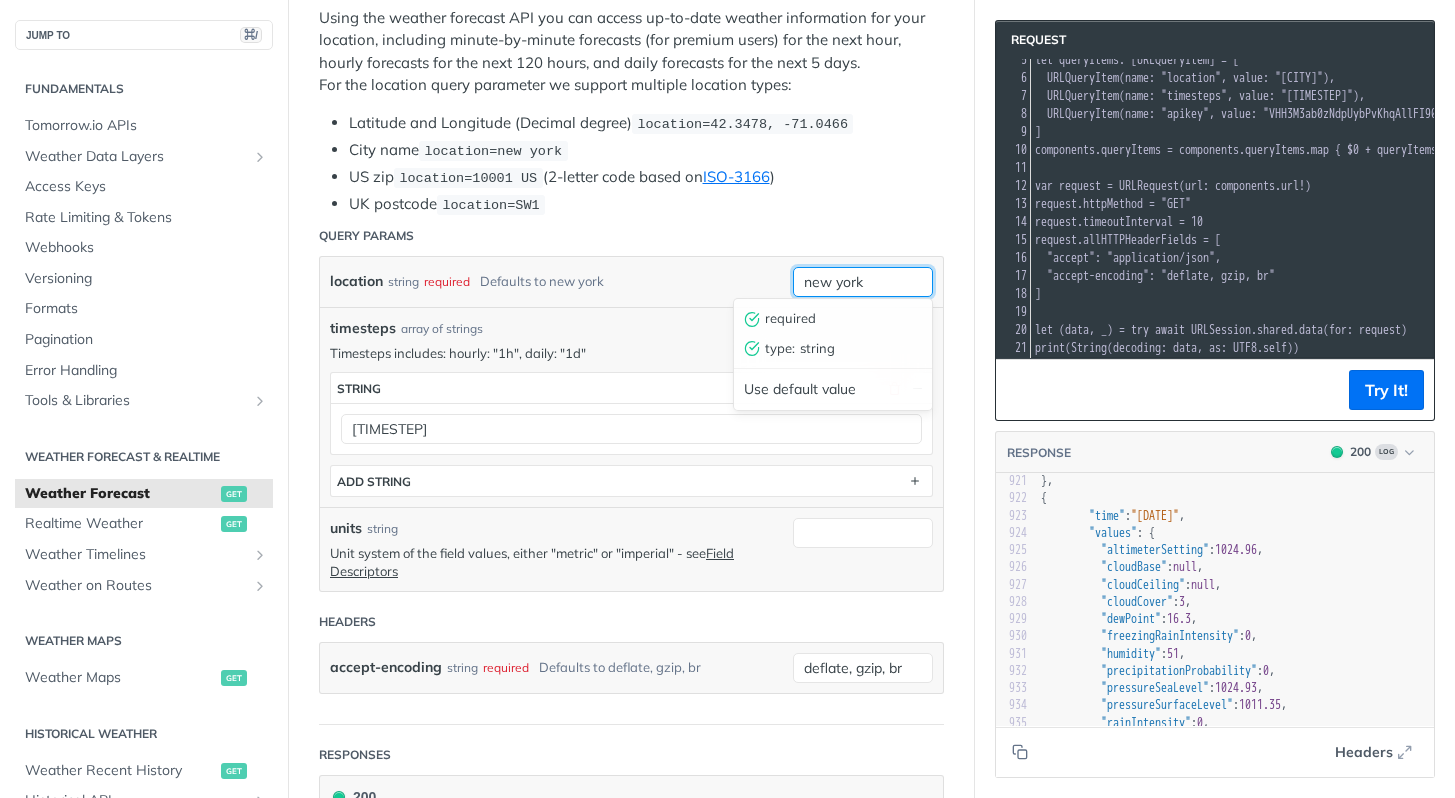 click on "new york" at bounding box center (863, 282) 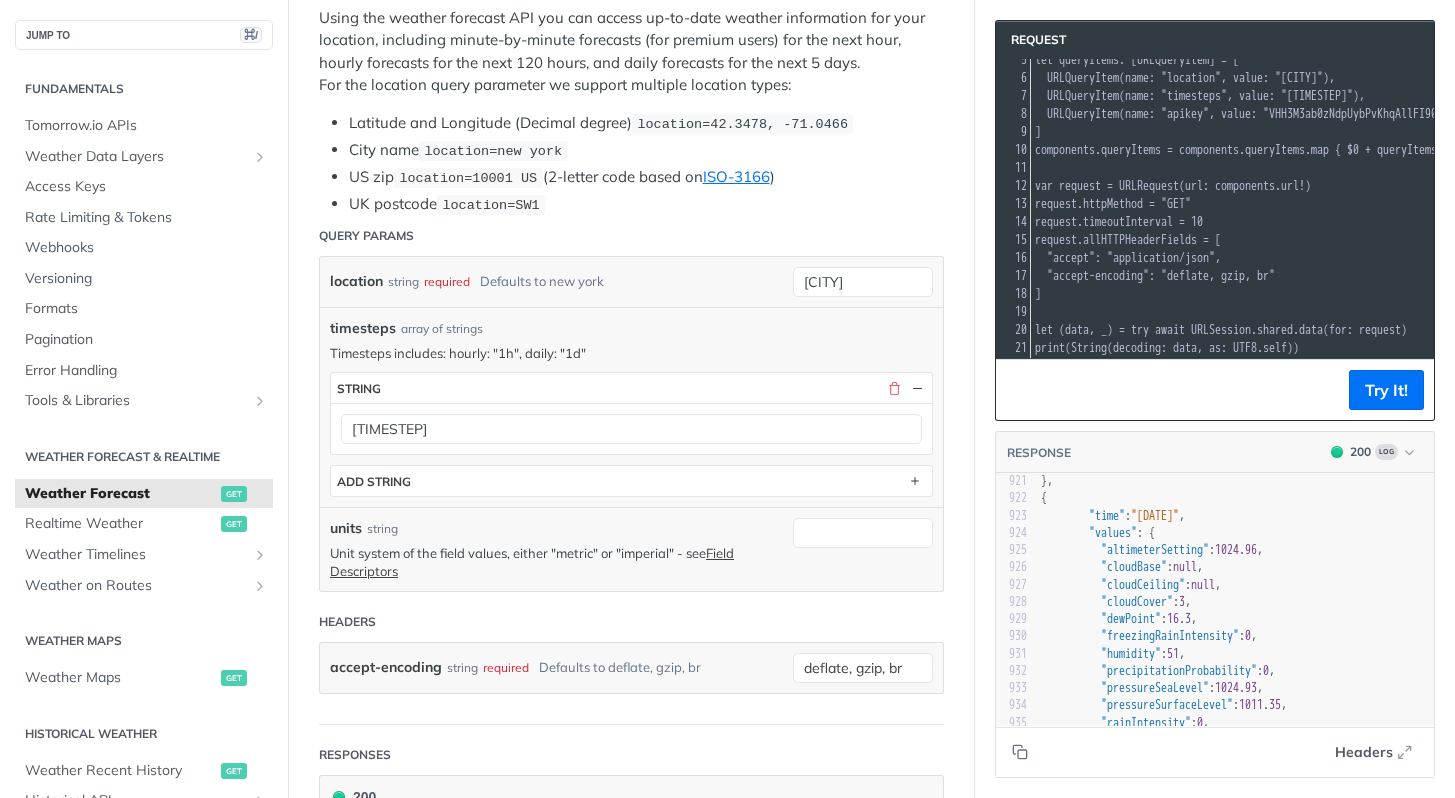 click on "timesteps array of strings Timesteps includes: hourly: "1h", daily: "1d" timesteps   string Daily ADD    string" at bounding box center [631, 407] 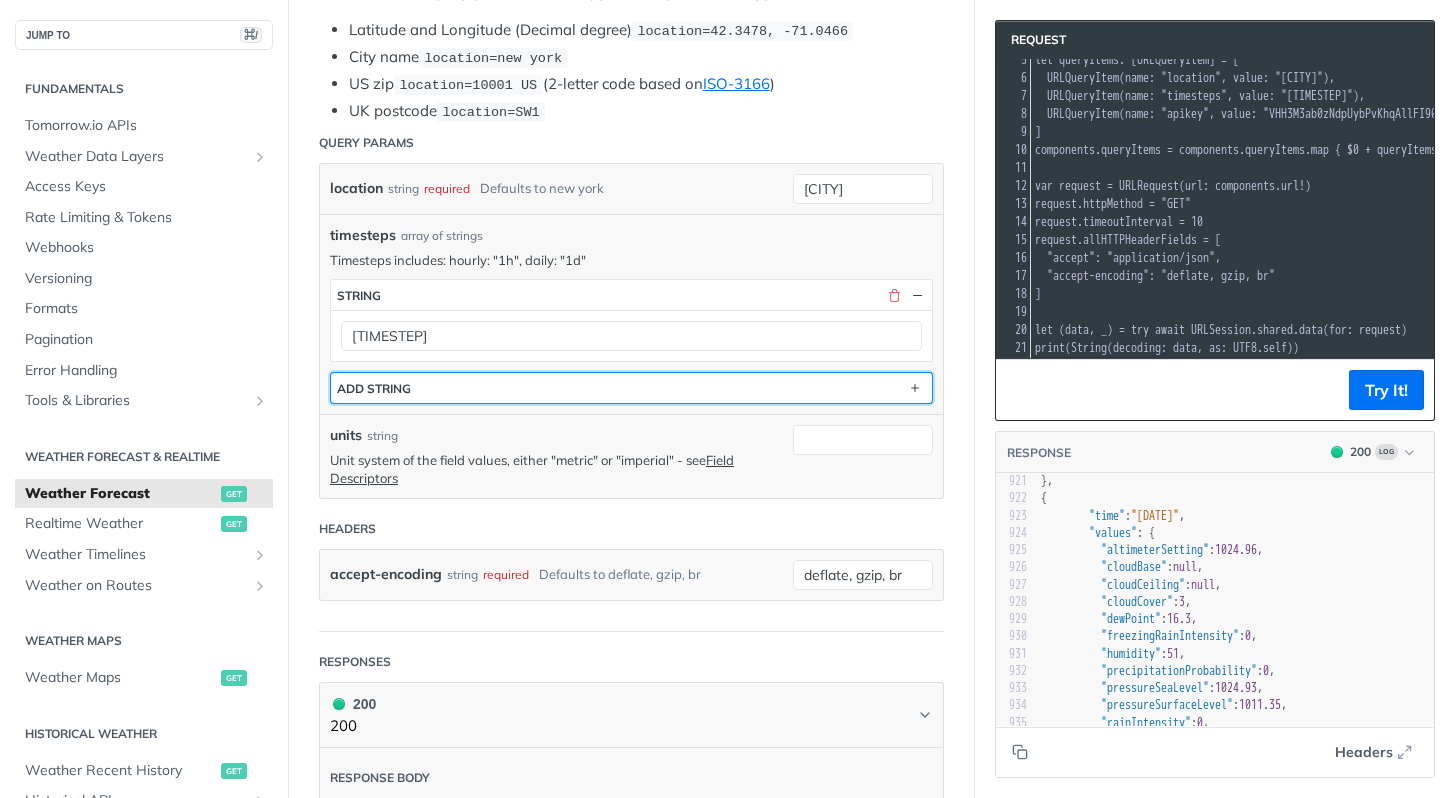 click on "ADD    string" at bounding box center [631, 388] 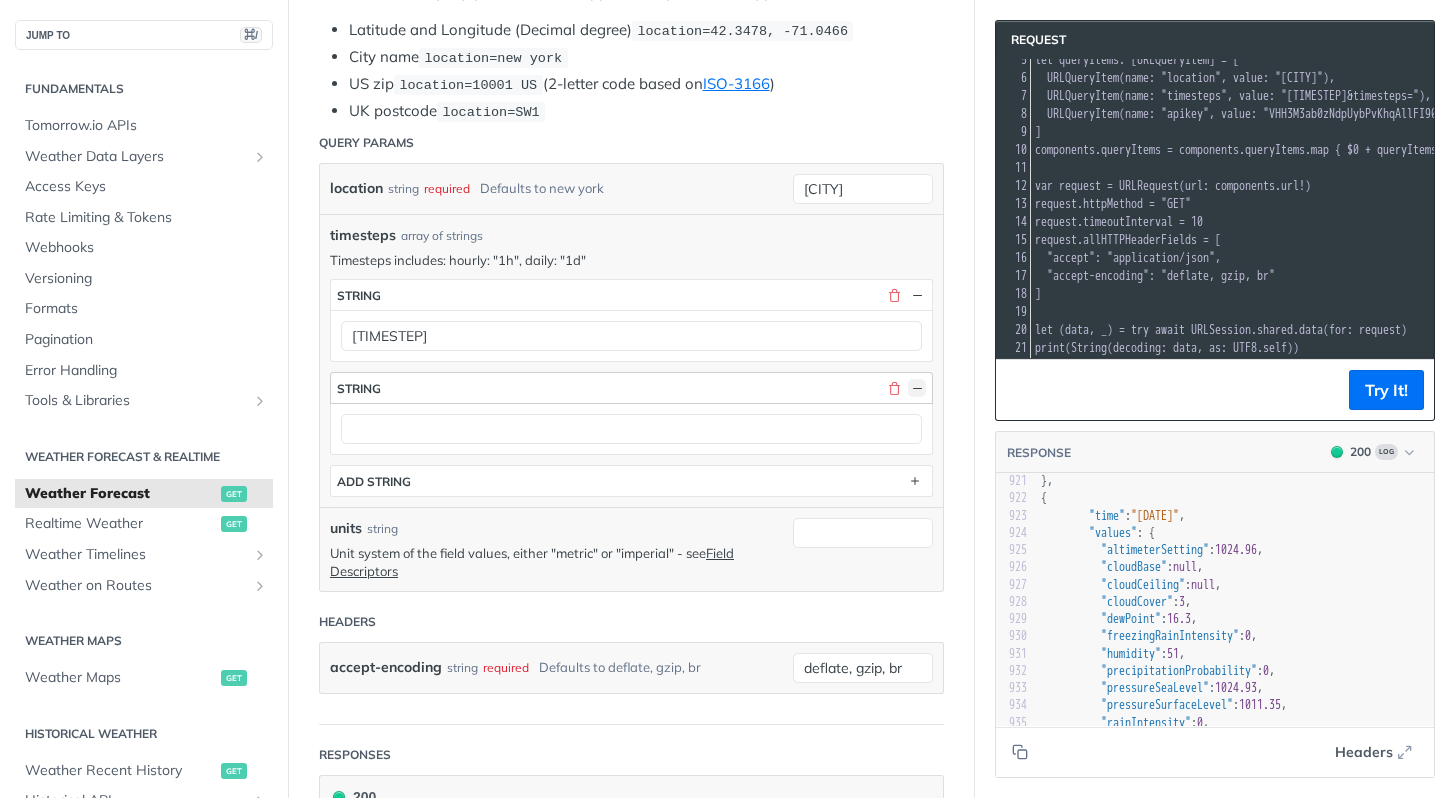 click at bounding box center [917, 388] 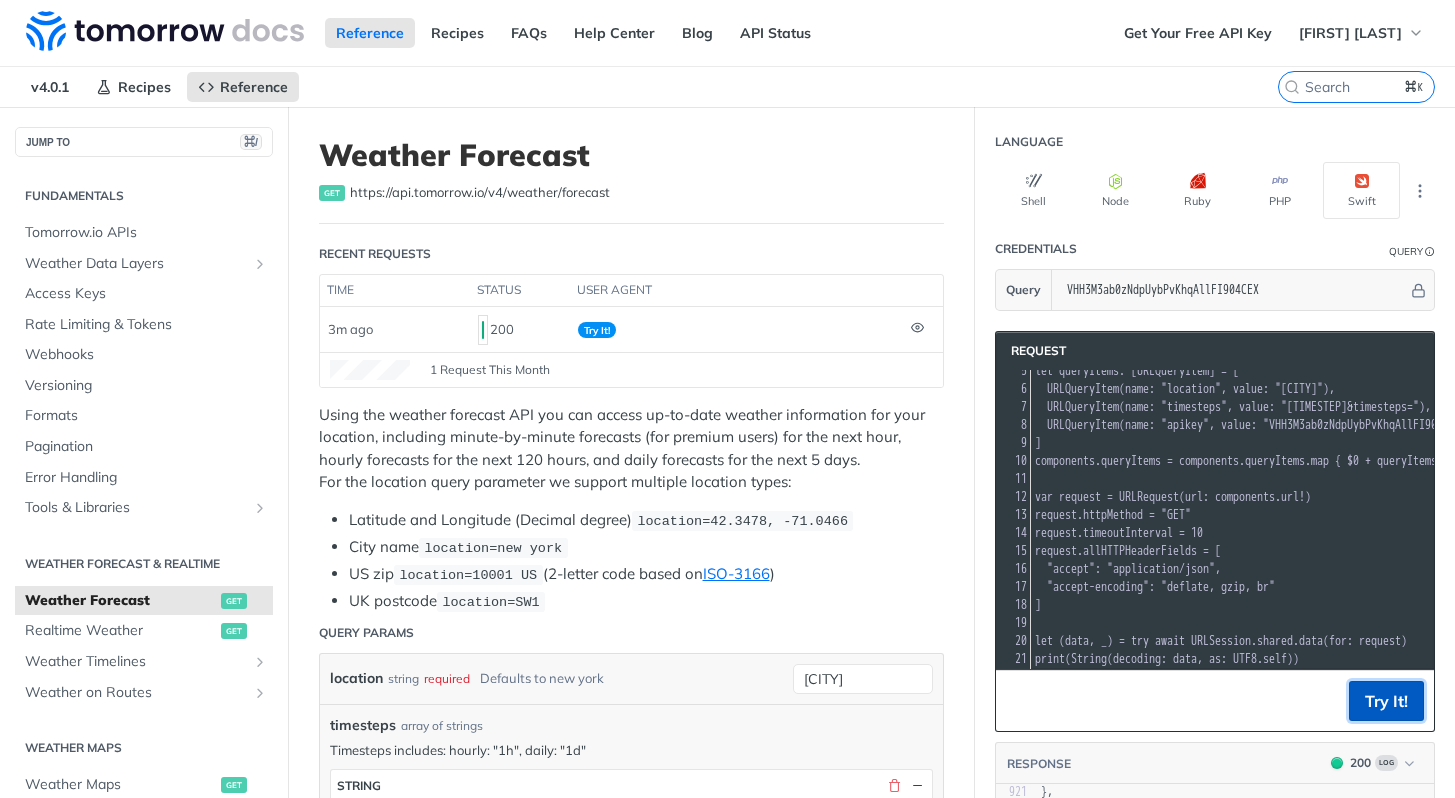 click on "Try It!" at bounding box center (1386, 701) 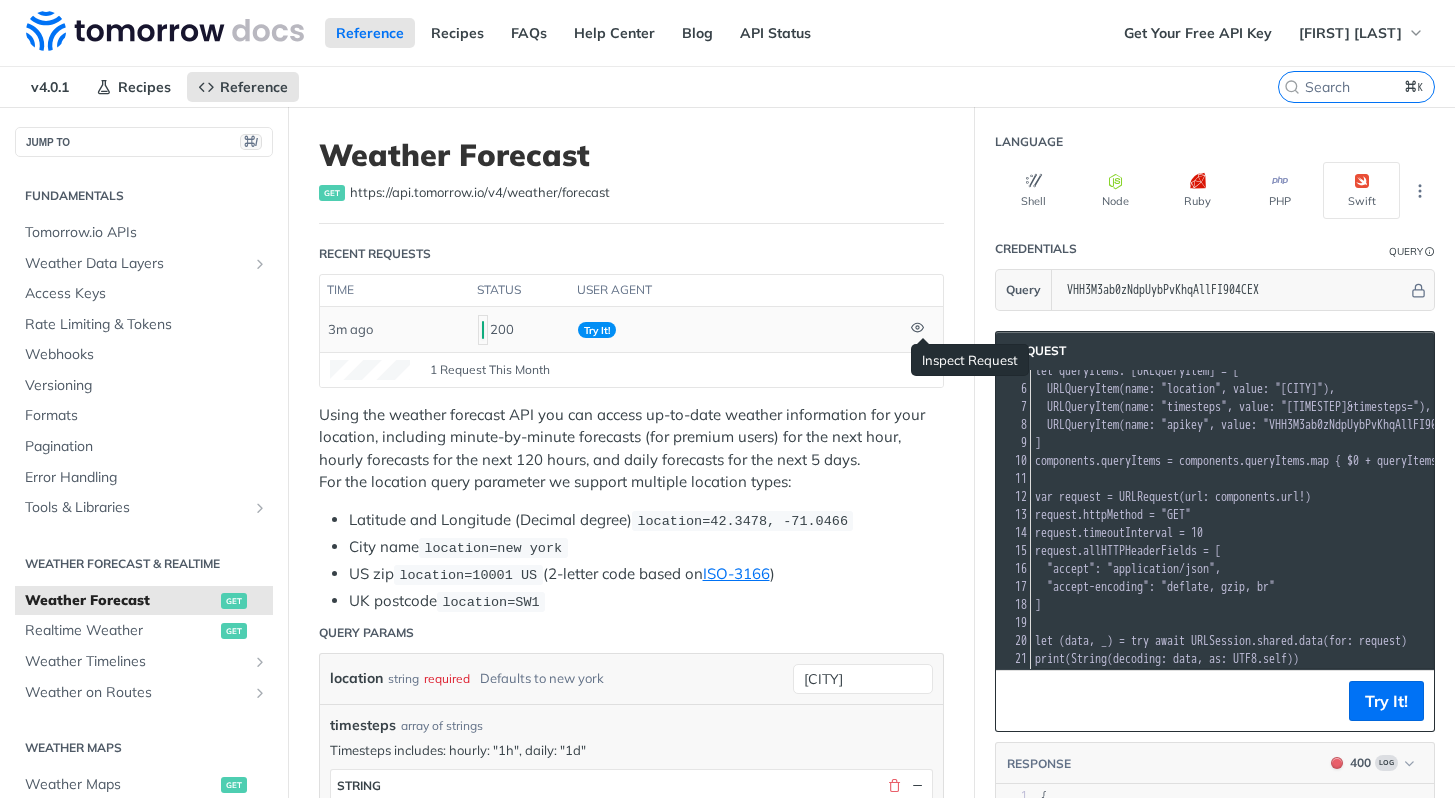 click 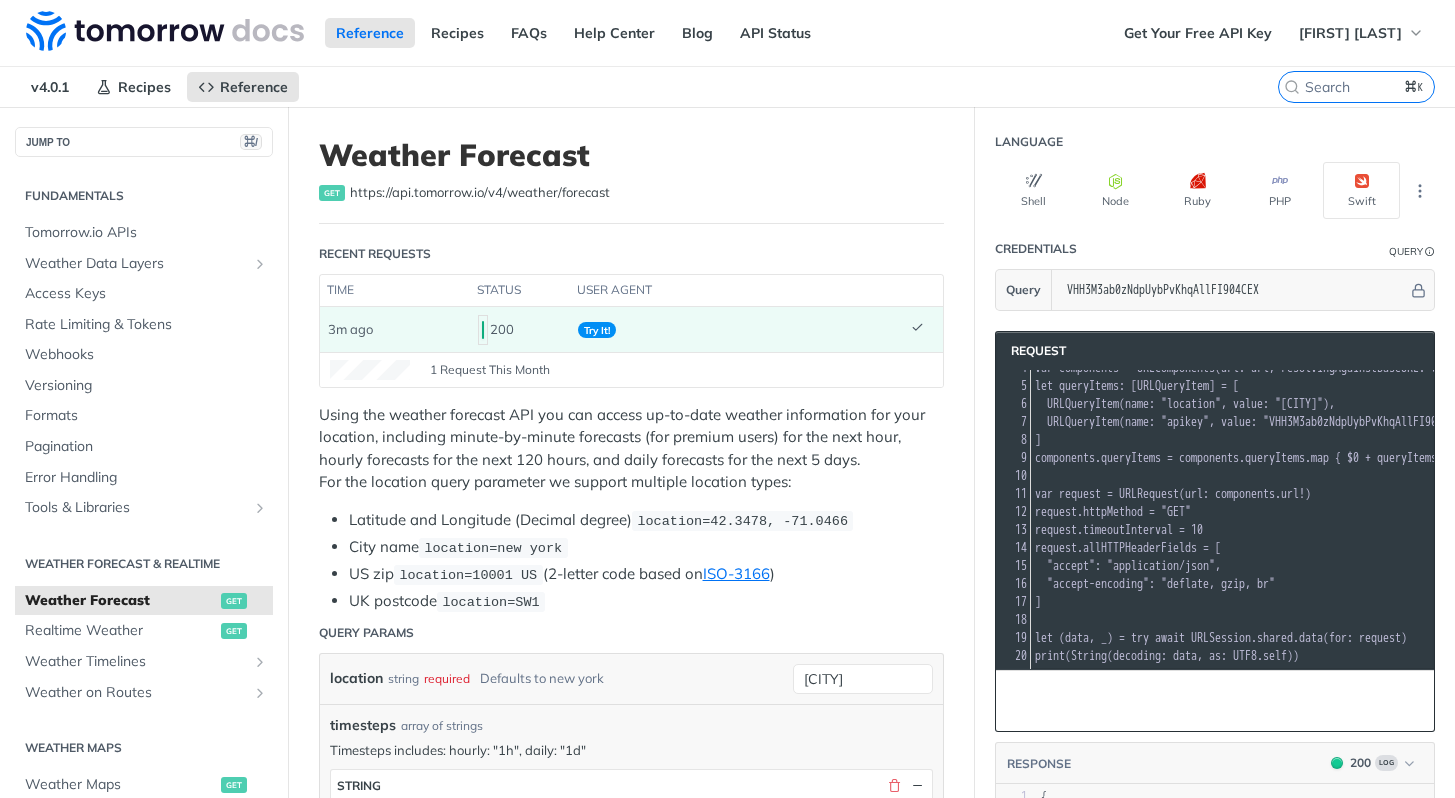 scroll, scrollTop: 0, scrollLeft: 0, axis: both 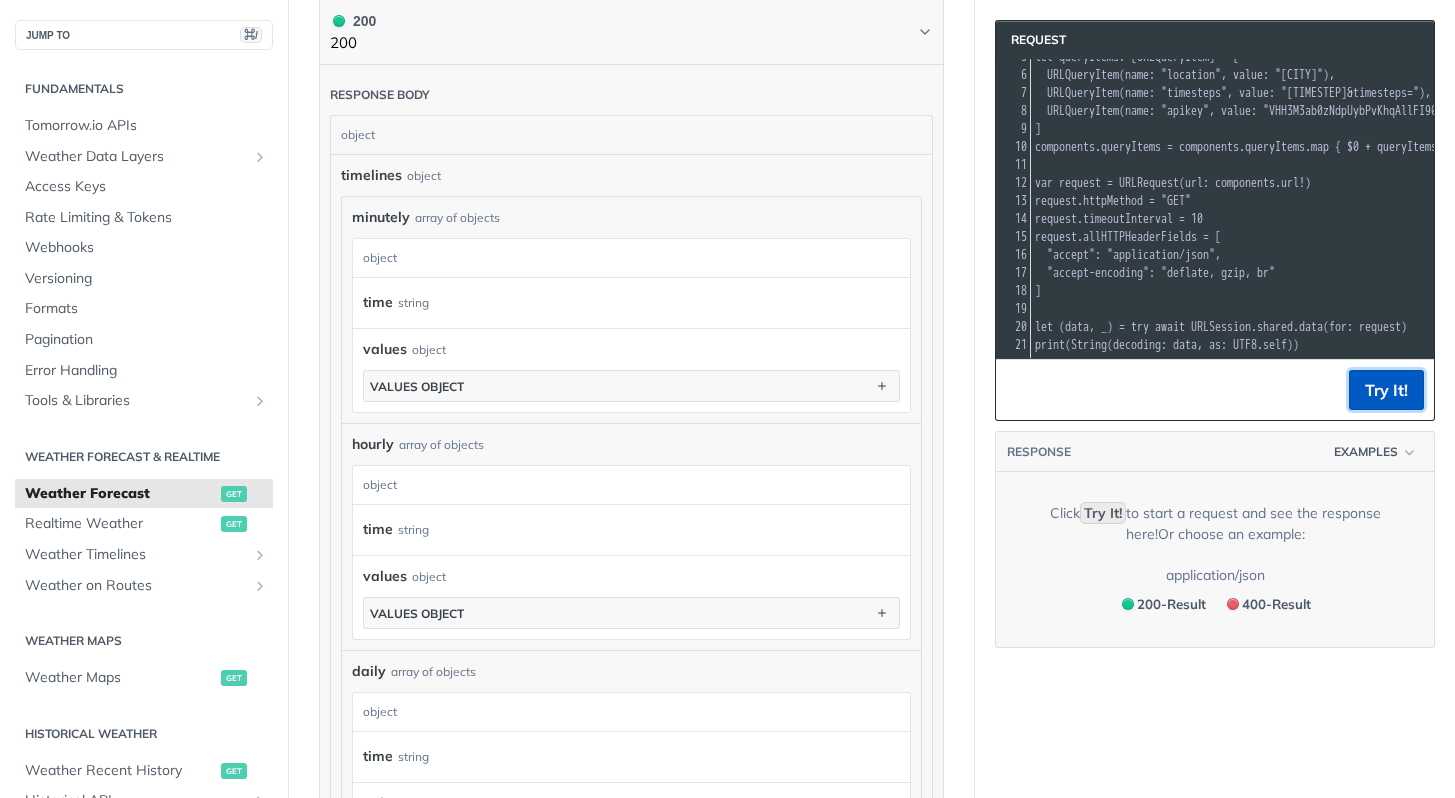 click on "Try It!" at bounding box center [1386, 390] 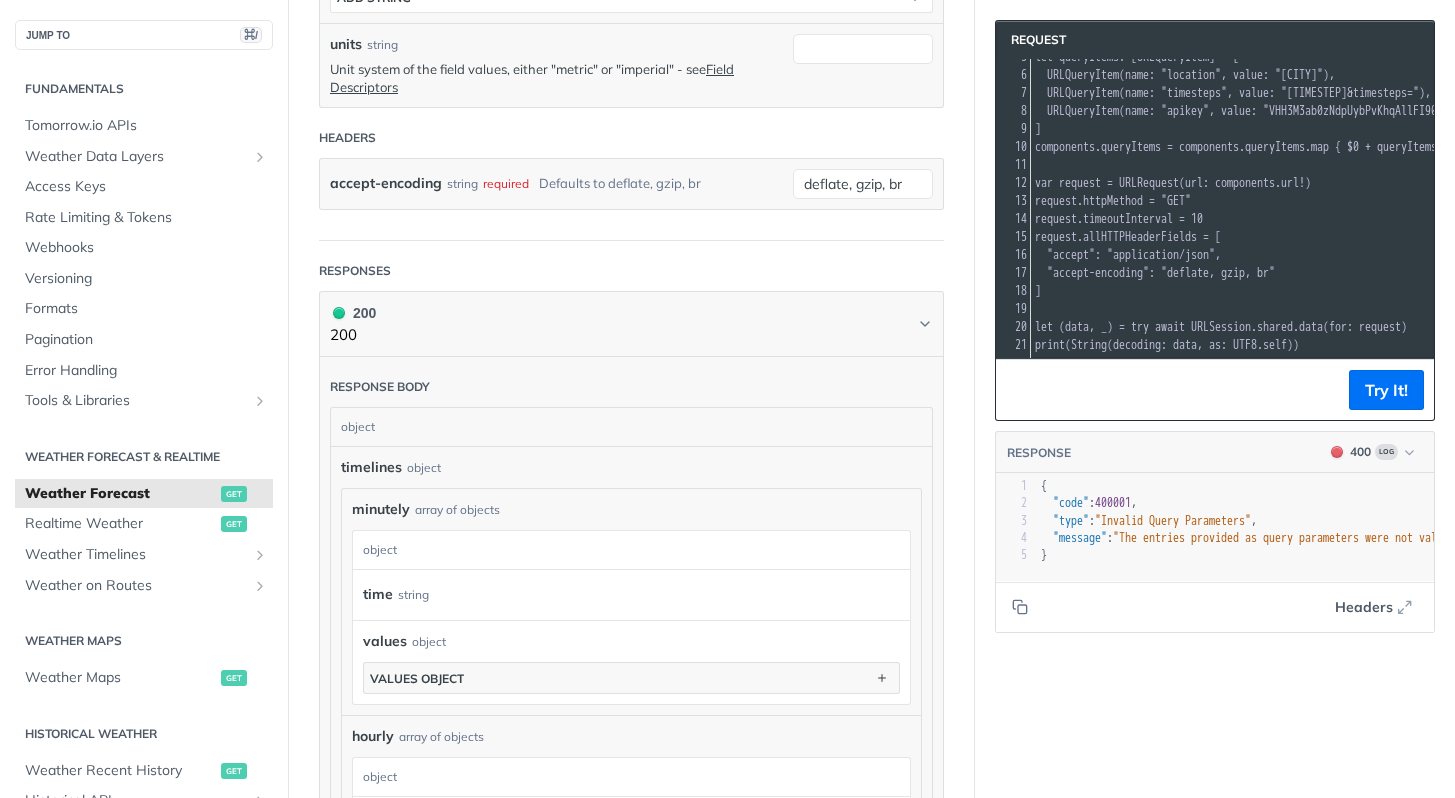 scroll, scrollTop: 554, scrollLeft: 0, axis: vertical 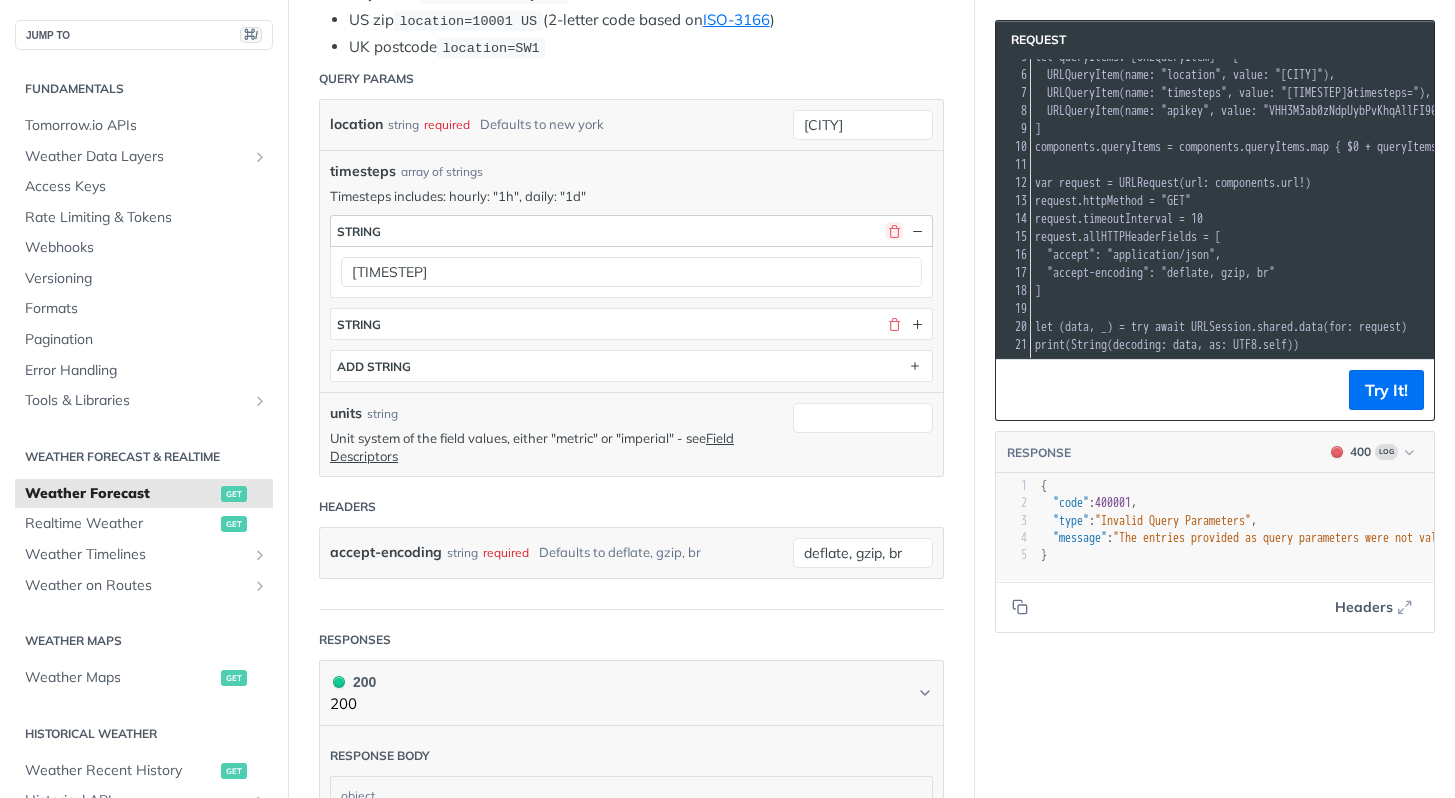 click at bounding box center [894, 231] 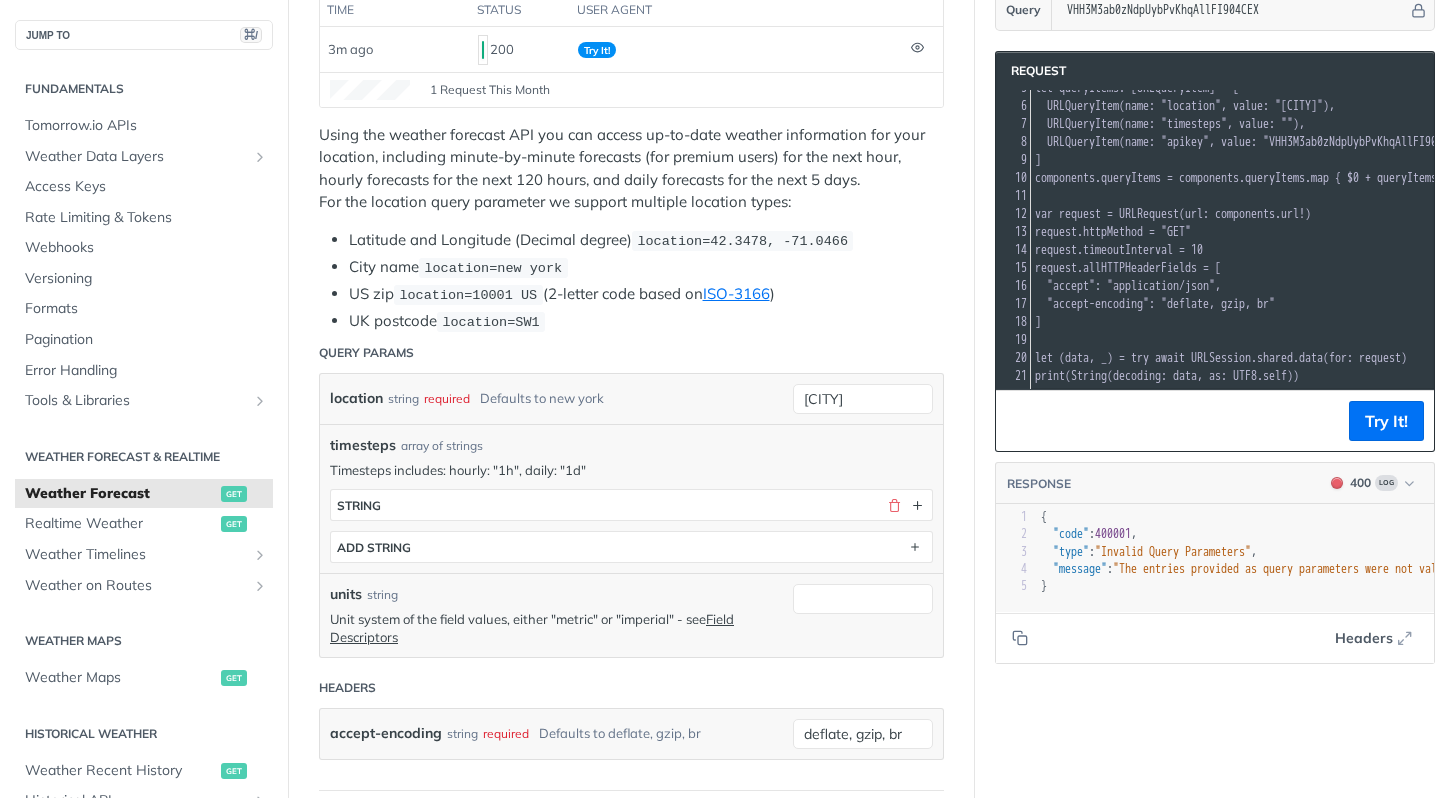 scroll, scrollTop: 0, scrollLeft: 0, axis: both 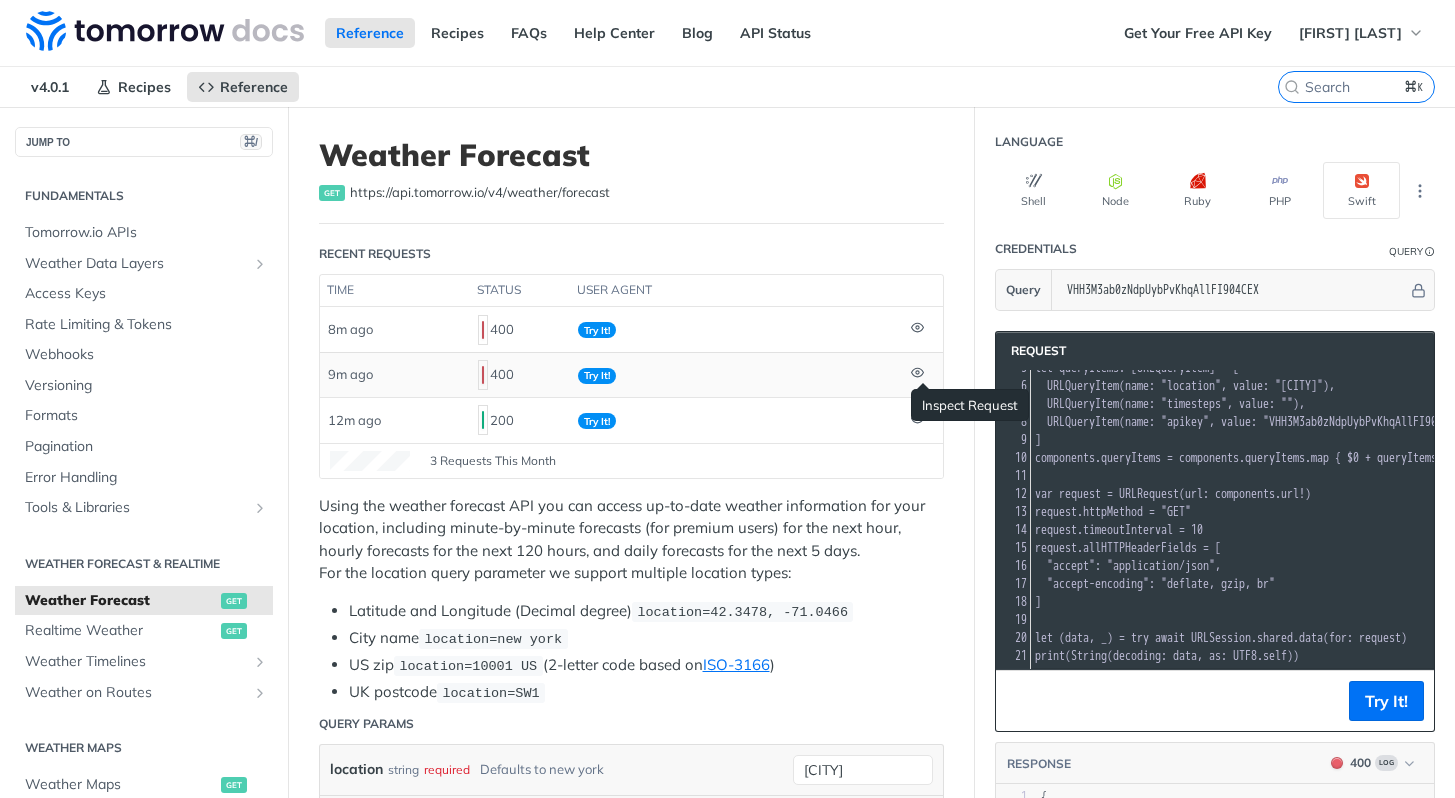 click 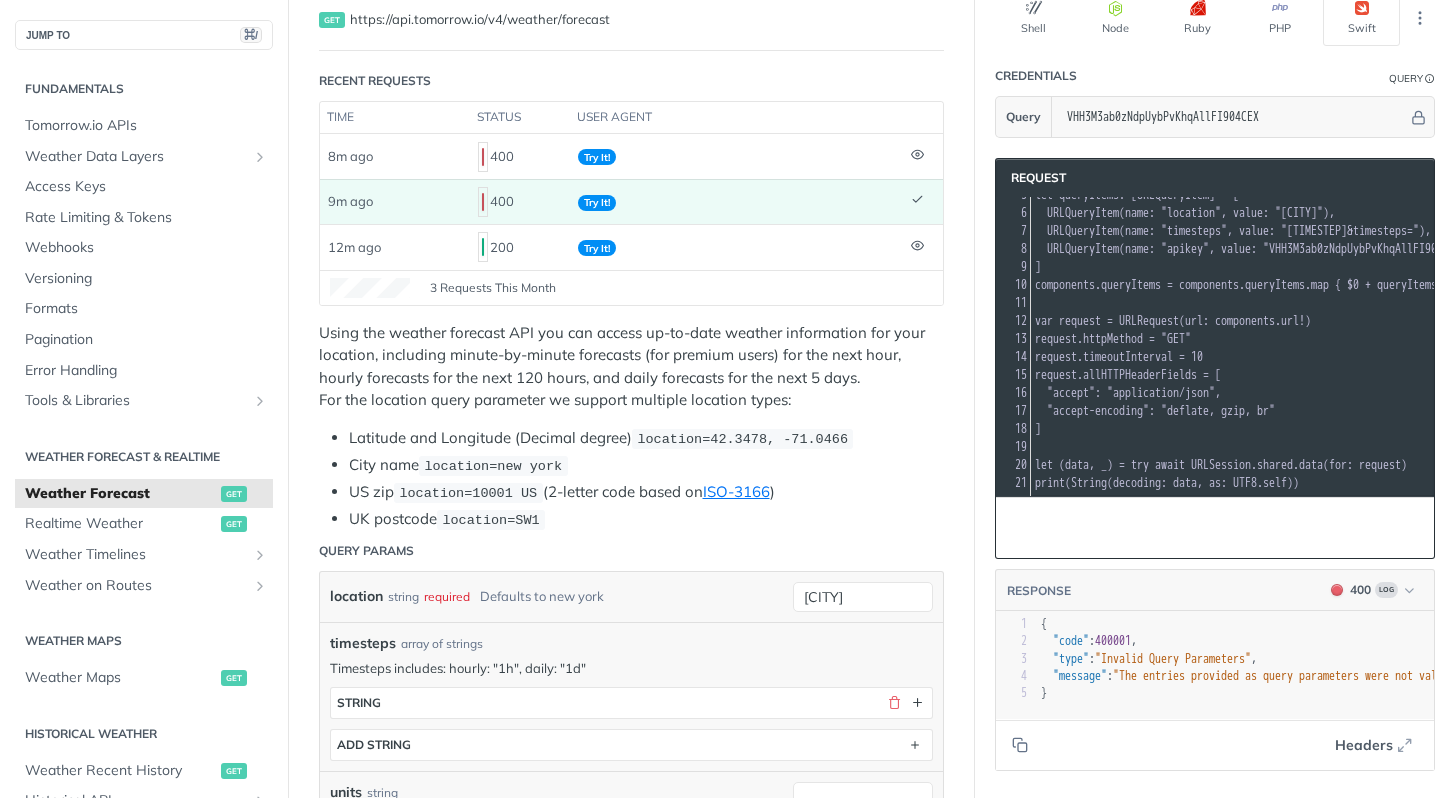 scroll, scrollTop: 0, scrollLeft: 0, axis: both 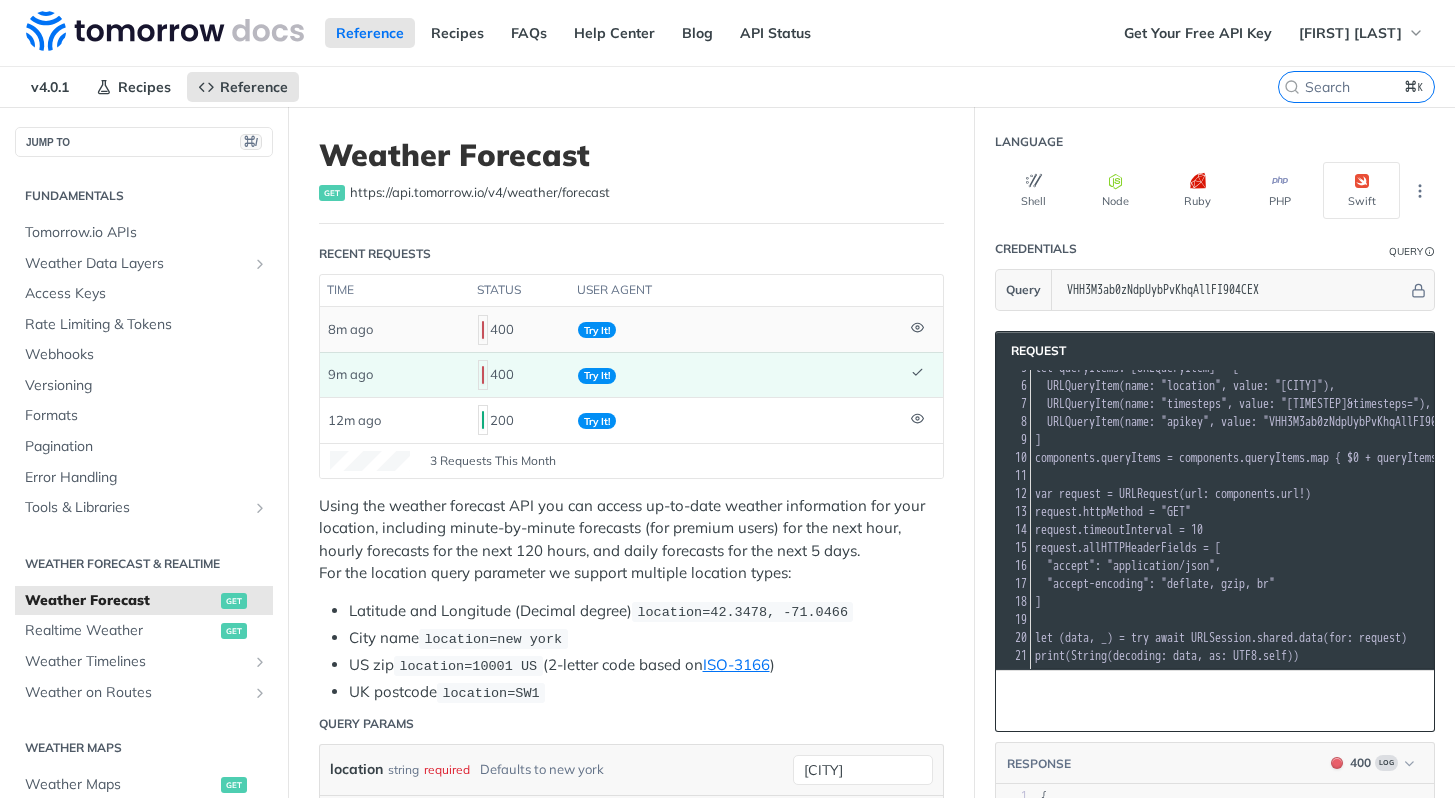 click at bounding box center (923, 329) 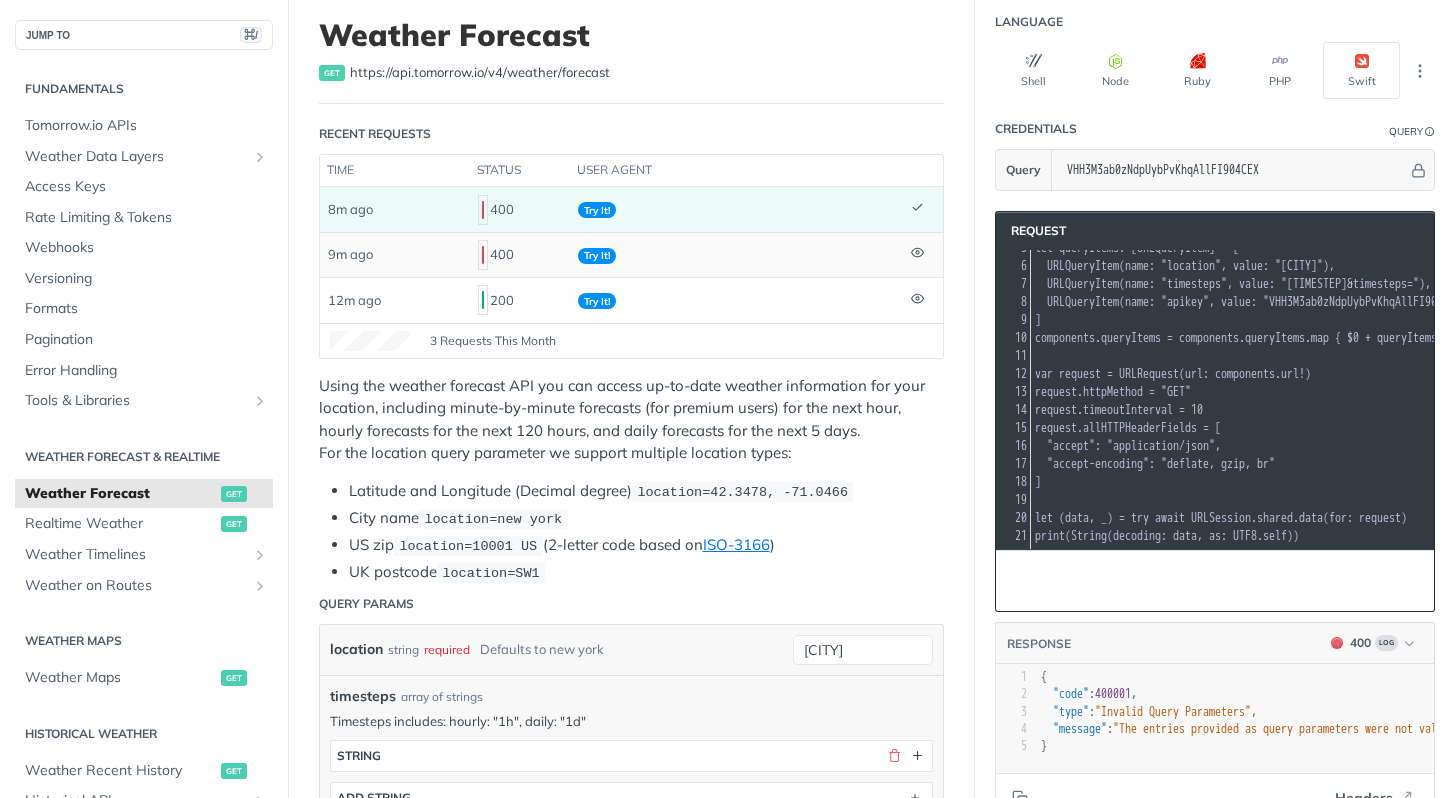 scroll, scrollTop: 229, scrollLeft: 0, axis: vertical 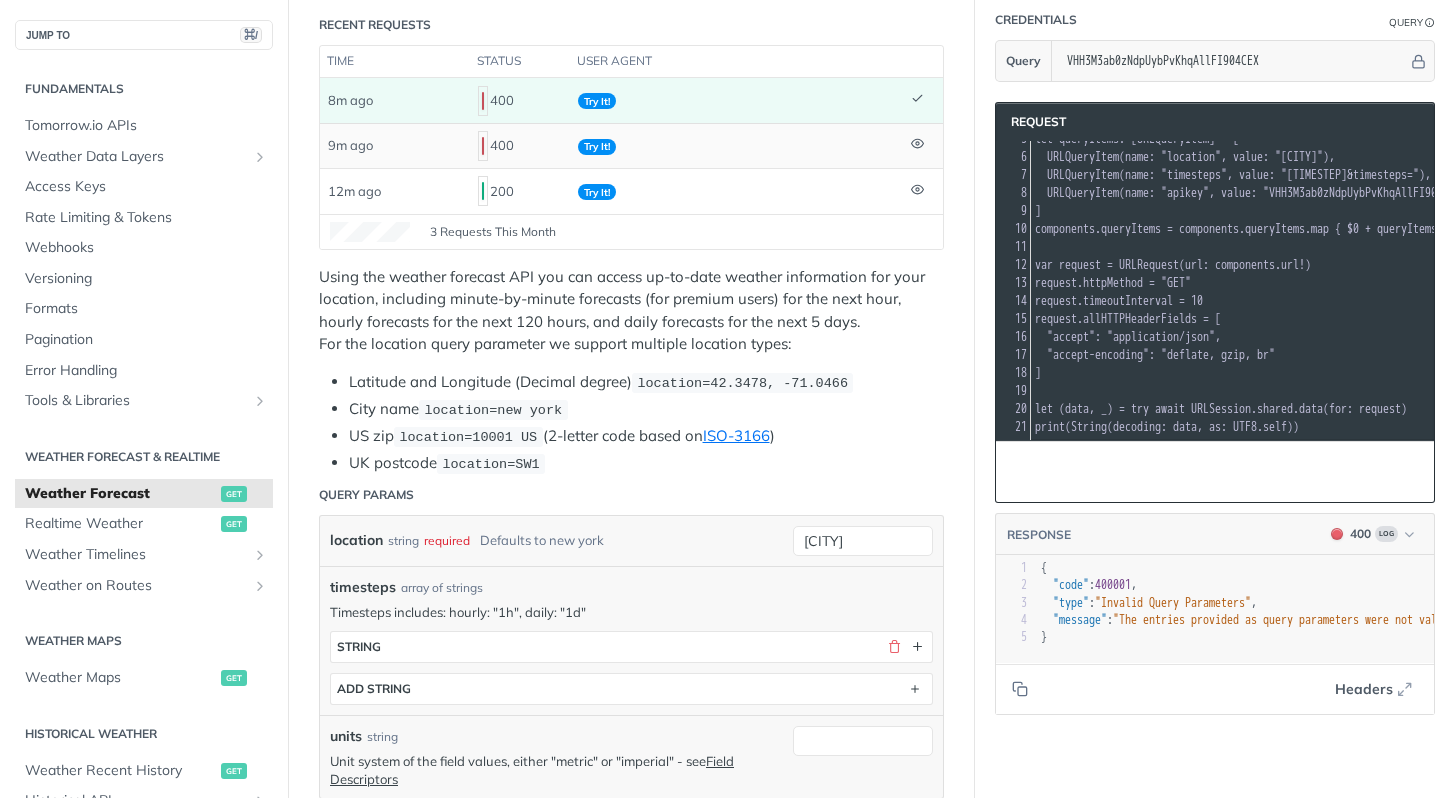 click 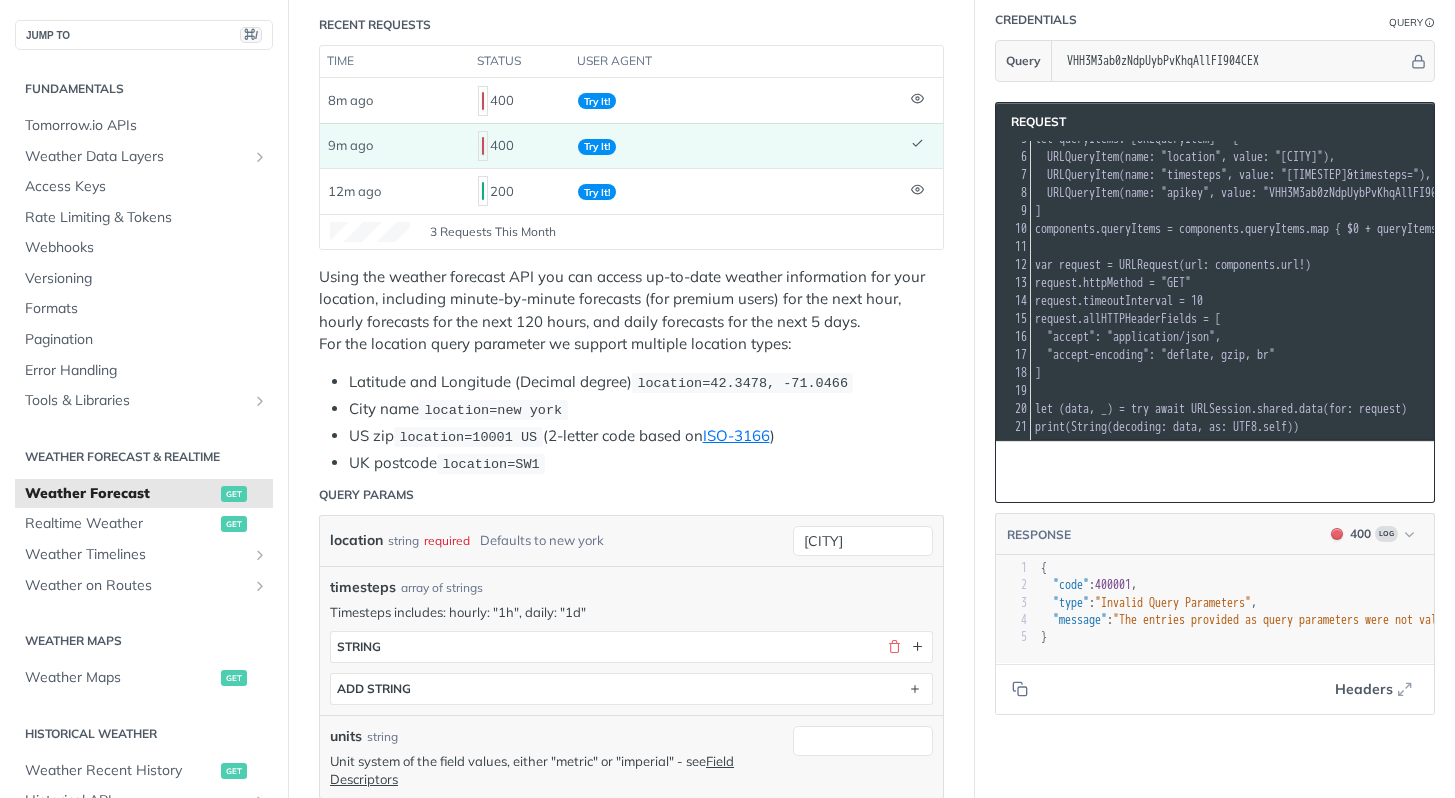 click 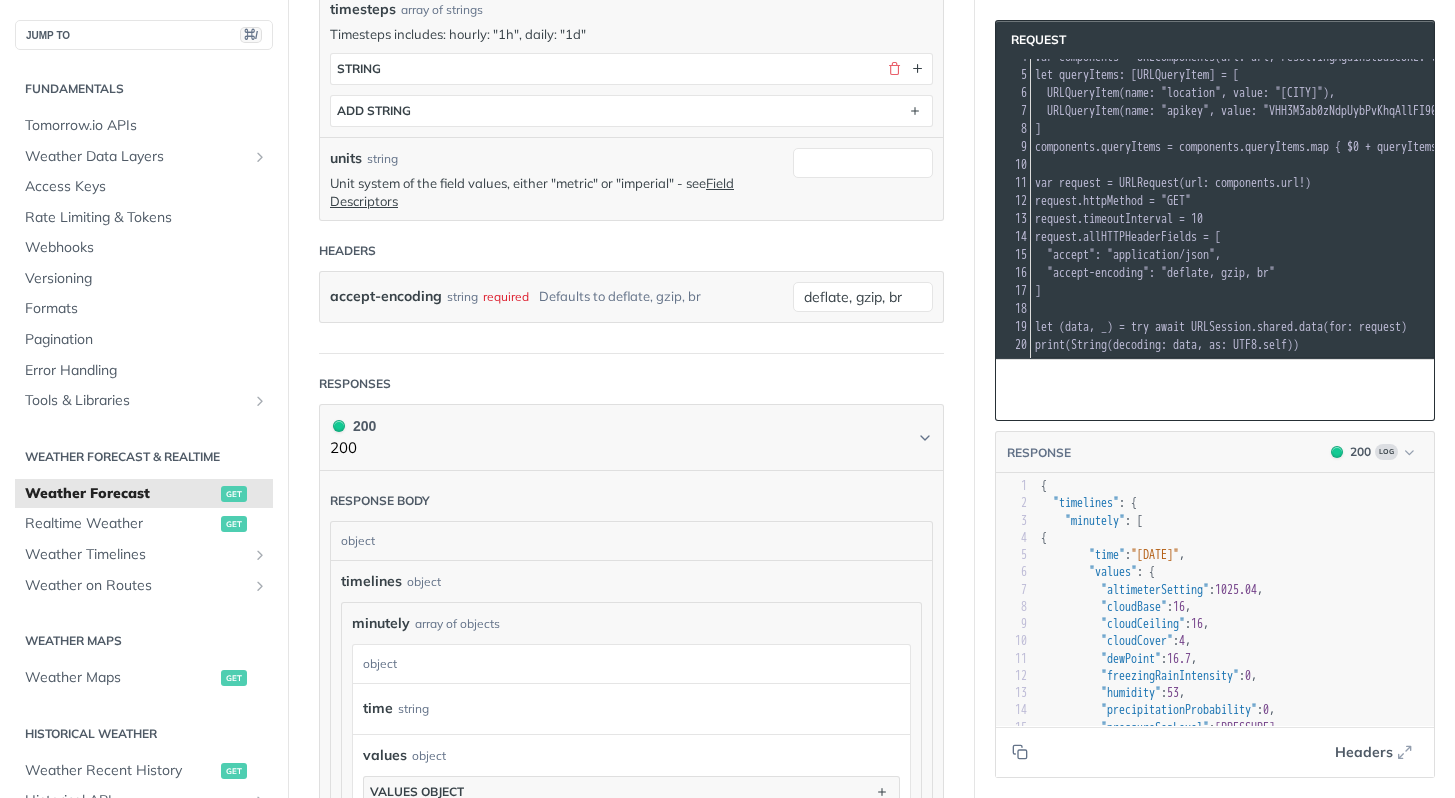 scroll, scrollTop: 731, scrollLeft: 0, axis: vertical 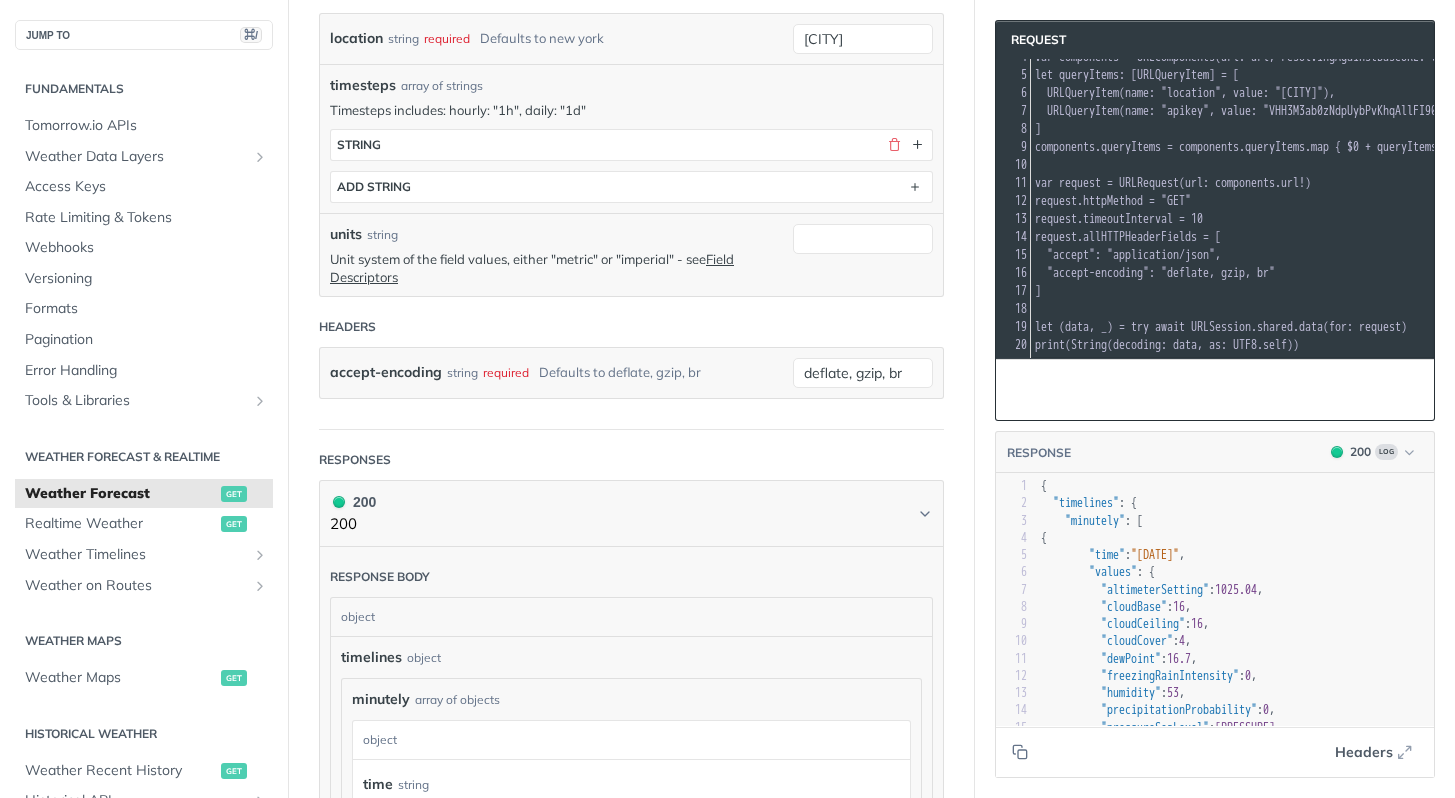 click on "Headers" at bounding box center [631, 327] 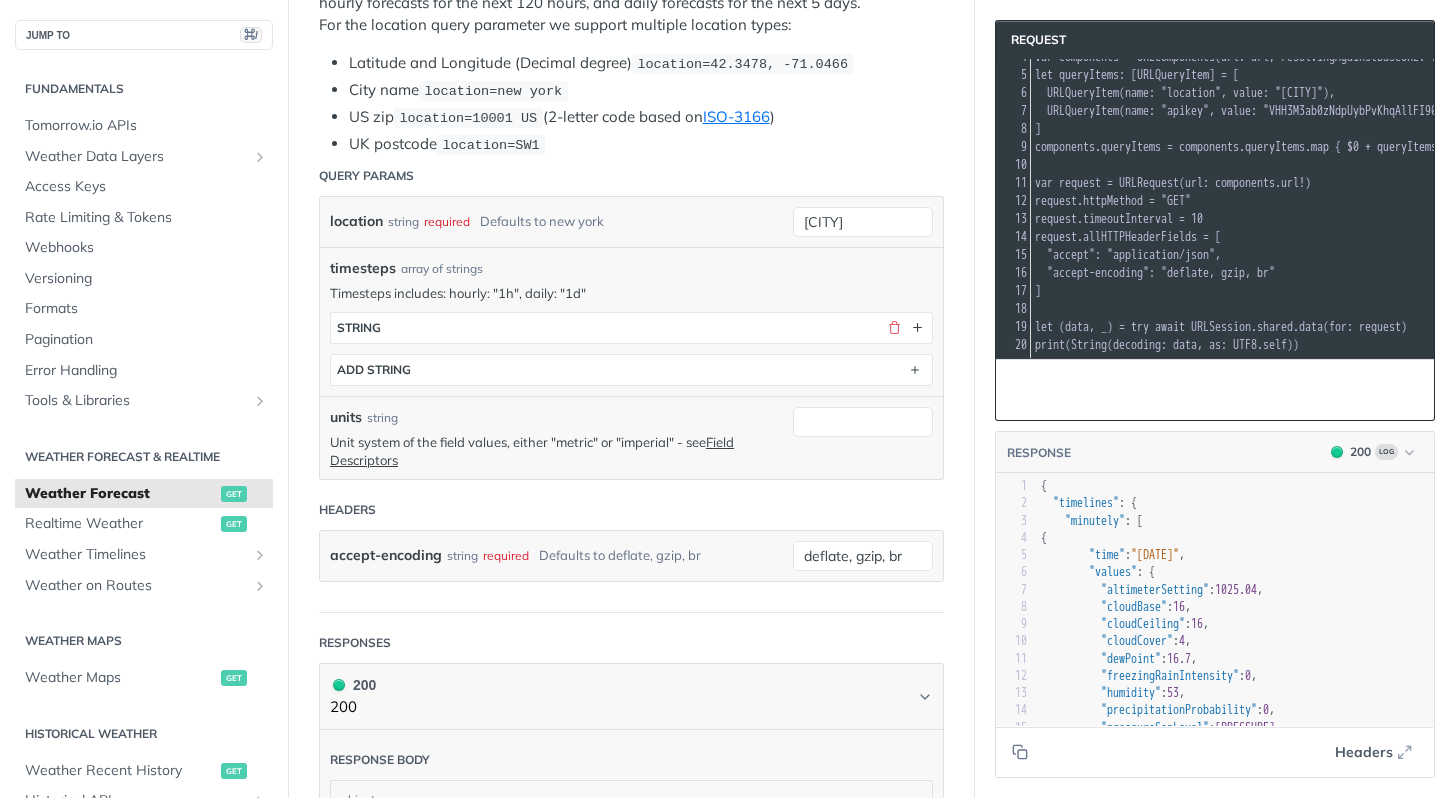 scroll, scrollTop: 70, scrollLeft: 0, axis: vertical 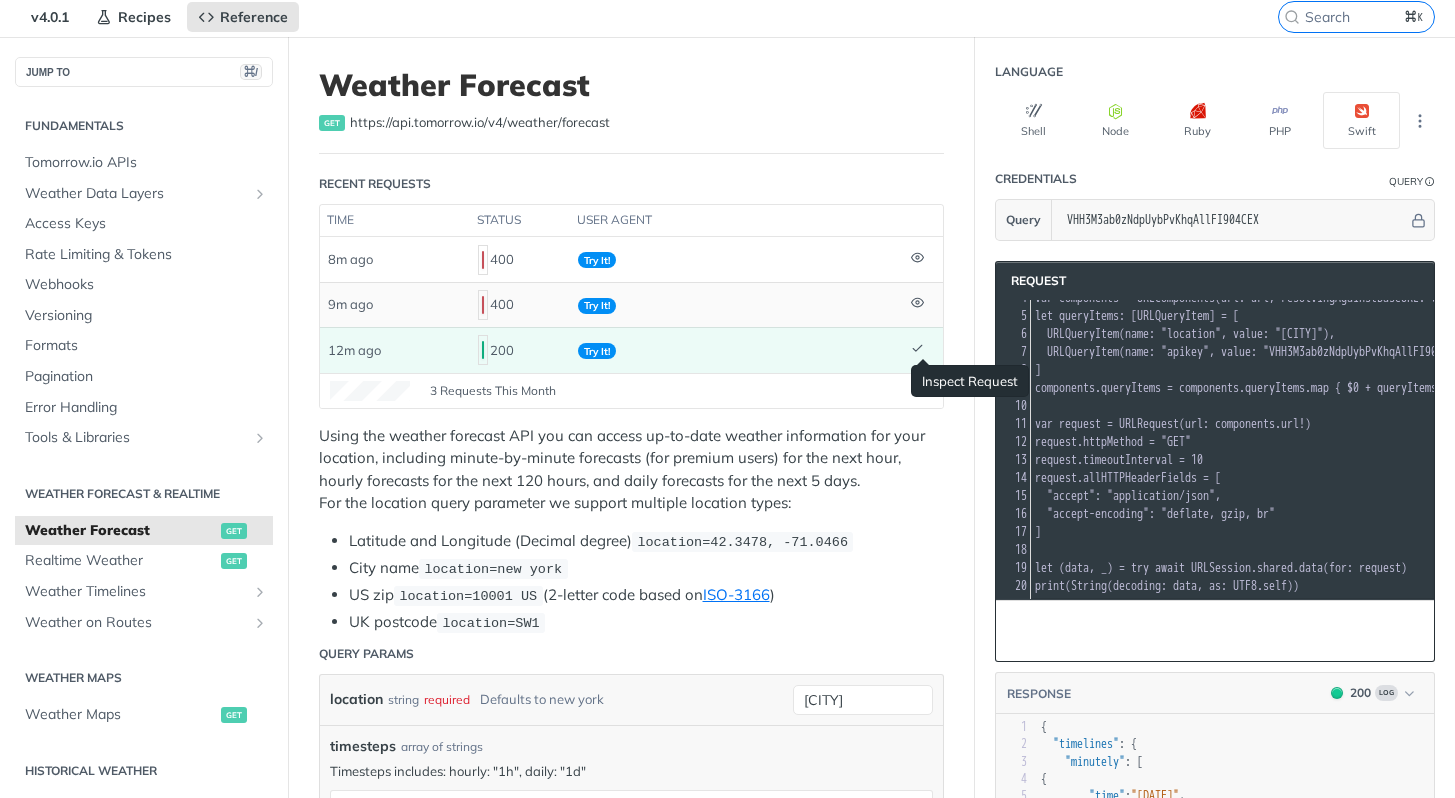 click 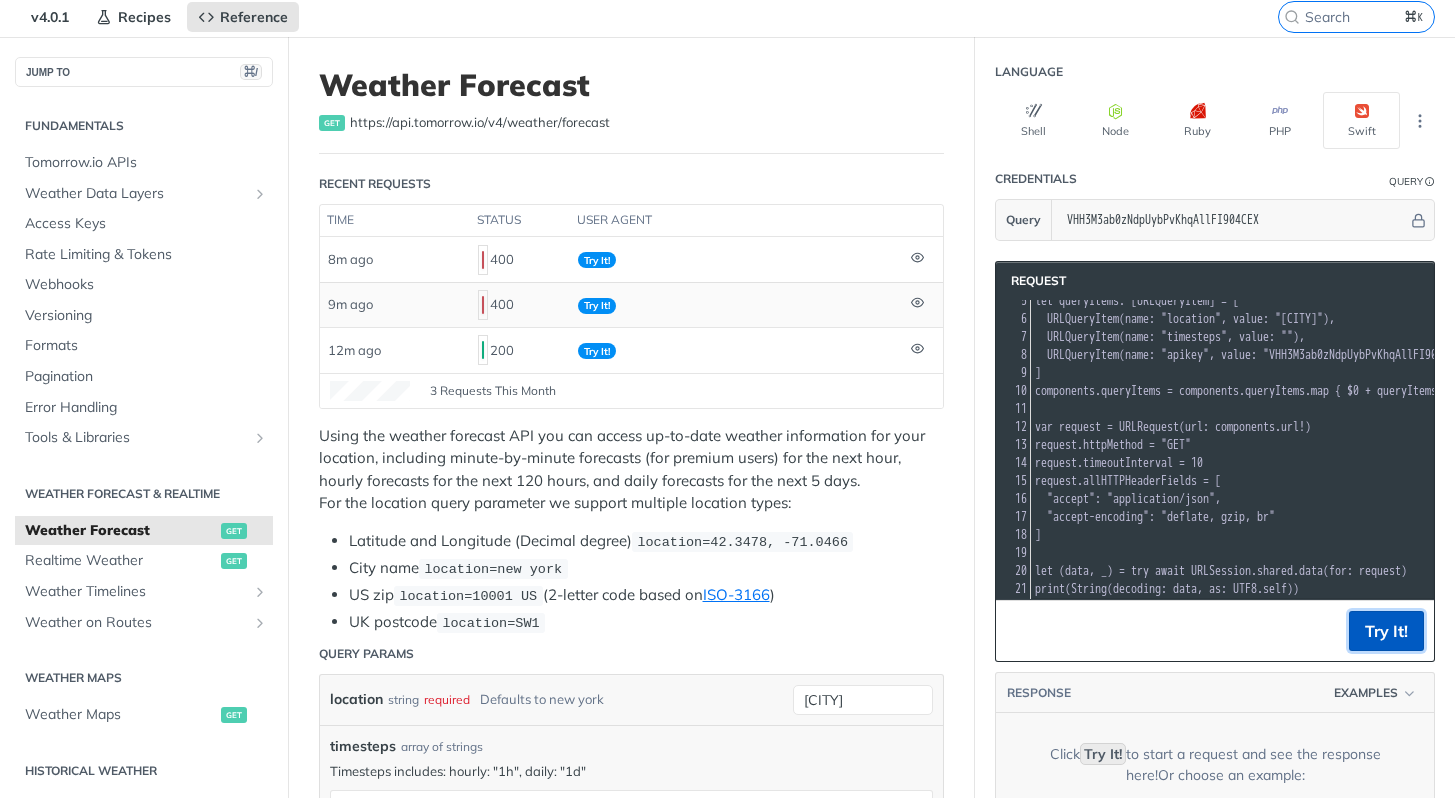click on "Try It!" at bounding box center [1386, 631] 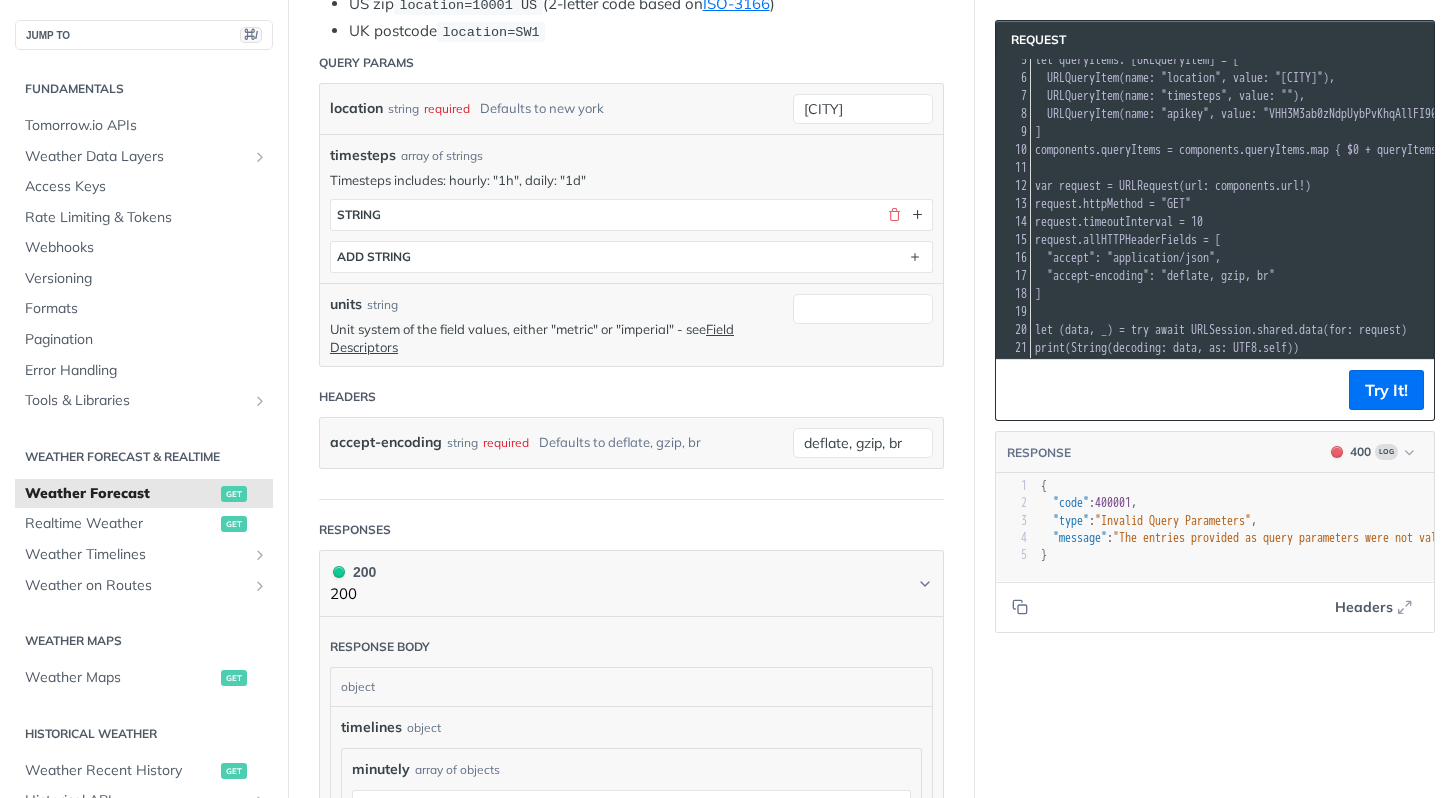 scroll, scrollTop: 619, scrollLeft: 0, axis: vertical 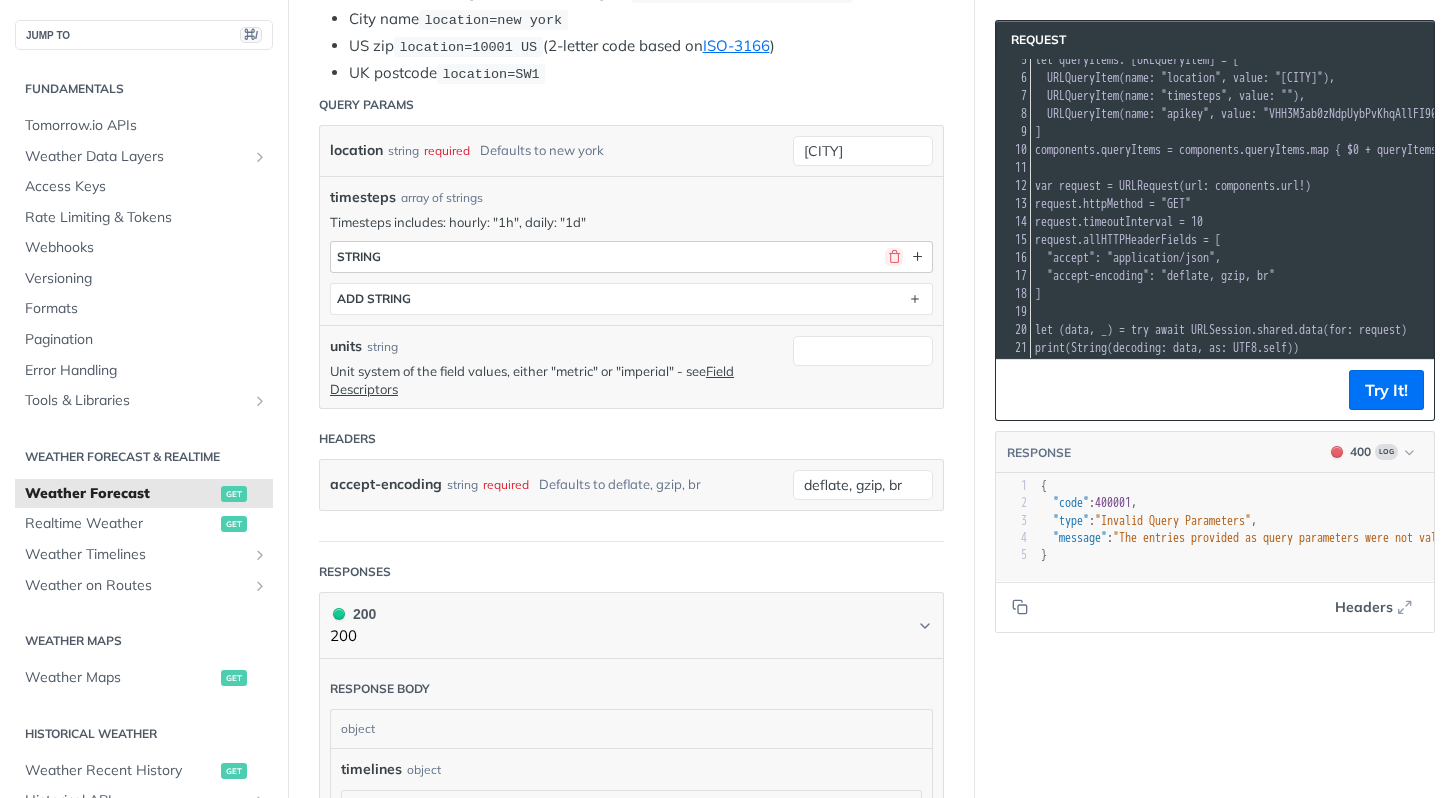 click at bounding box center (894, 257) 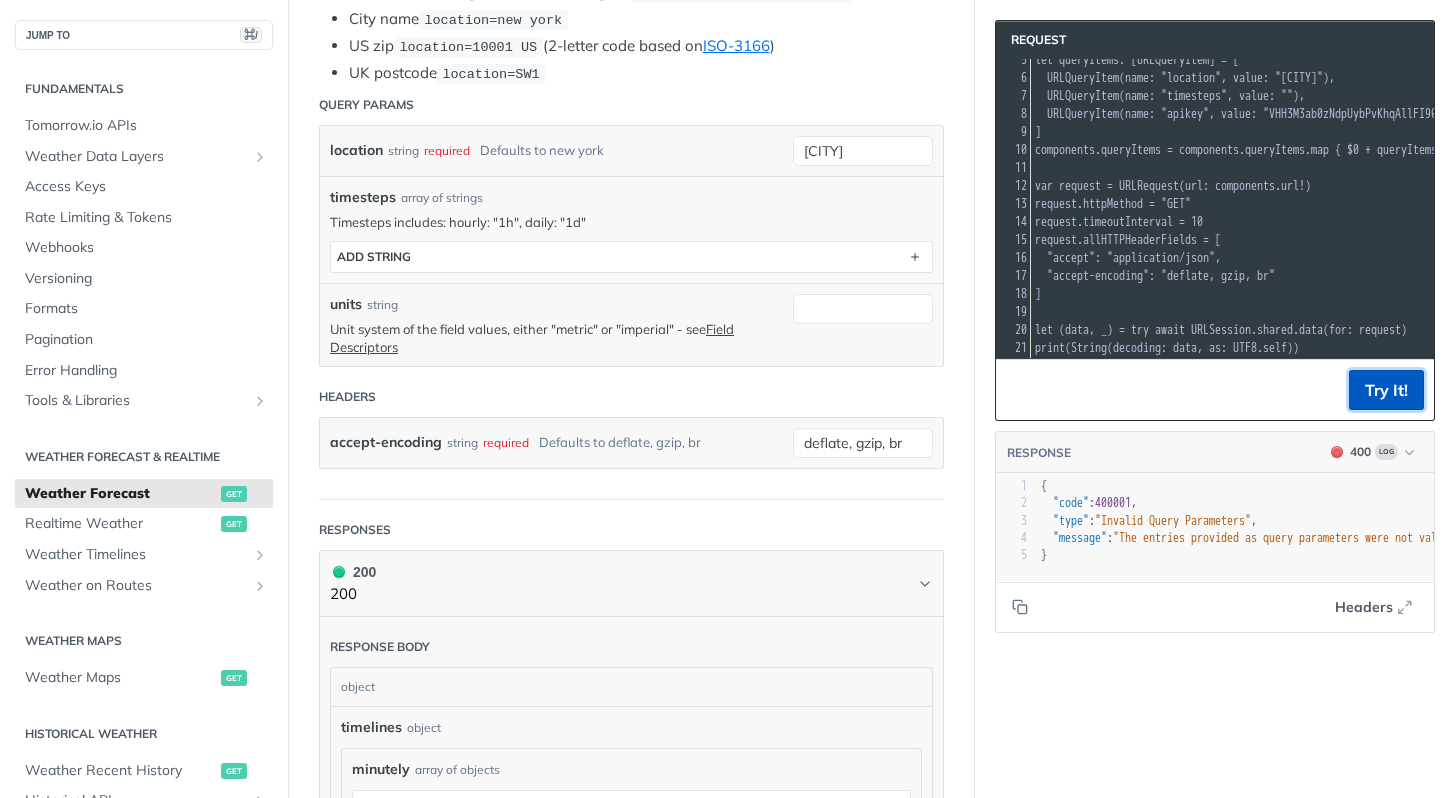 click on "Try It!" at bounding box center (1386, 390) 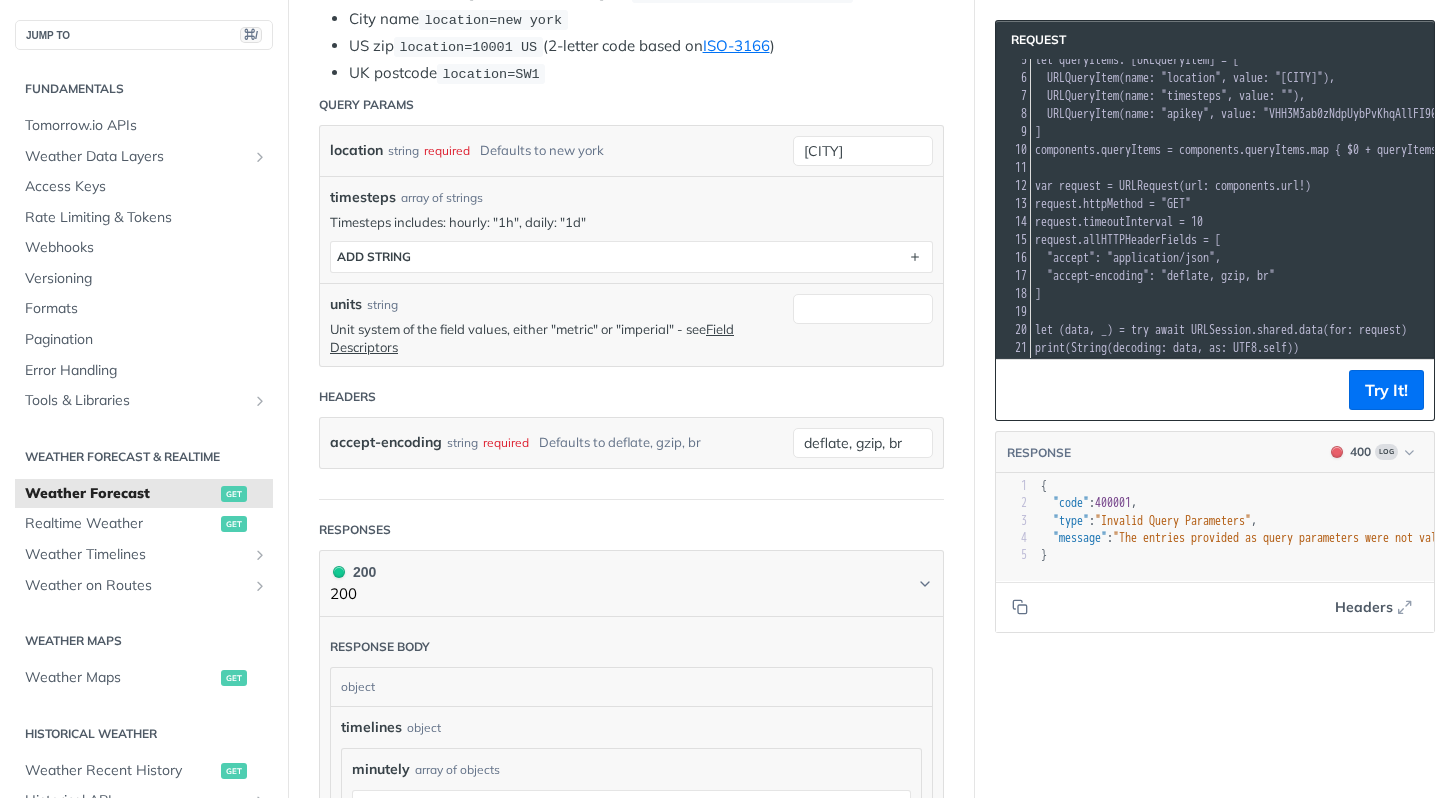 scroll, scrollTop: 0, scrollLeft: 136, axis: horizontal 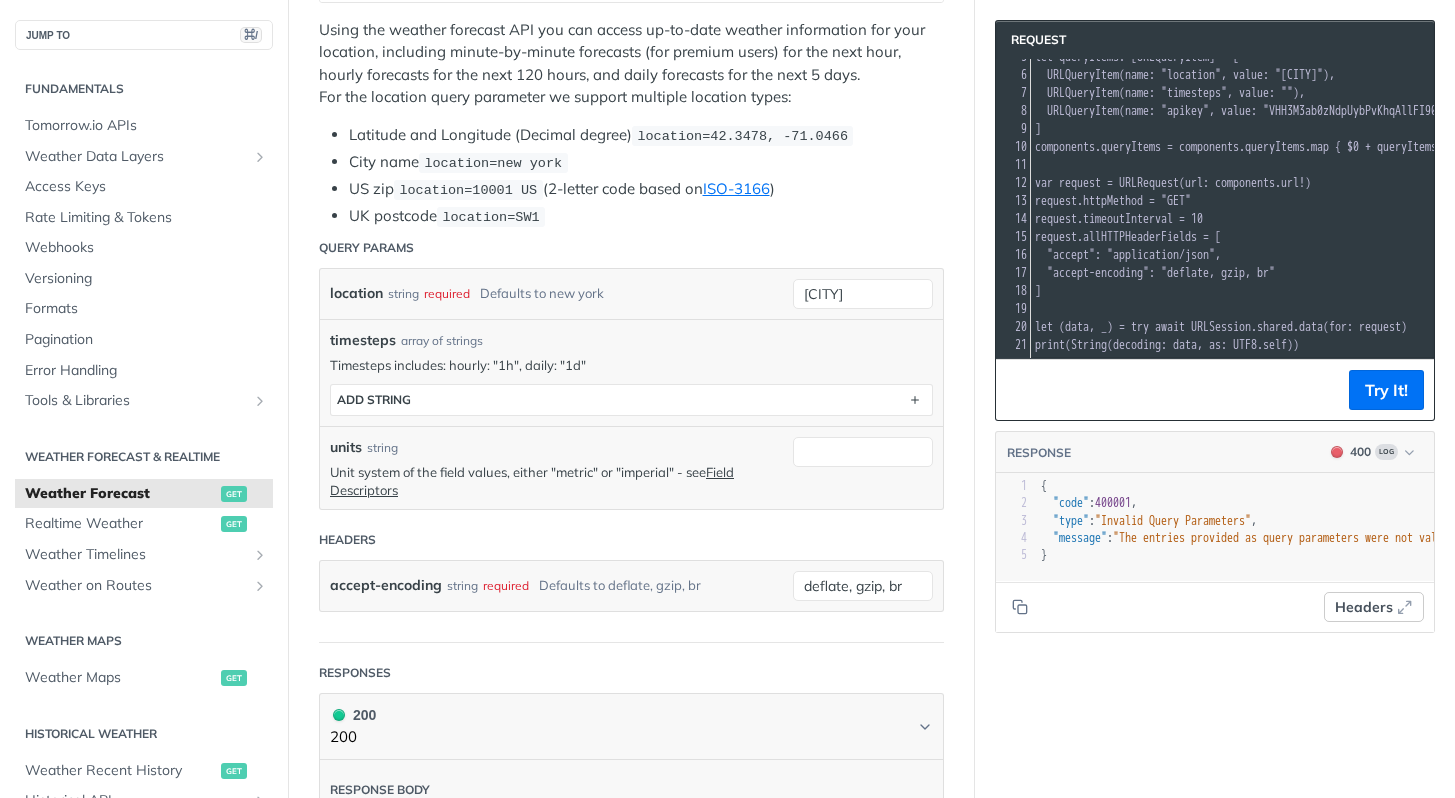 click on "Headers" at bounding box center (1364, 607) 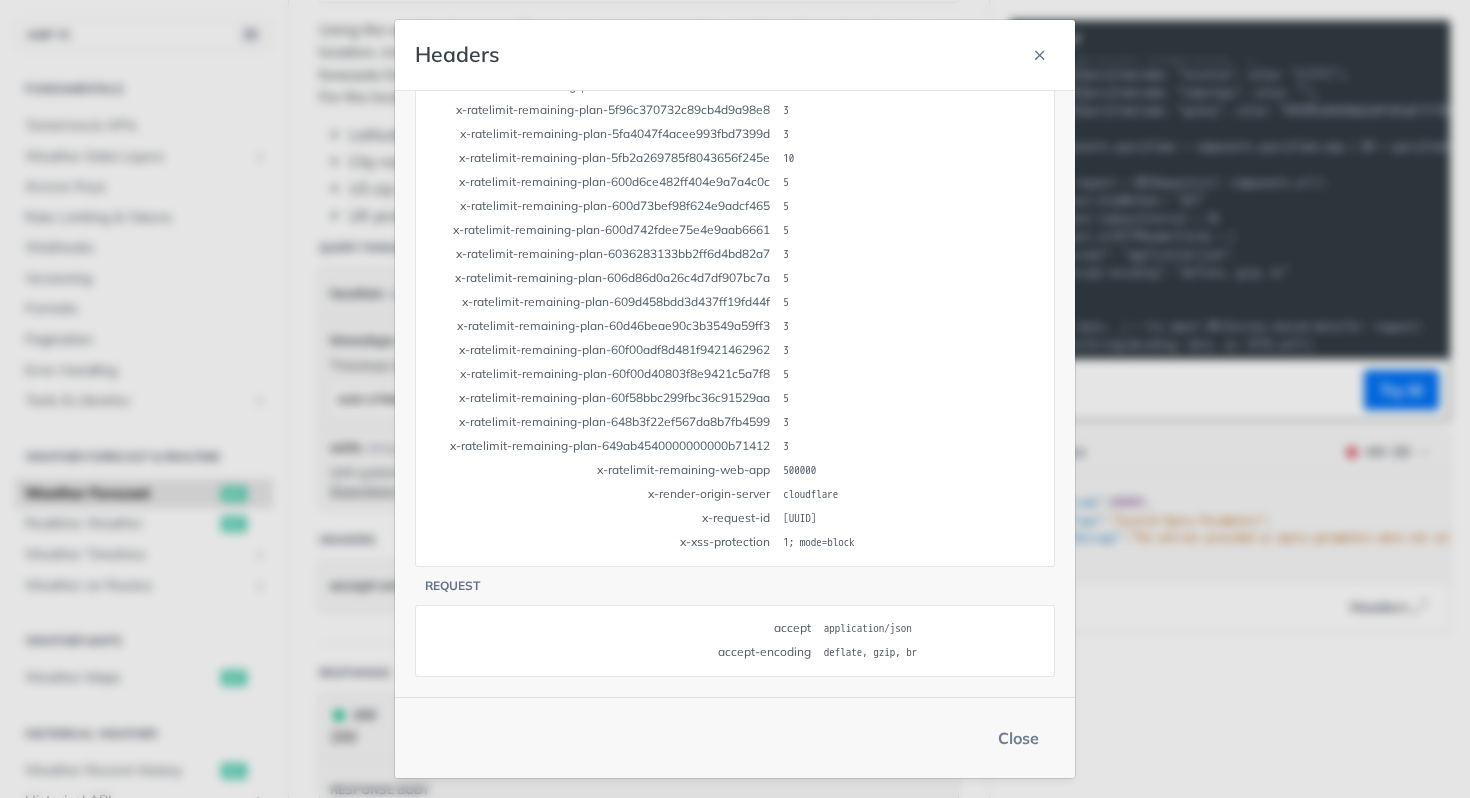 click on "Close" at bounding box center (1018, 738) 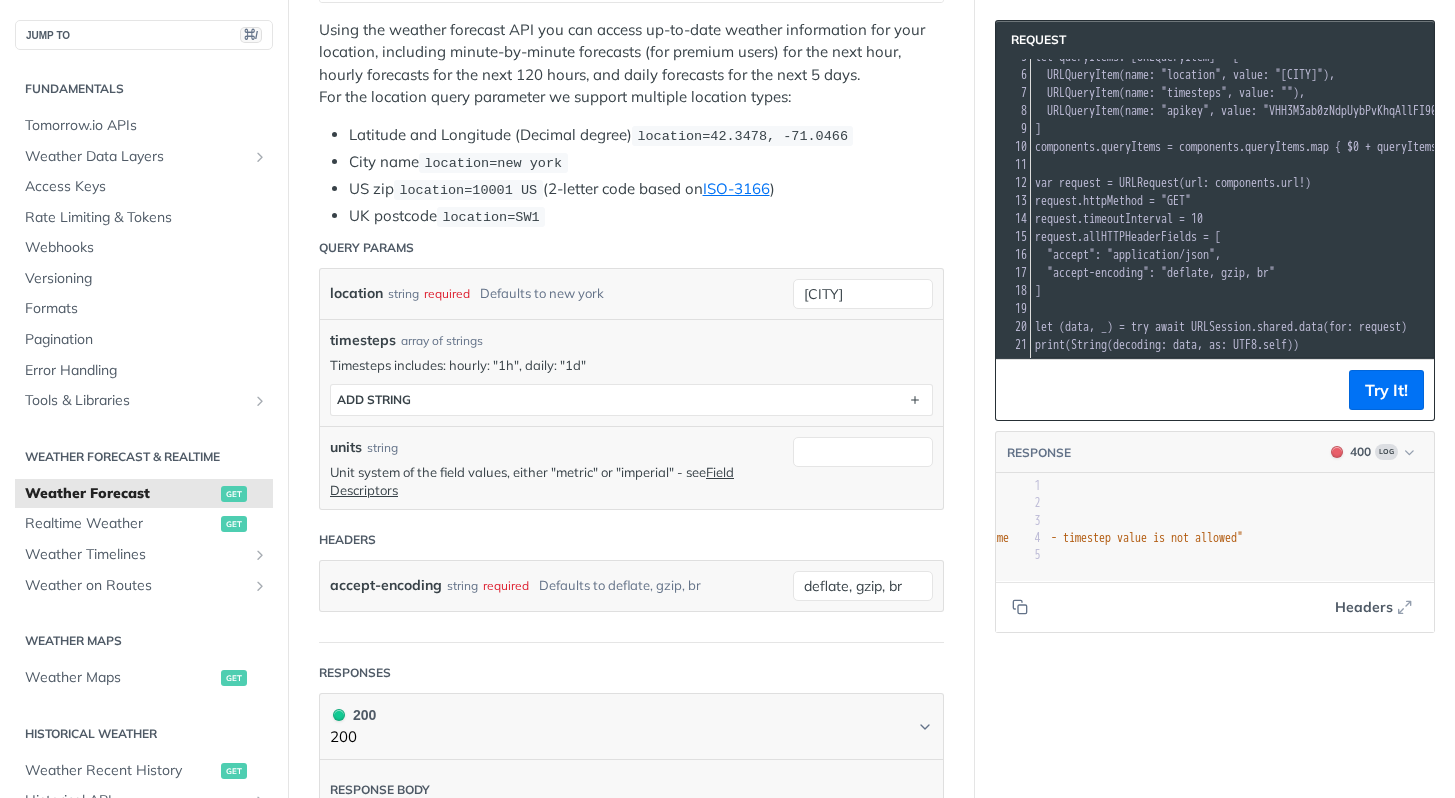 click on "Timesteps includes: hourly: "1h", daily: "1d"" at bounding box center [631, 365] 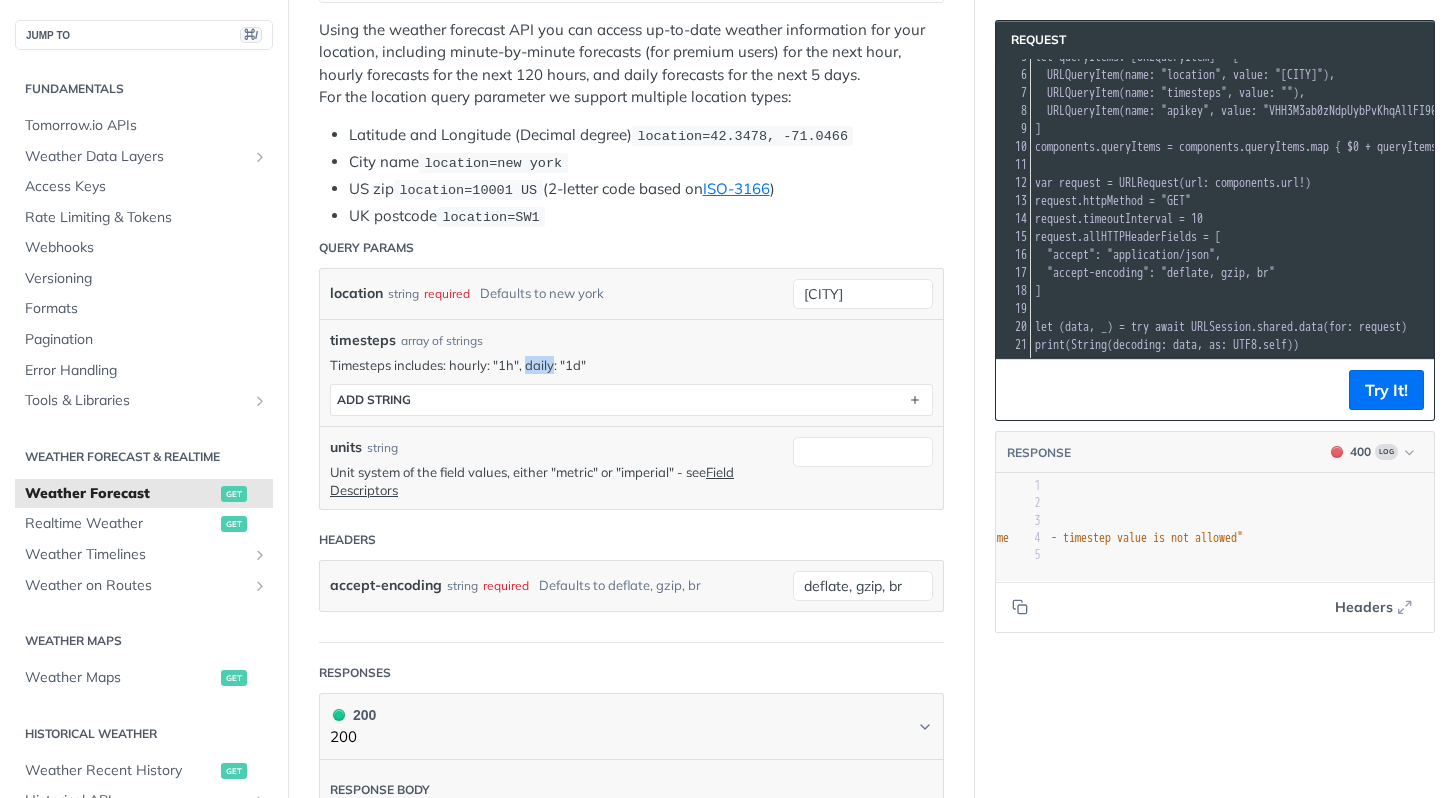 click on "Timesteps includes: hourly: "1h", daily: "1d"" at bounding box center [631, 365] 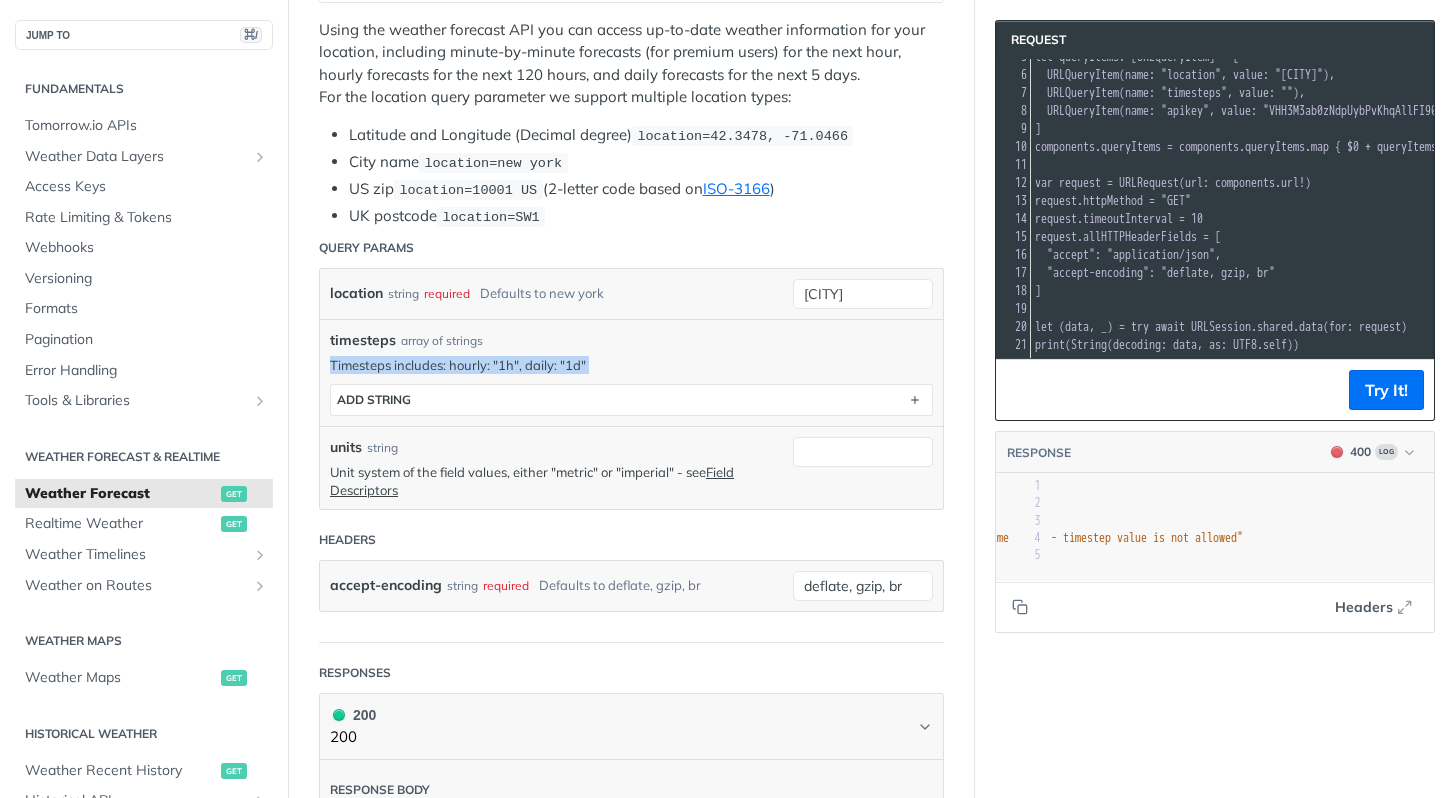 click on "Timesteps includes: hourly: "1h", daily: "1d"" at bounding box center (631, 365) 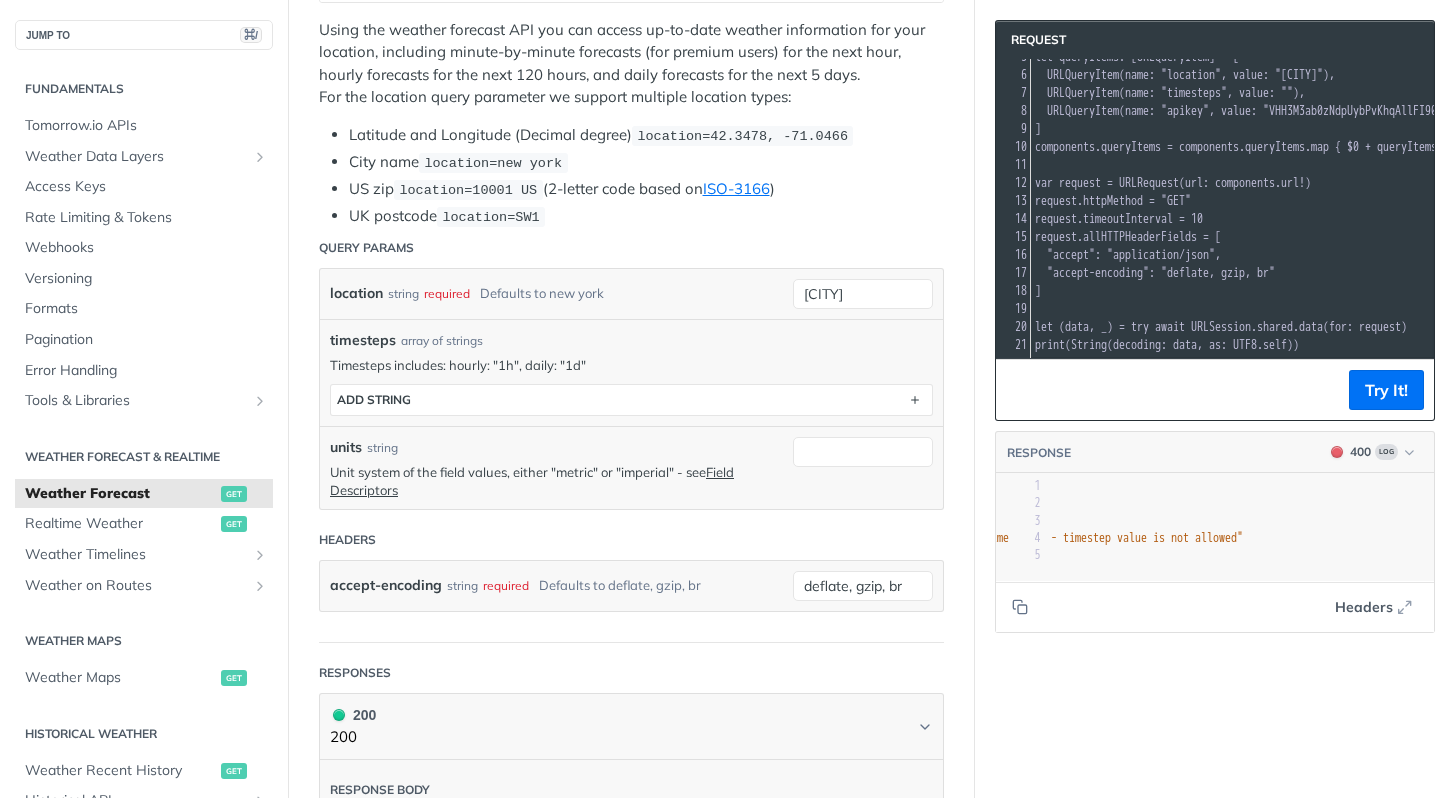 click on "timesteps array of strings" at bounding box center (631, 340) 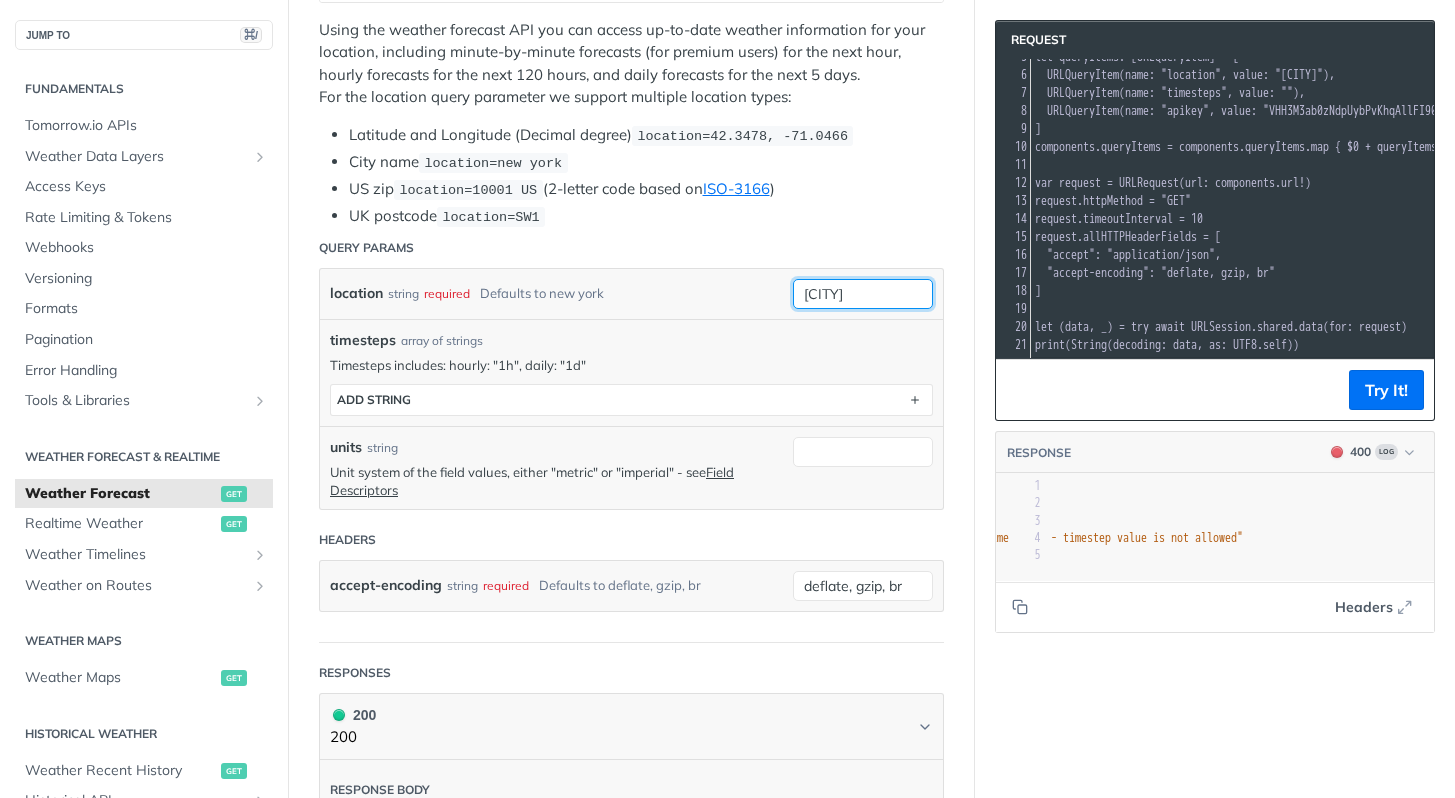 click on "Westbury" at bounding box center [863, 294] 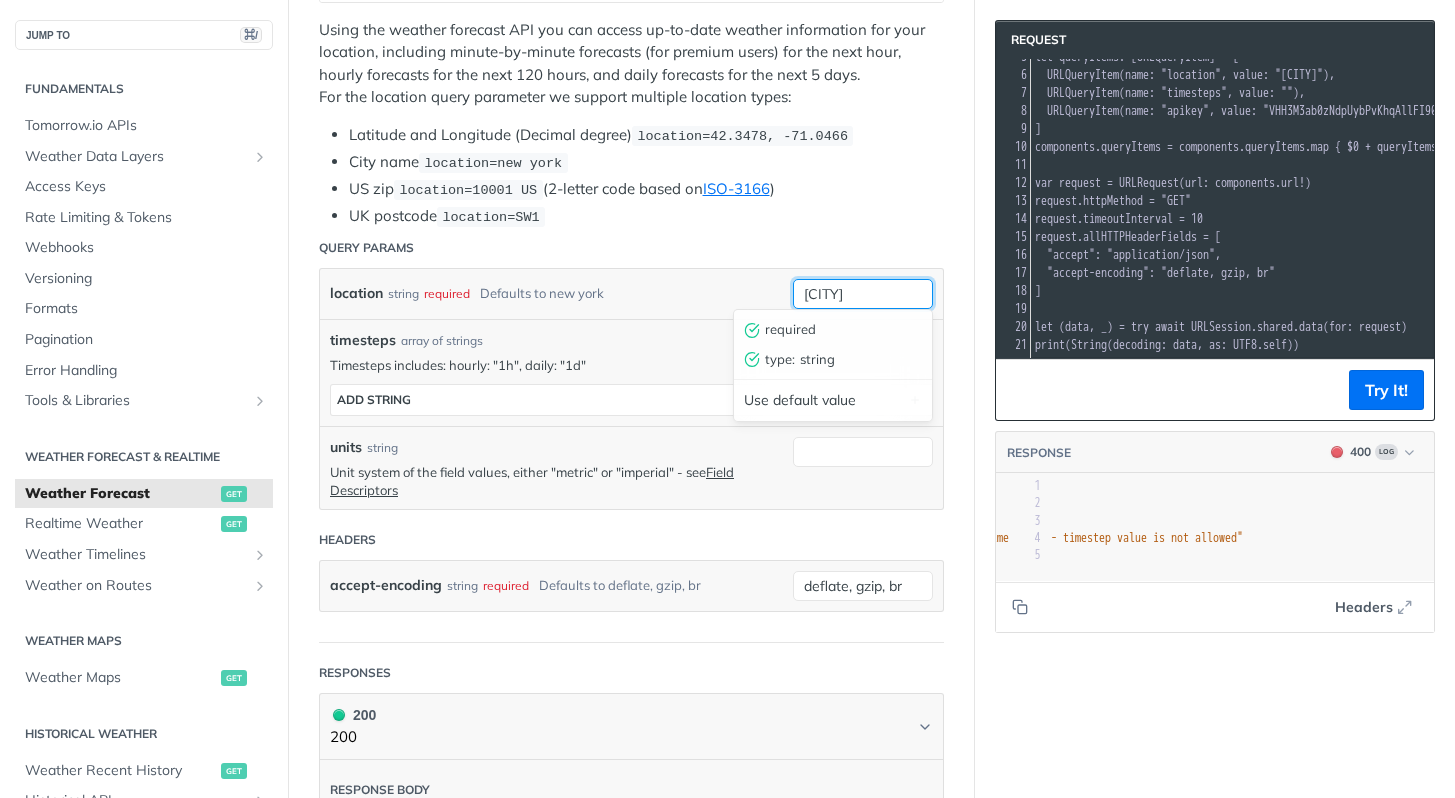 click on "Westbury" at bounding box center (863, 294) 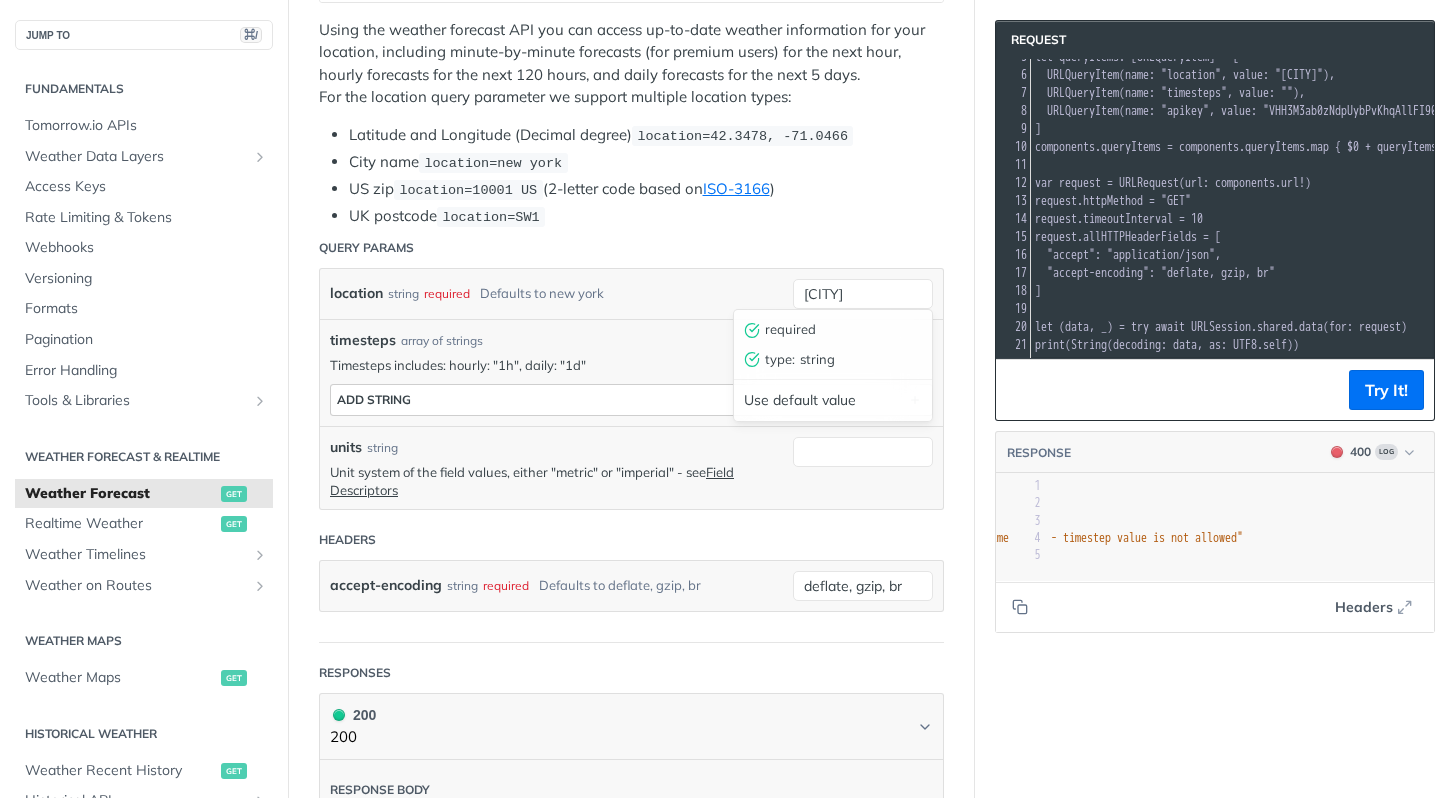 click on "Use default value" at bounding box center [833, 400] 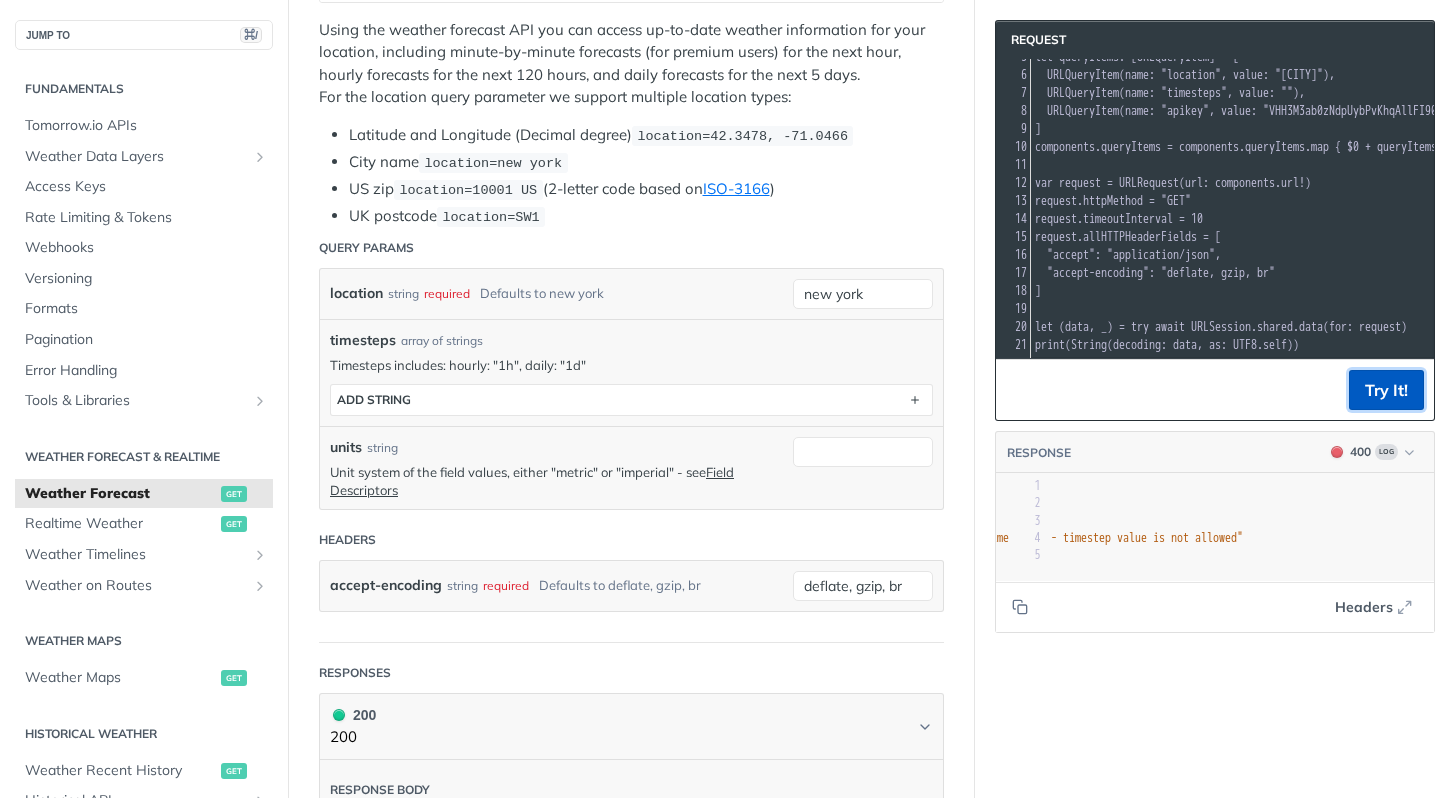 click on "Try It!" at bounding box center (1386, 390) 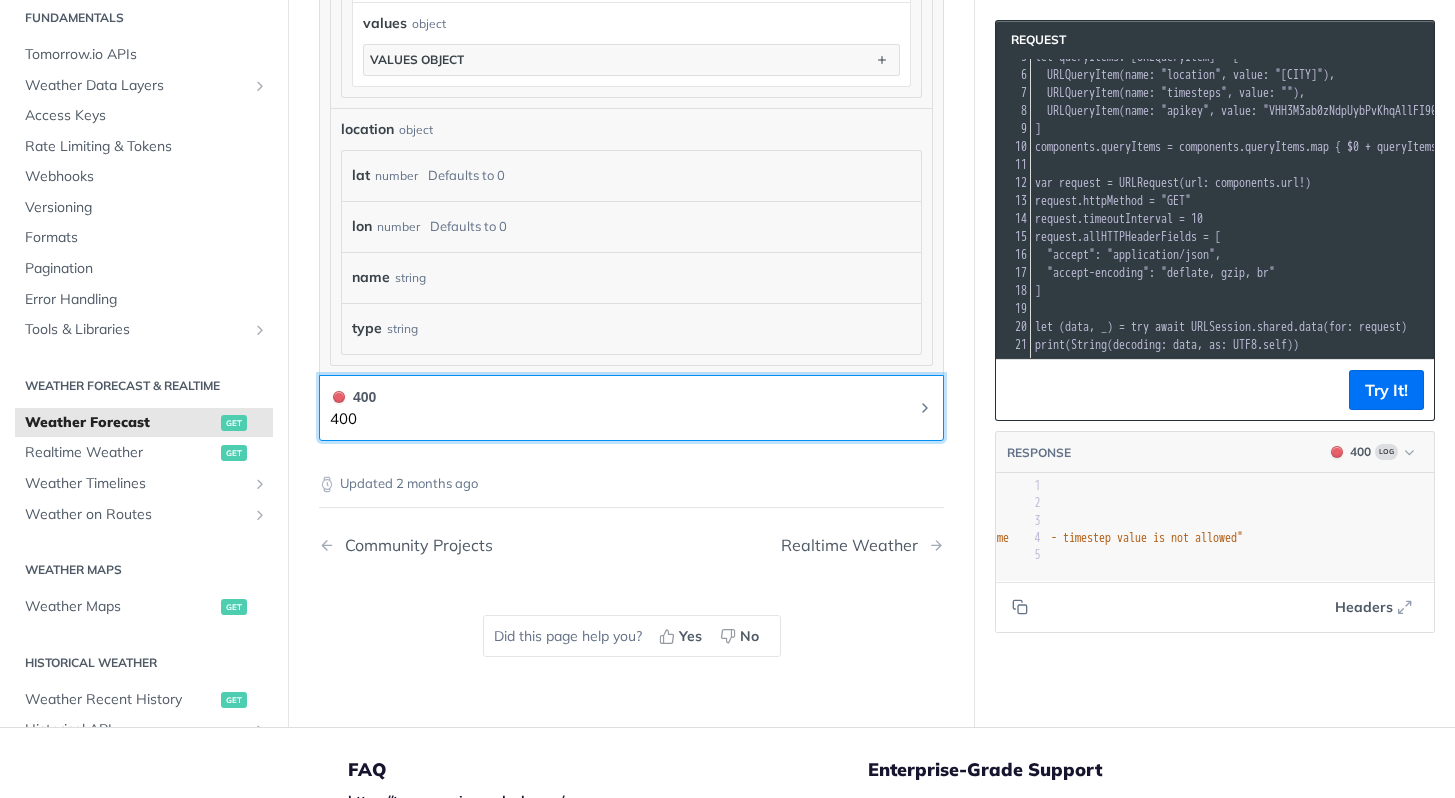 click on "400 400" at bounding box center (631, 408) 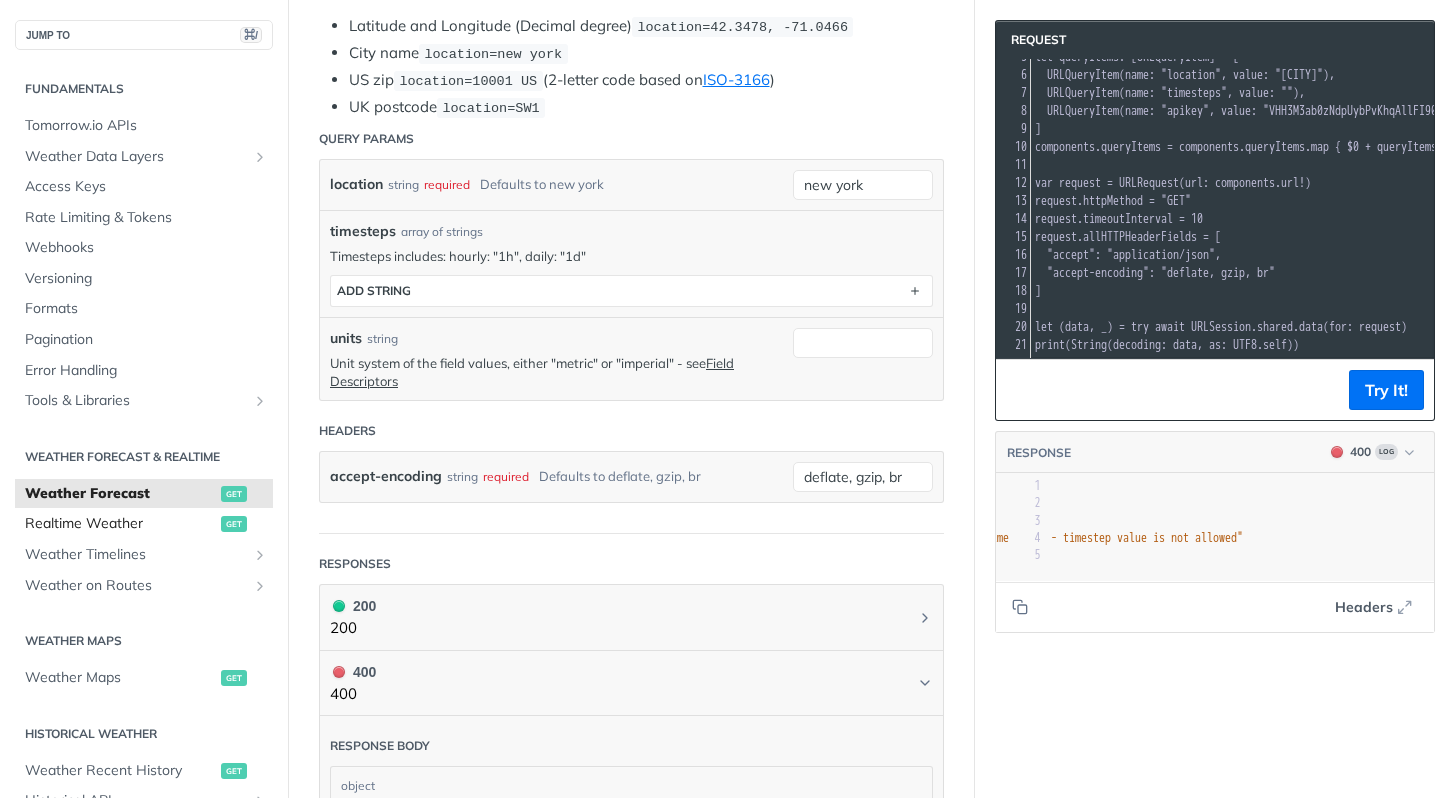 click on "Realtime Weather" at bounding box center (120, 524) 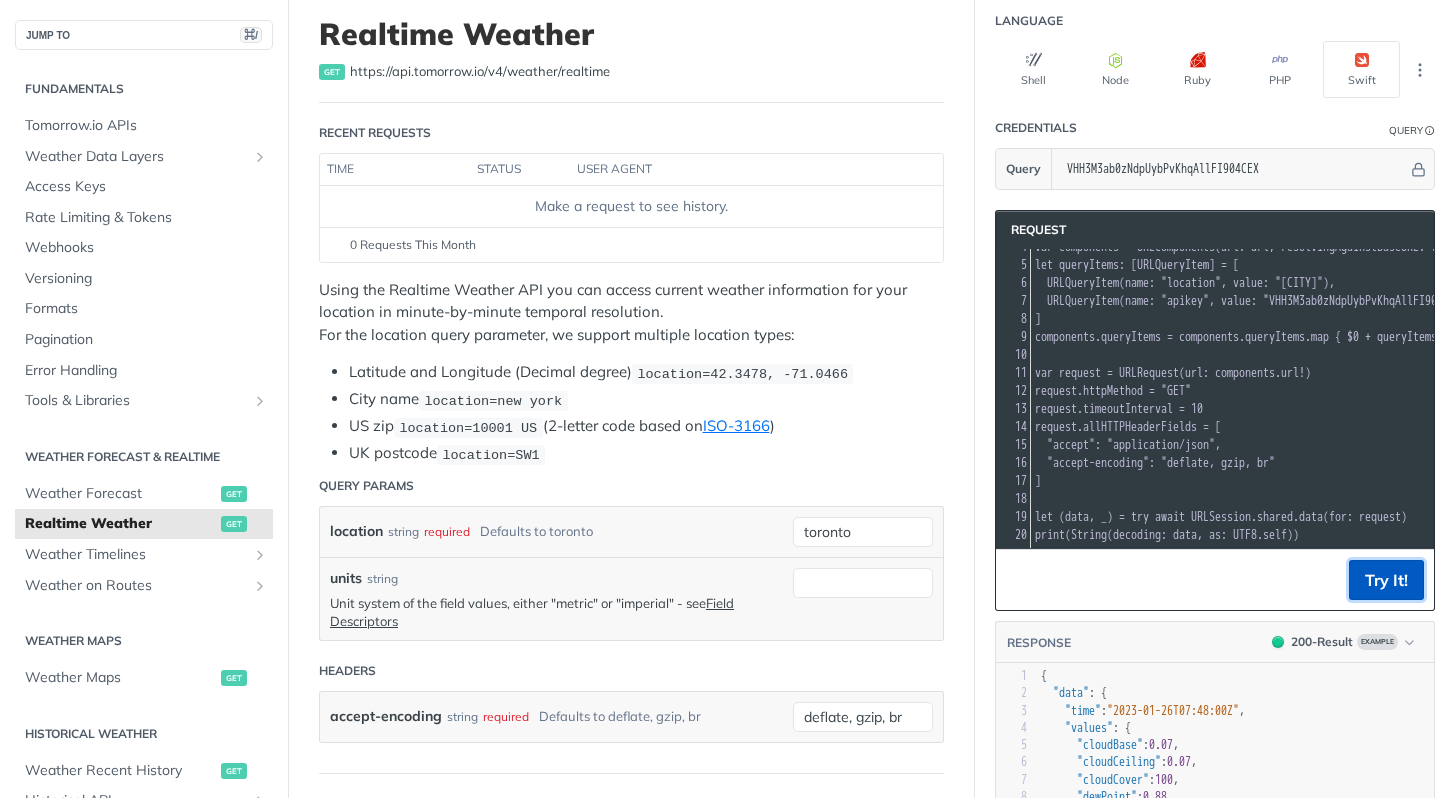 click on "Try It!" at bounding box center (1386, 580) 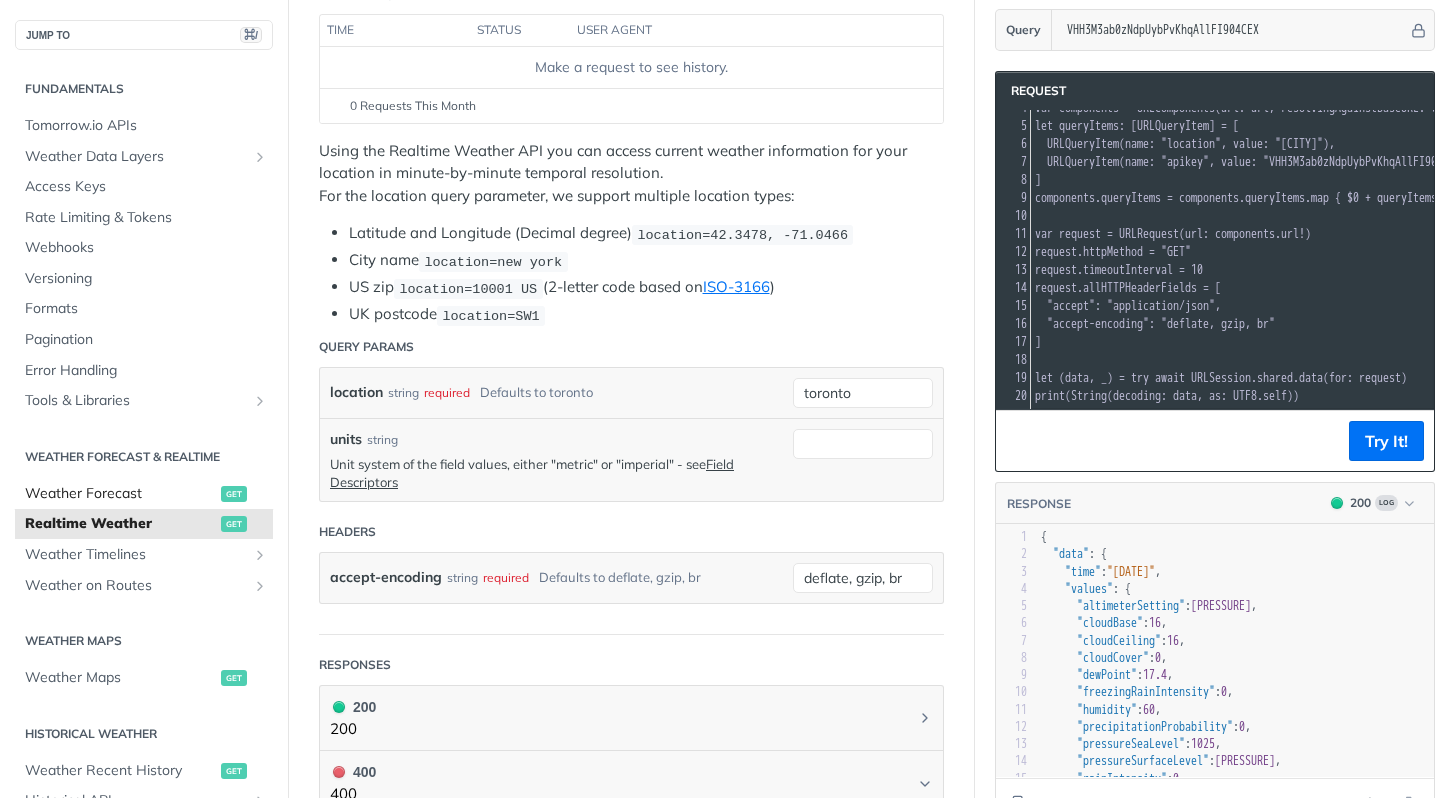 click on "Weather Forecast" at bounding box center [120, 494] 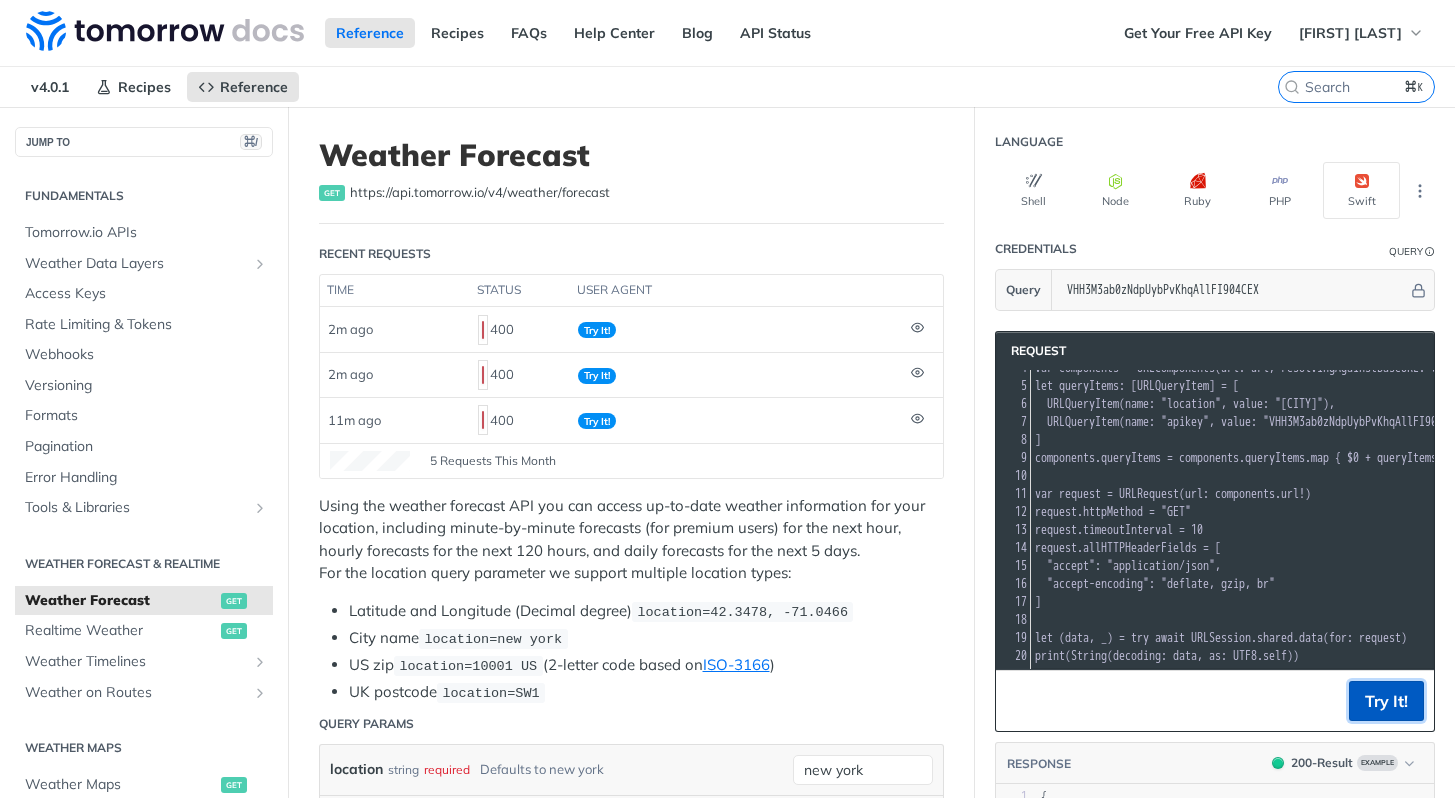click on "Try It!" at bounding box center [1386, 701] 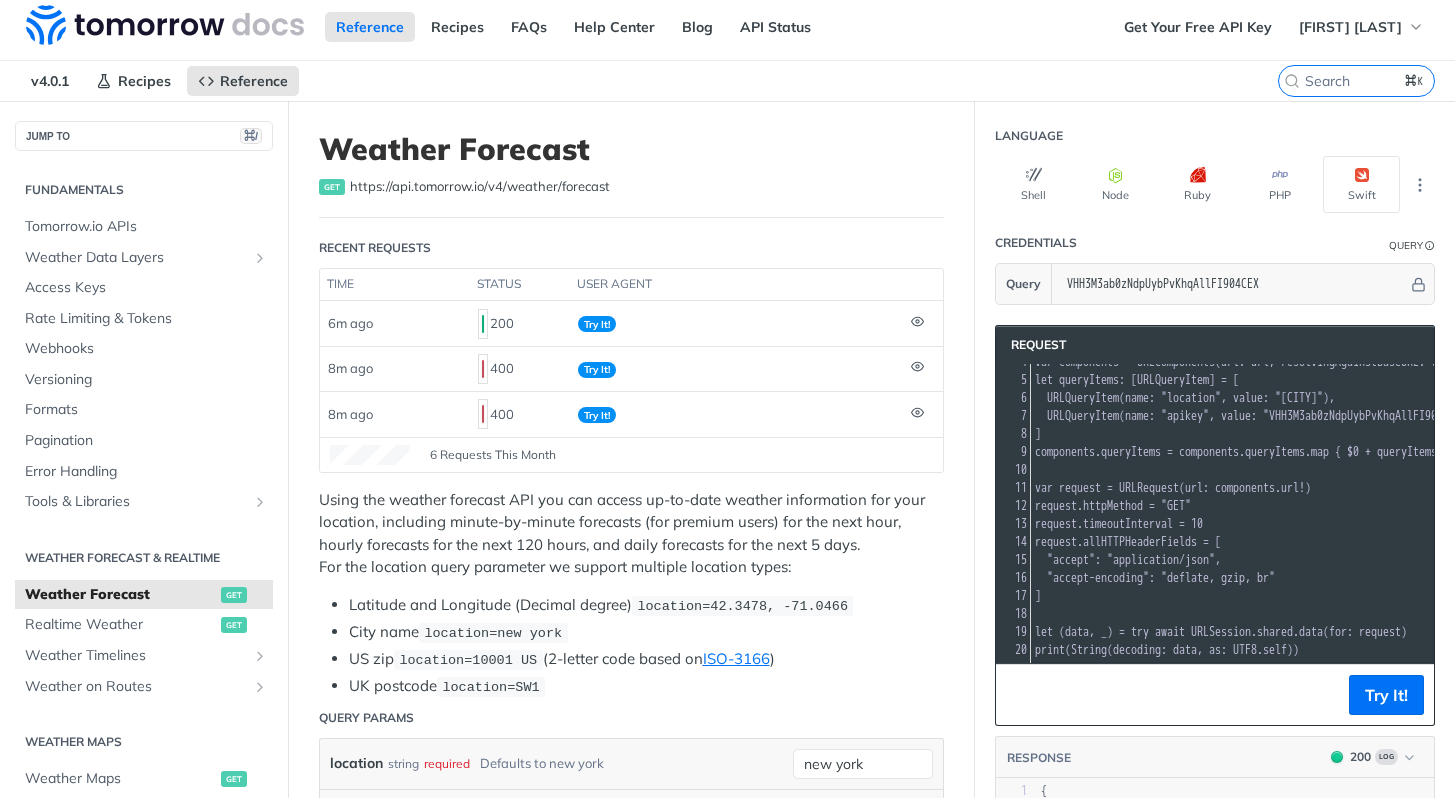 scroll, scrollTop: 0, scrollLeft: 0, axis: both 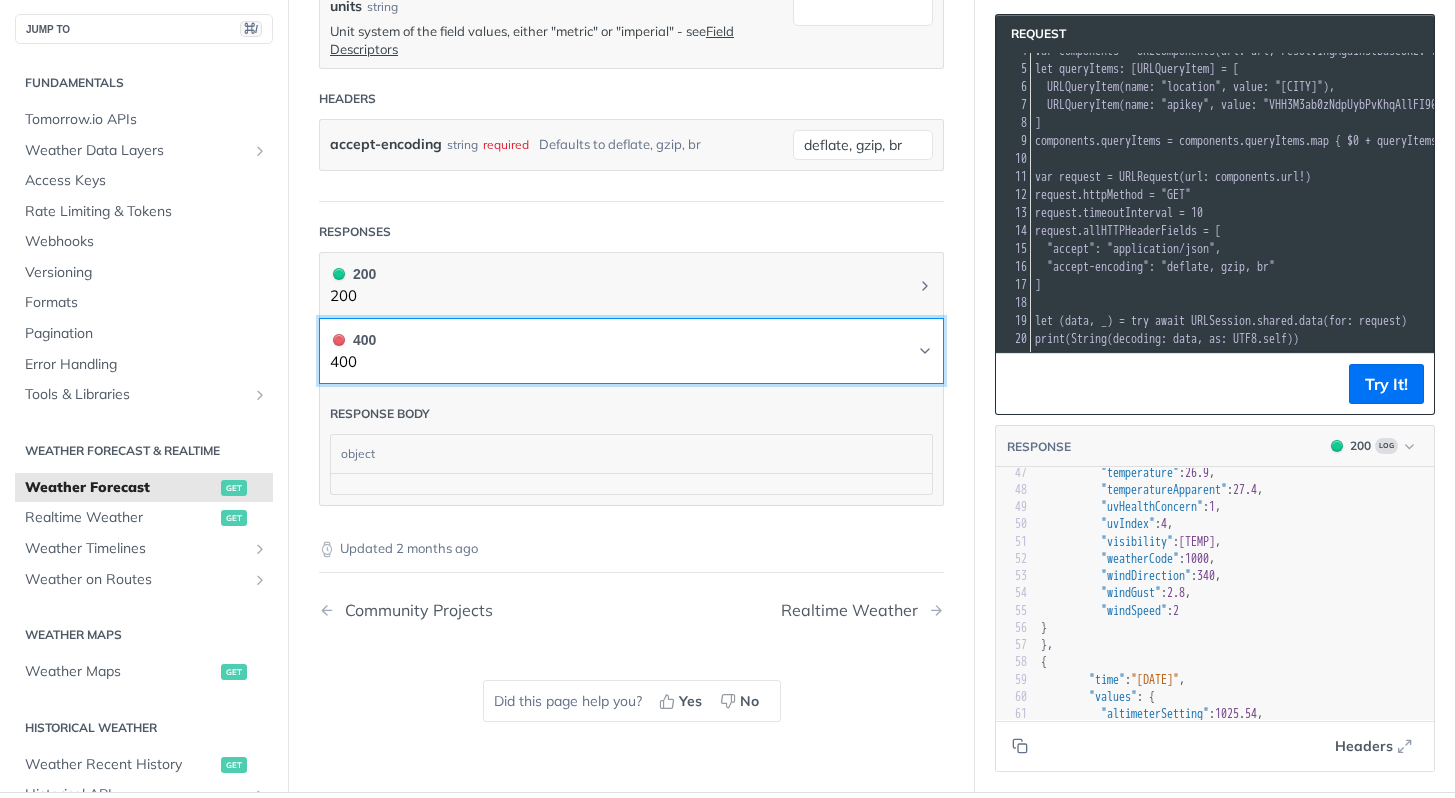 click 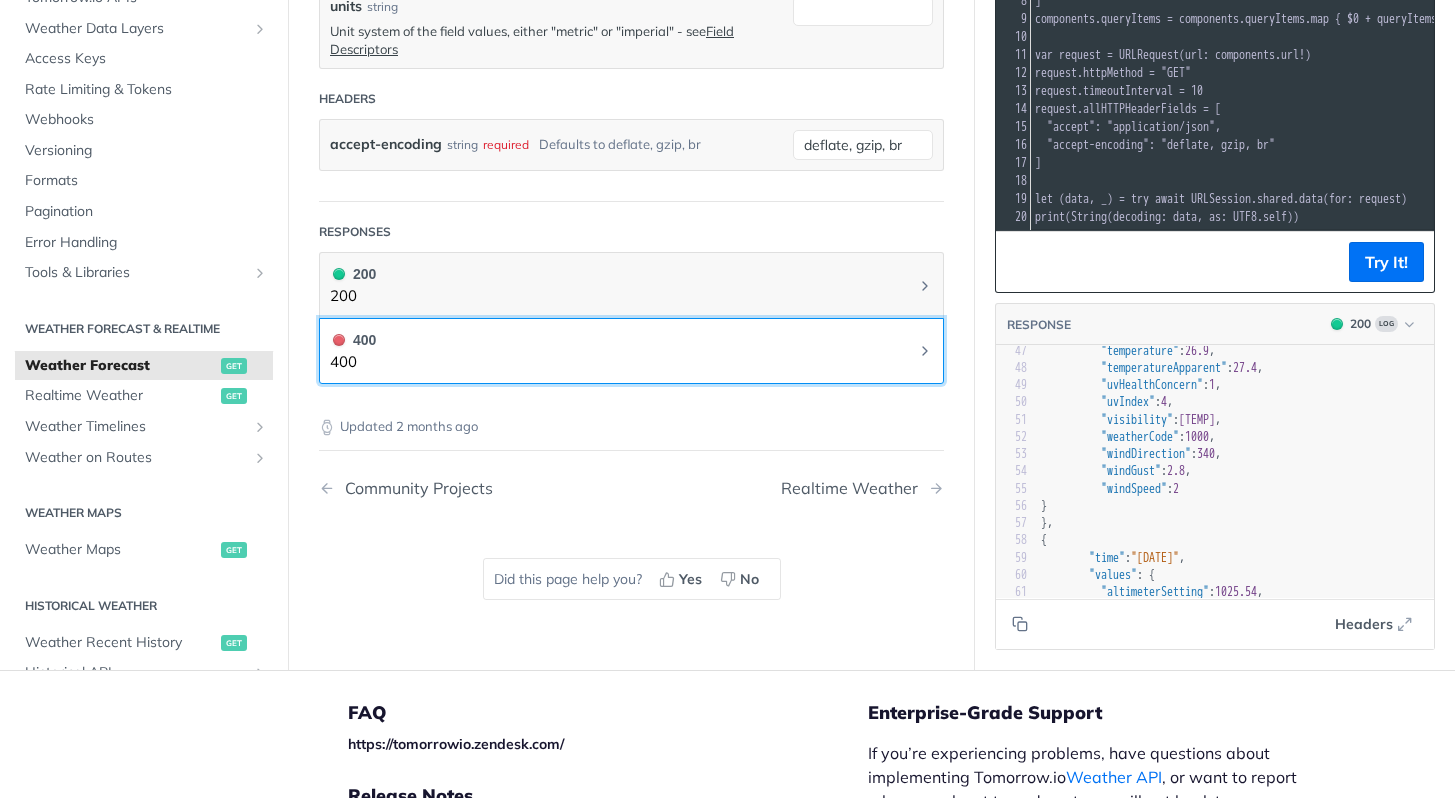 click 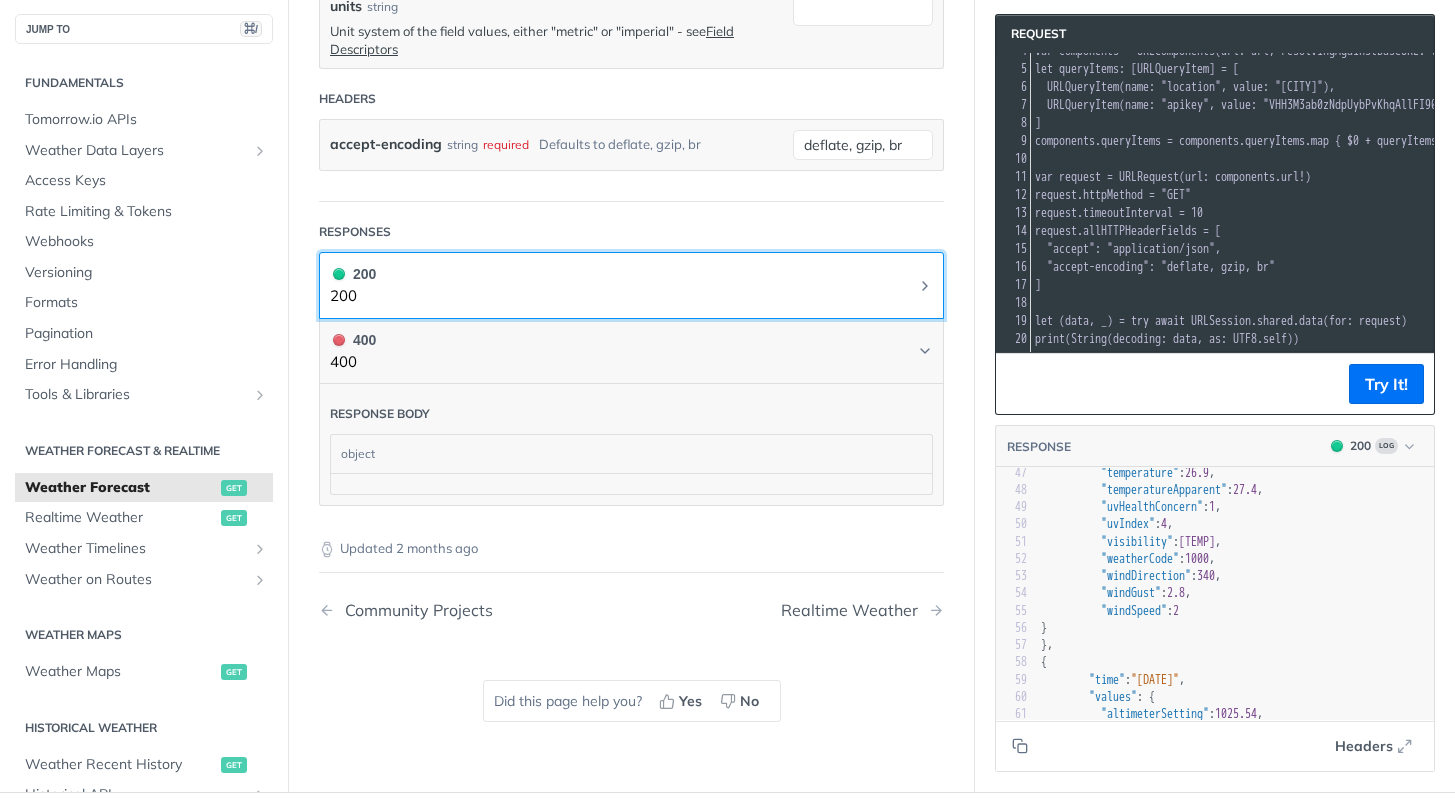 click on "200 200" at bounding box center [631, 285] 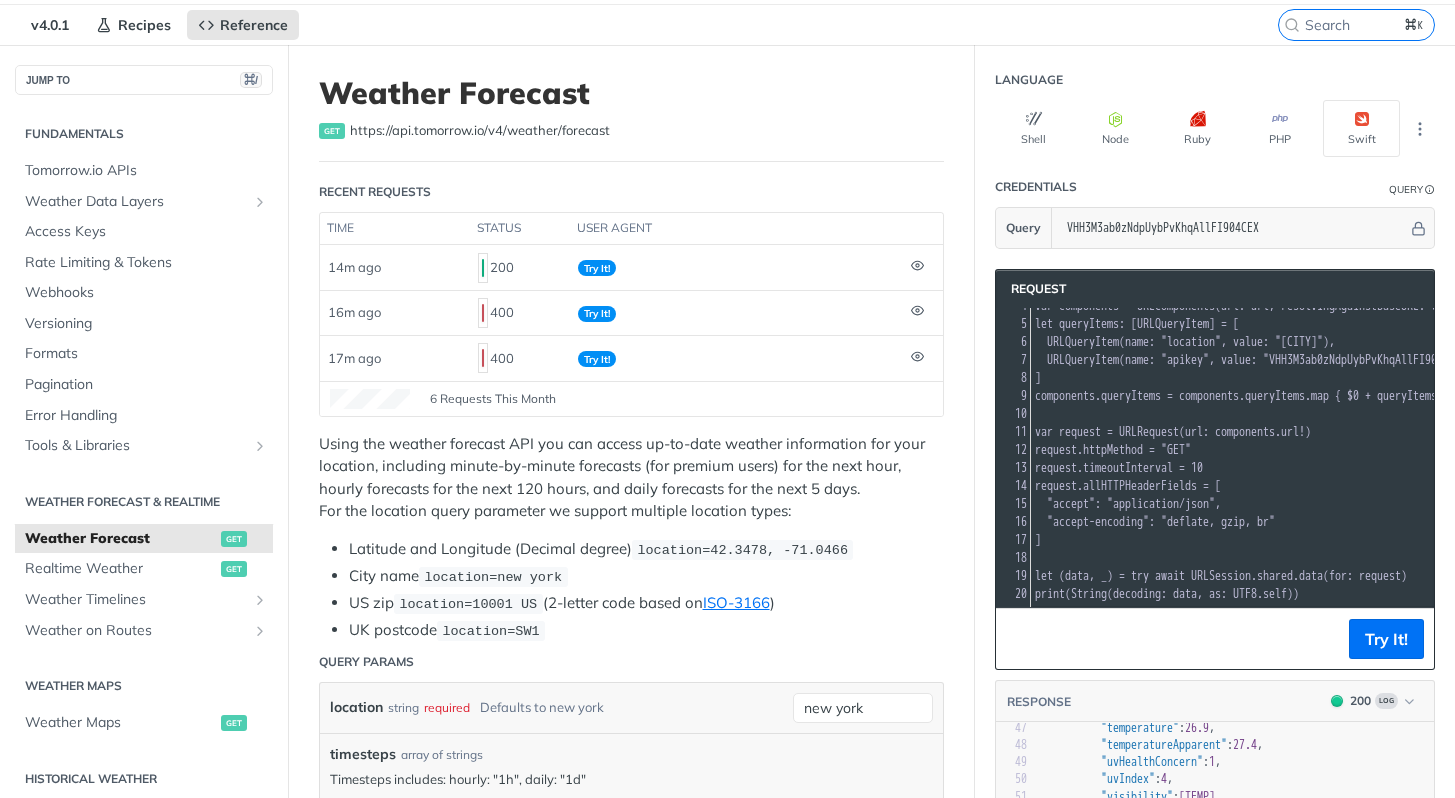 scroll, scrollTop: 266, scrollLeft: 0, axis: vertical 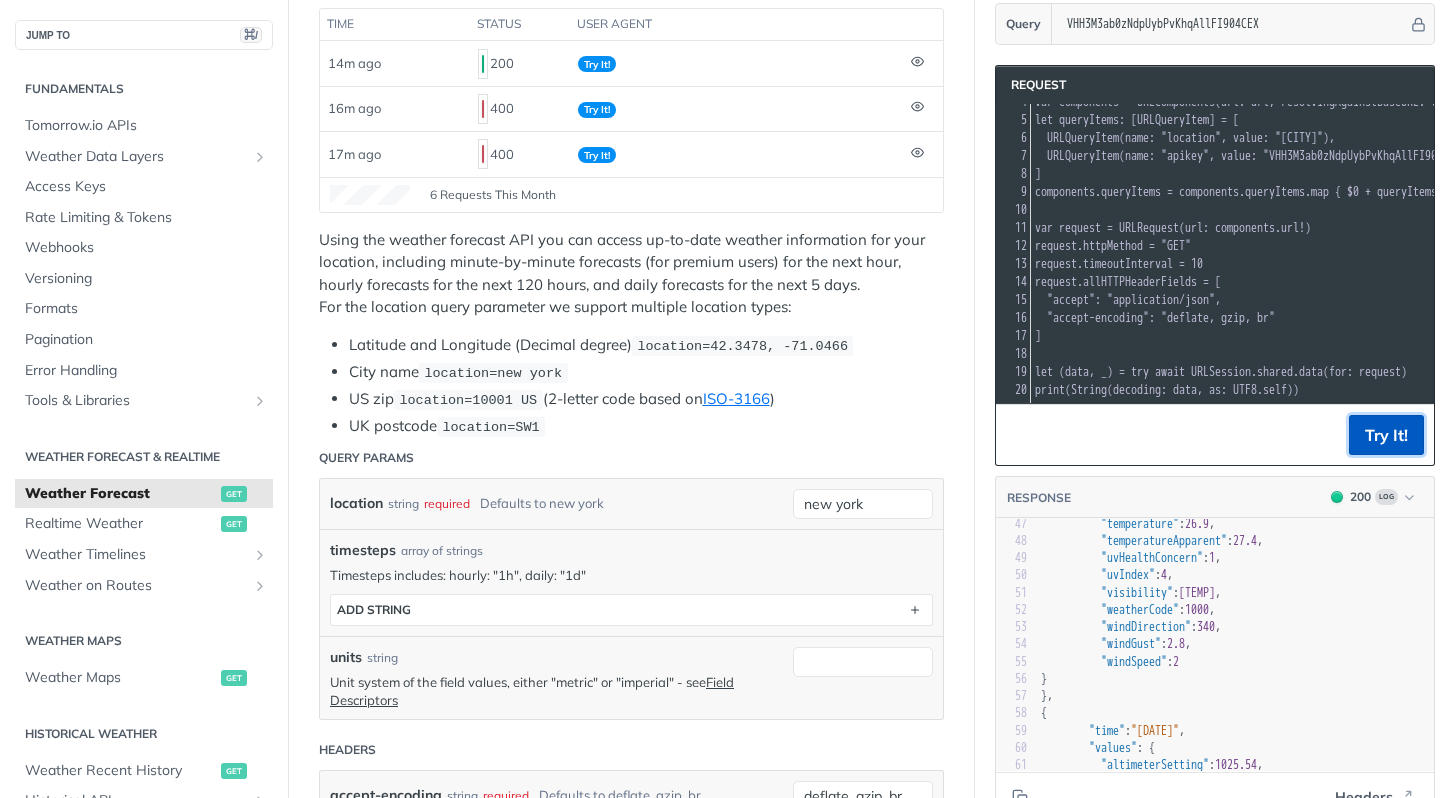 click on "Try It!" at bounding box center [1386, 435] 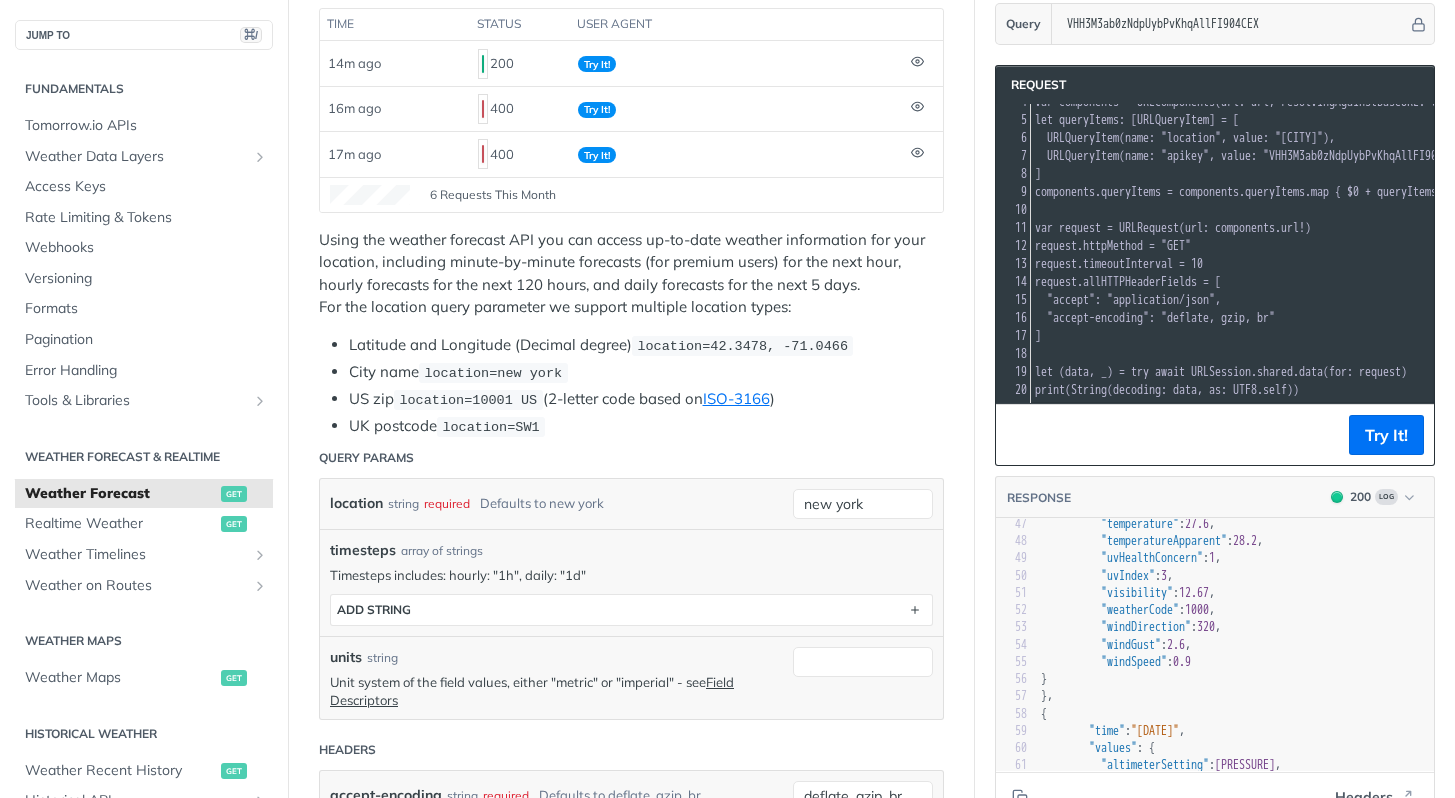 scroll, scrollTop: 1128, scrollLeft: 0, axis: vertical 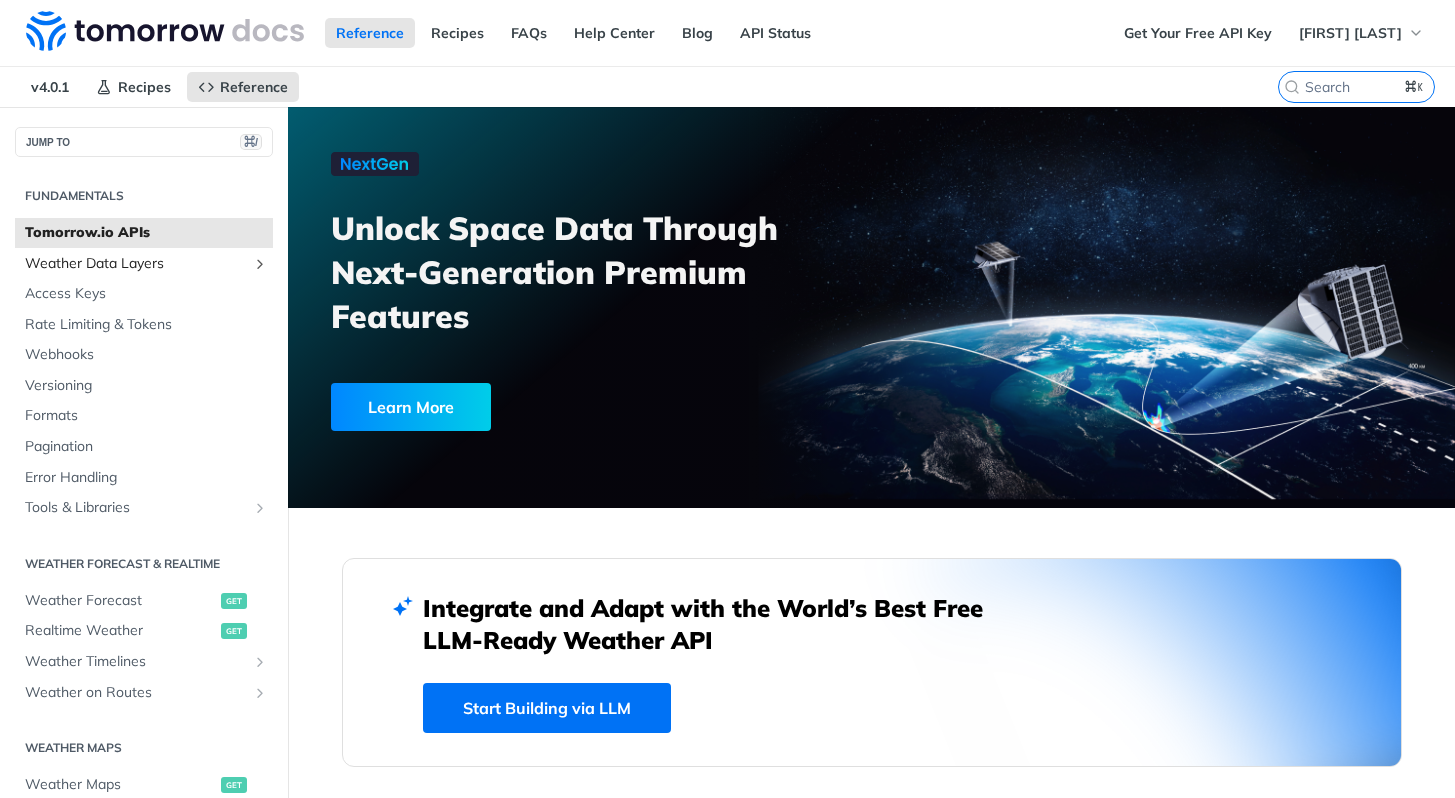click on "Weather Data Layers" at bounding box center (136, 264) 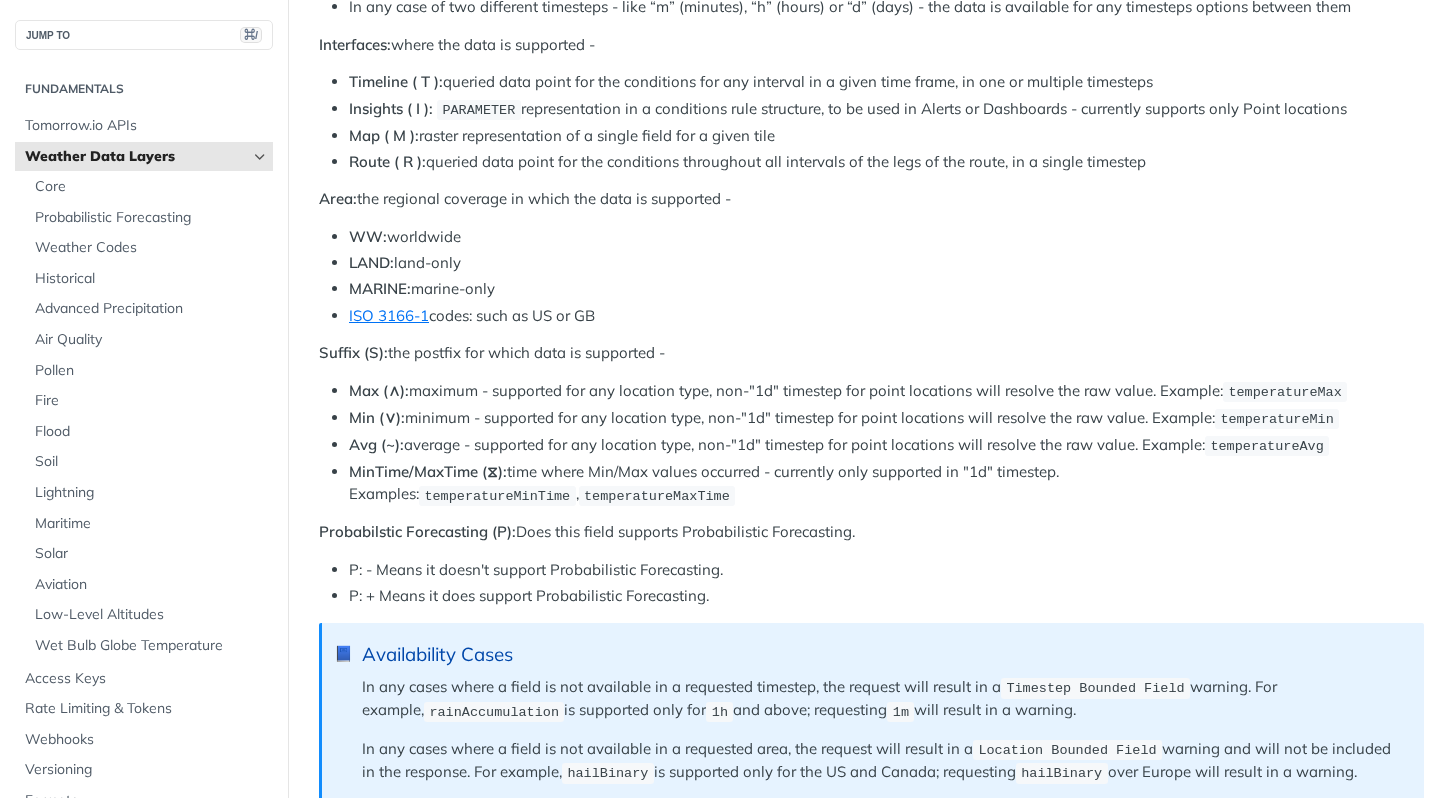 scroll, scrollTop: 993, scrollLeft: 0, axis: vertical 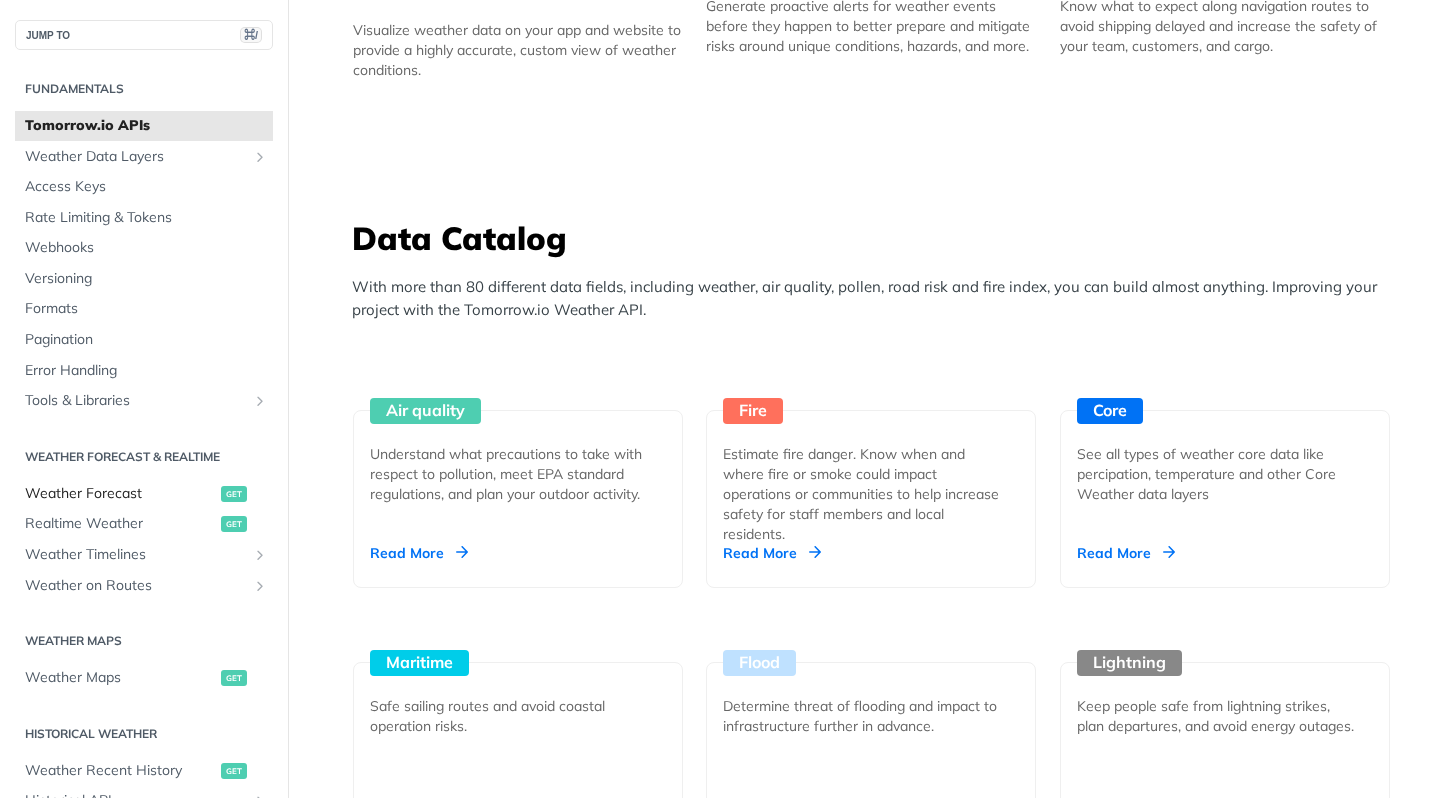 click on "Weather Forecast" at bounding box center [120, 494] 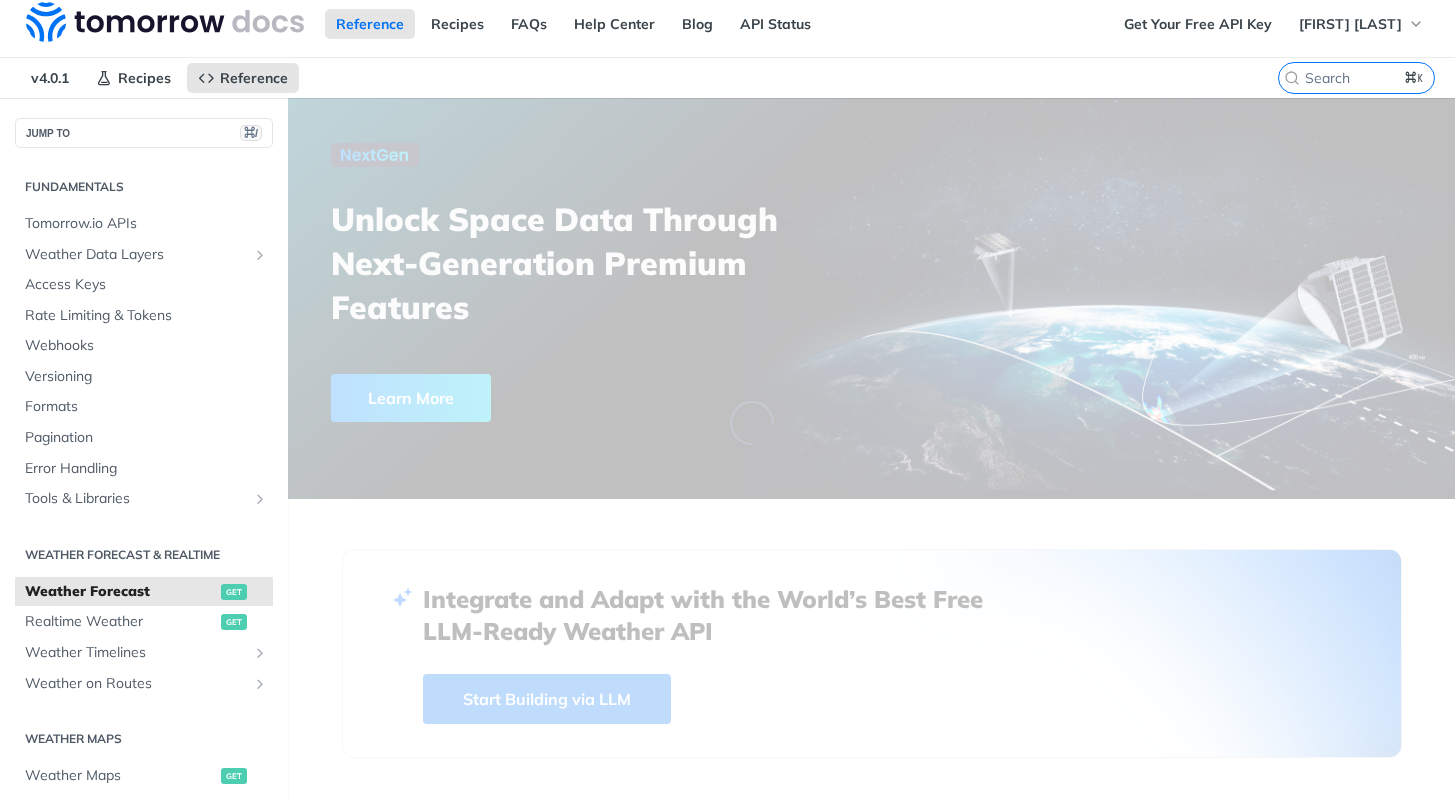 scroll, scrollTop: 0, scrollLeft: 0, axis: both 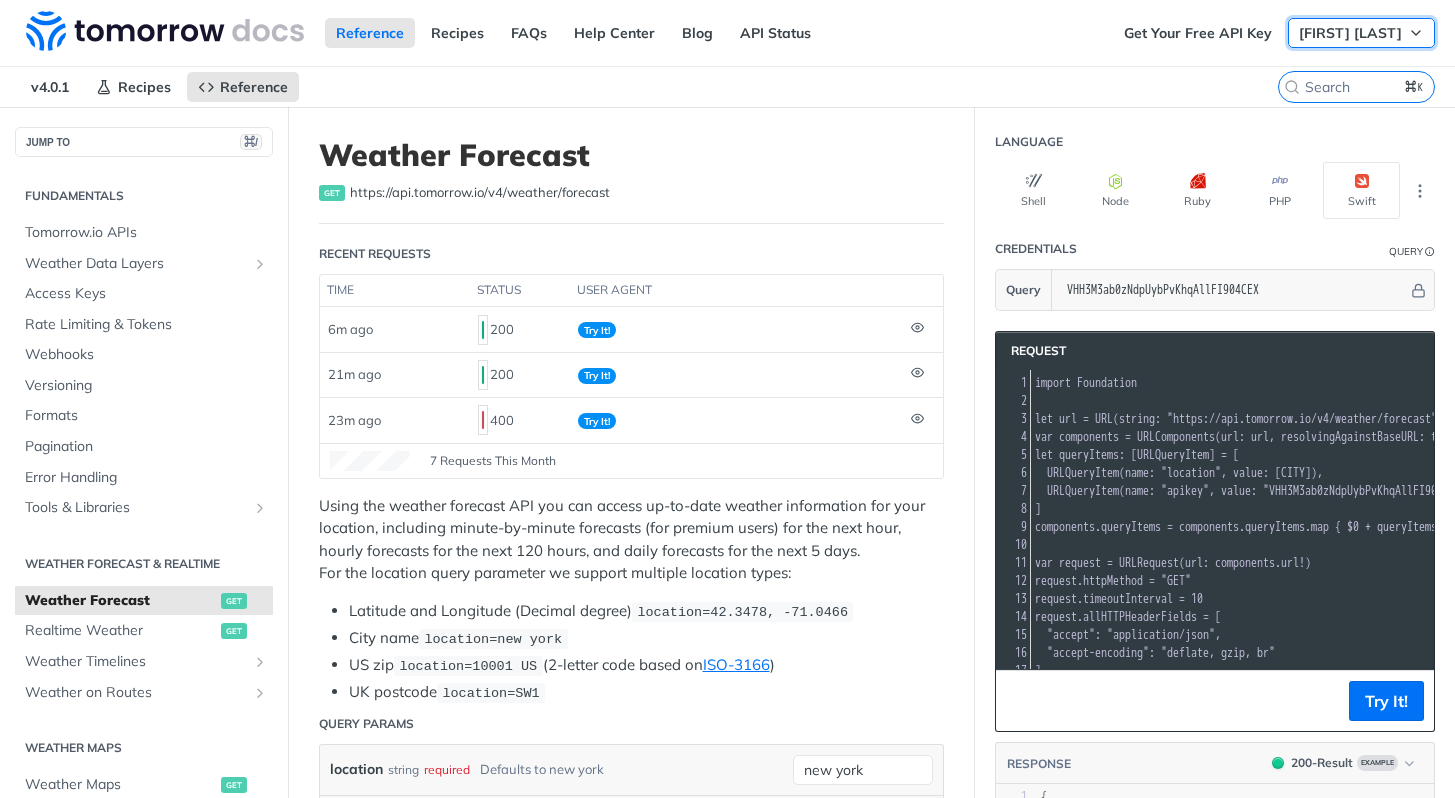 click on "[FIRST] [LAST]" at bounding box center (1350, 33) 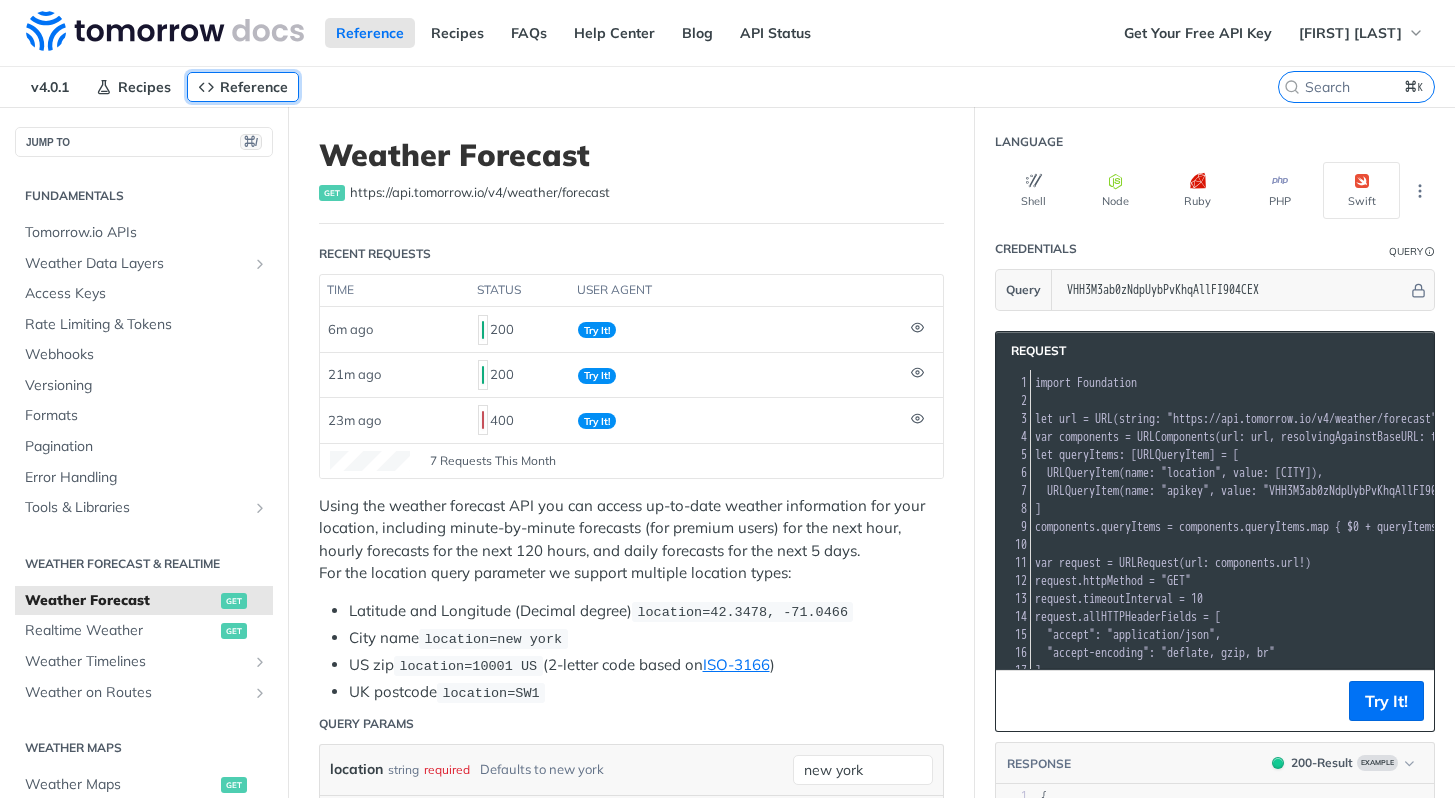 click on "Reference" at bounding box center [254, 87] 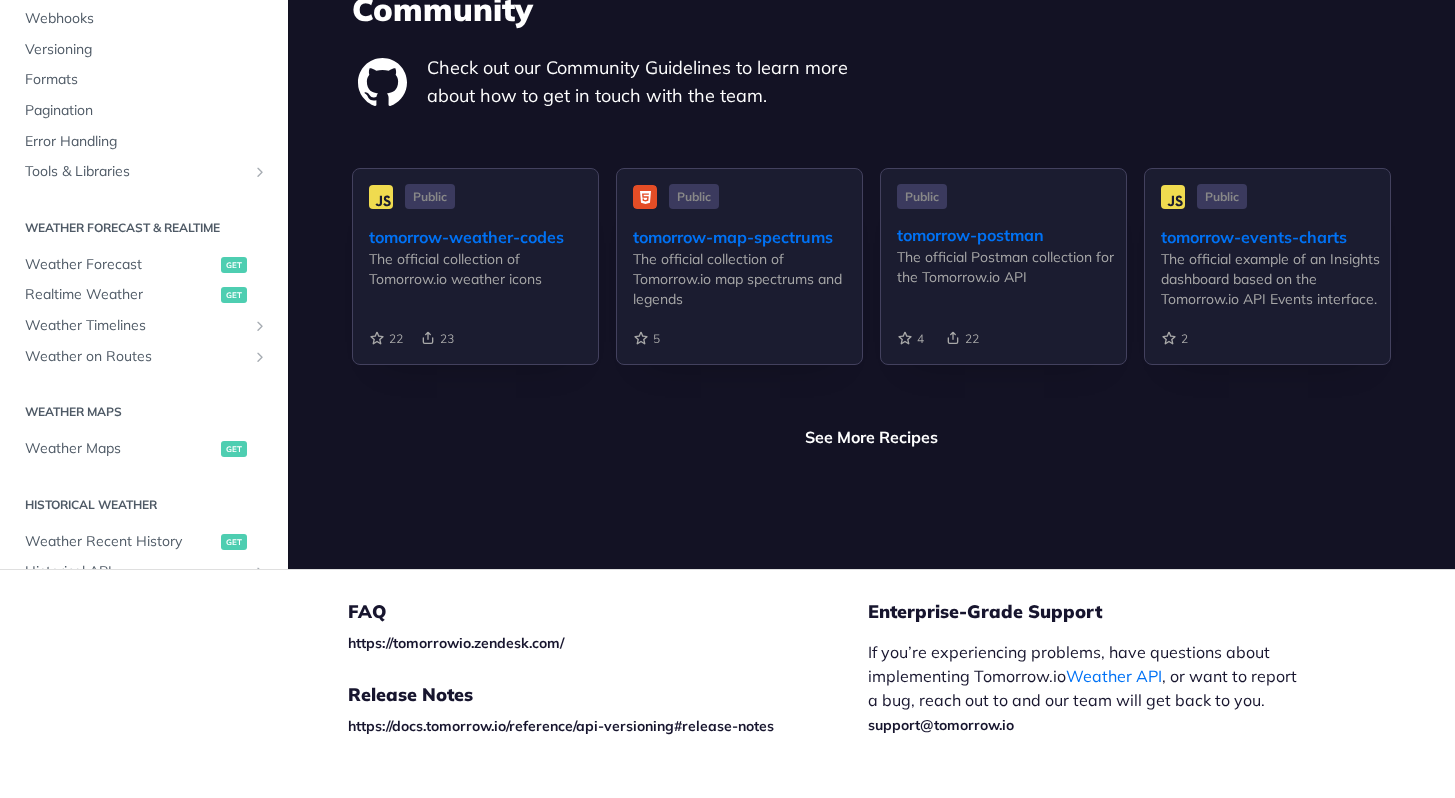 scroll, scrollTop: 4580, scrollLeft: 0, axis: vertical 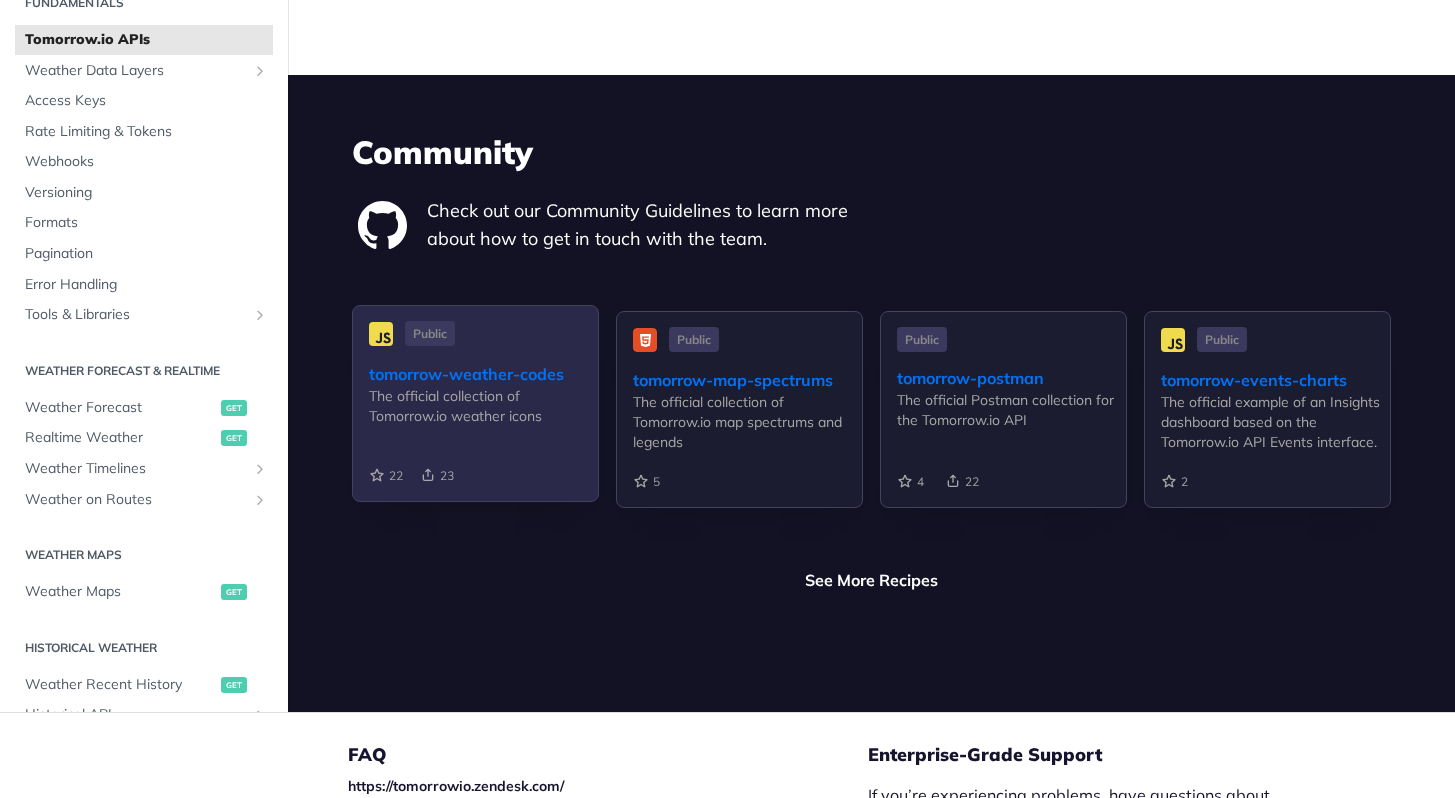 click on "tomorrow-weather-codes" at bounding box center (483, 374) 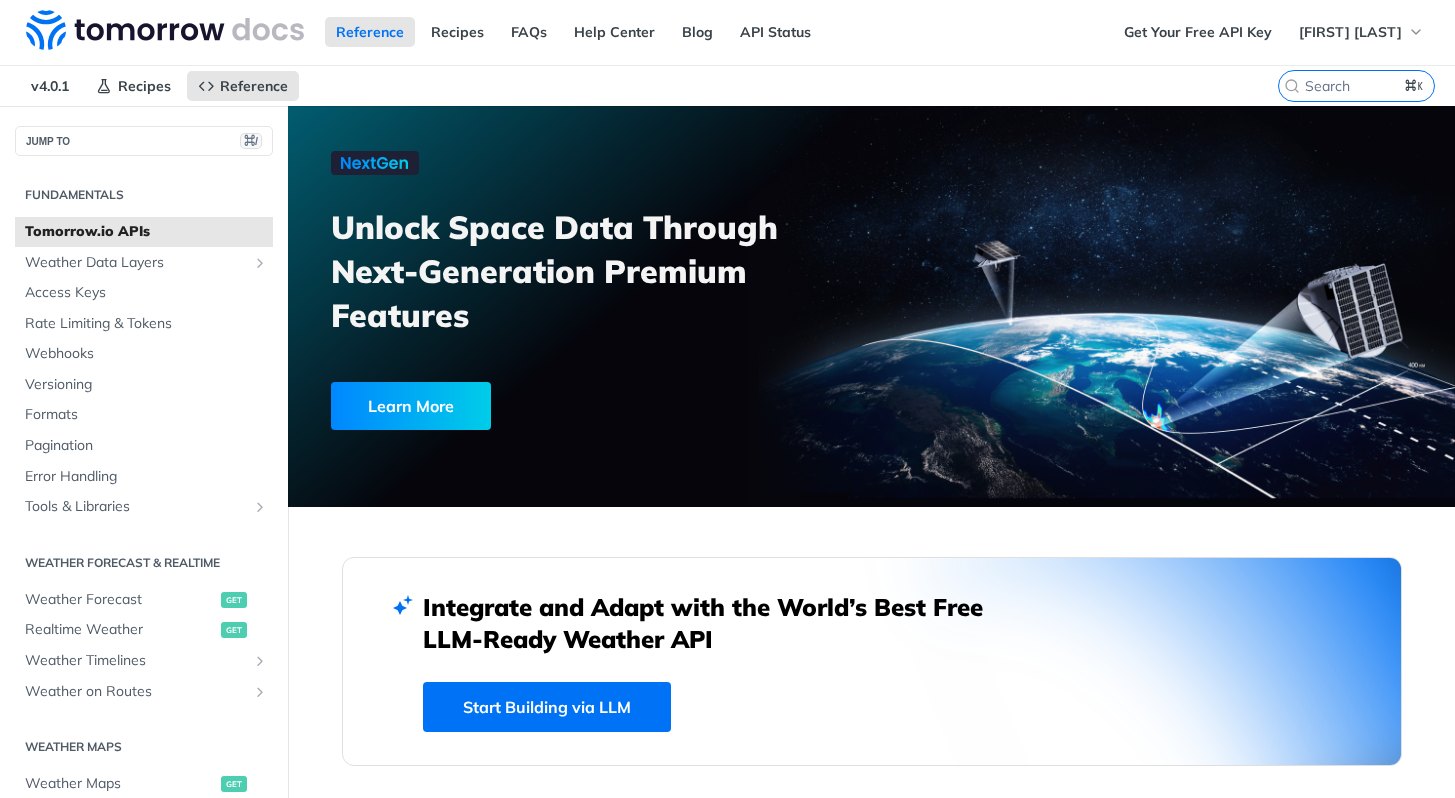 scroll, scrollTop: 0, scrollLeft: 0, axis: both 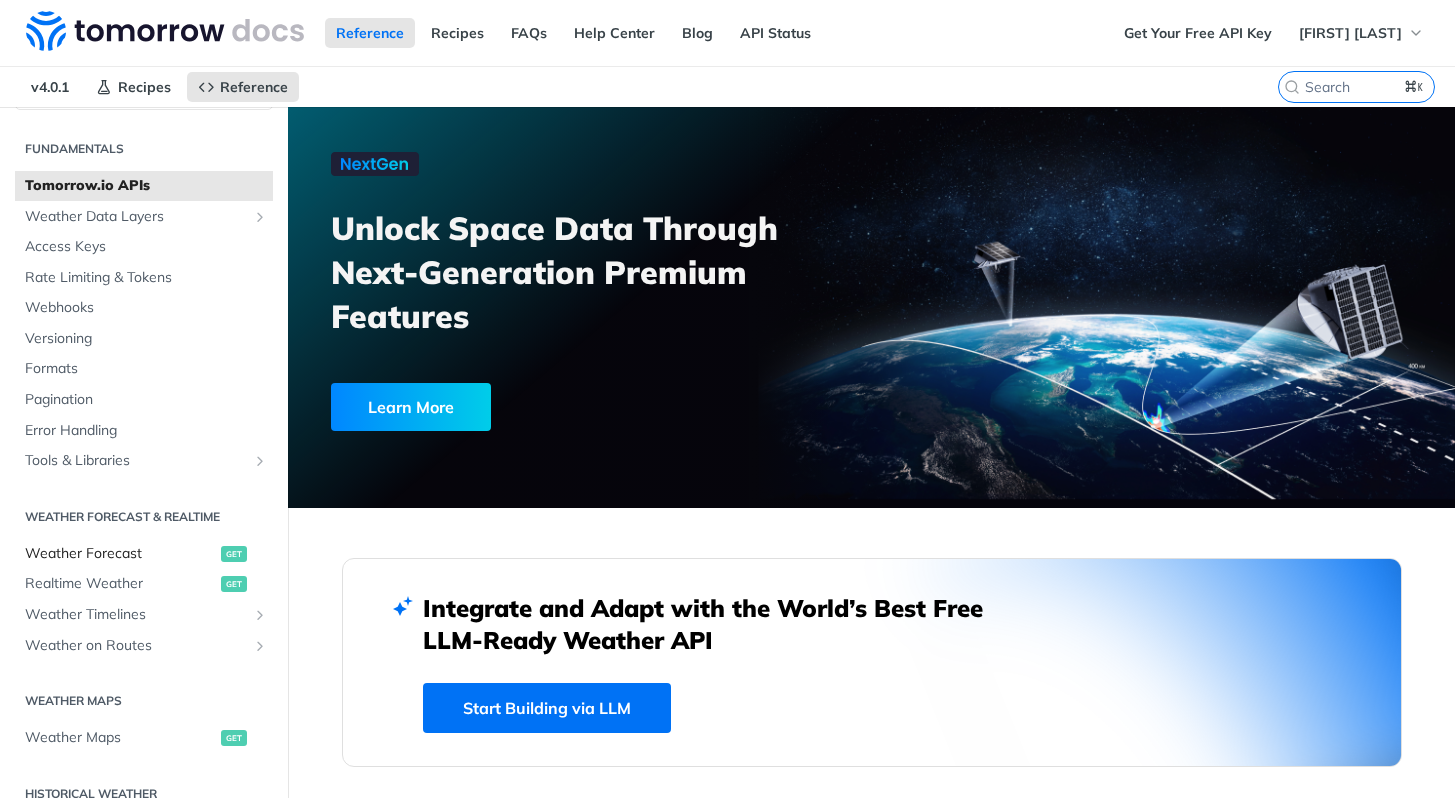 click on "Weather Forecast" at bounding box center (120, 554) 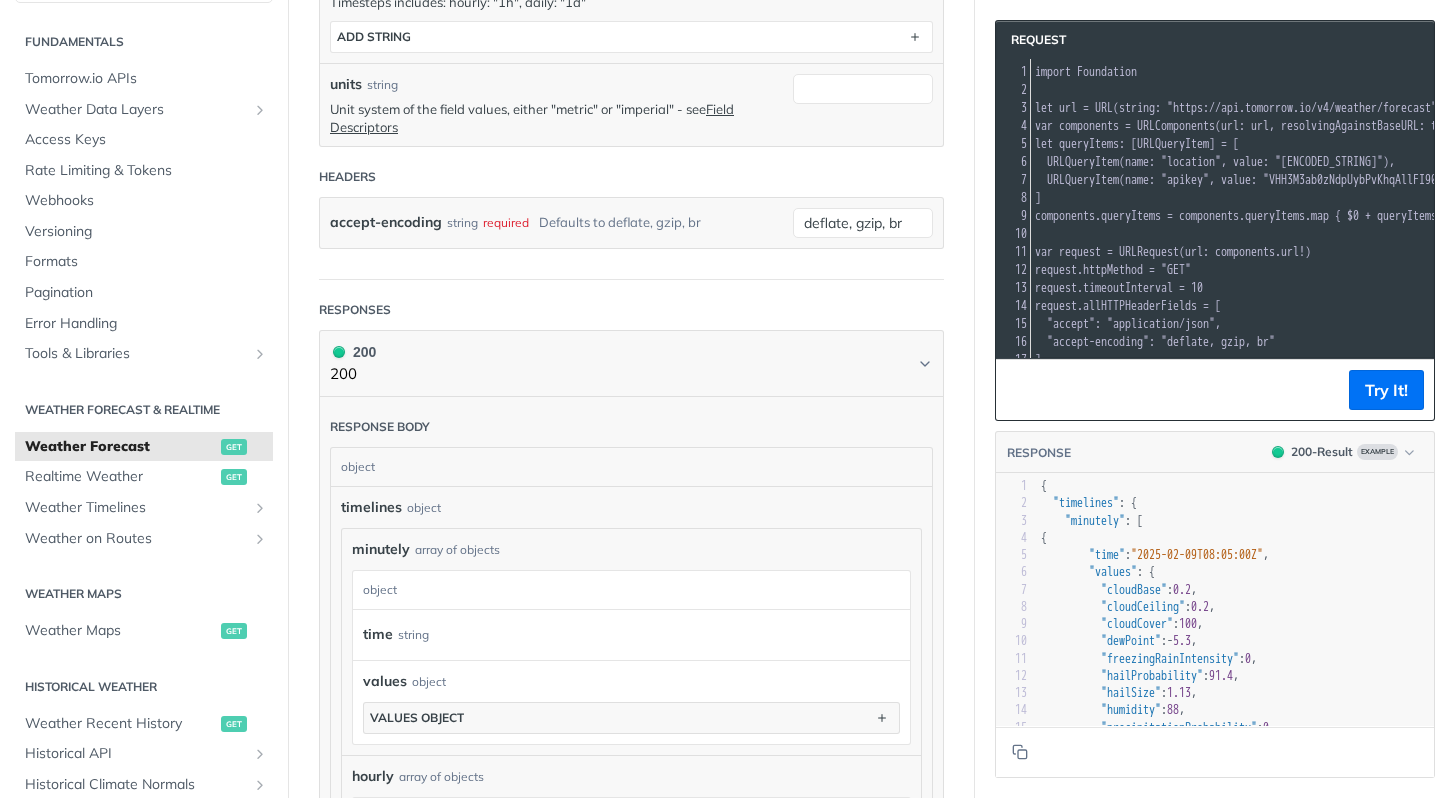 scroll, scrollTop: 843, scrollLeft: 0, axis: vertical 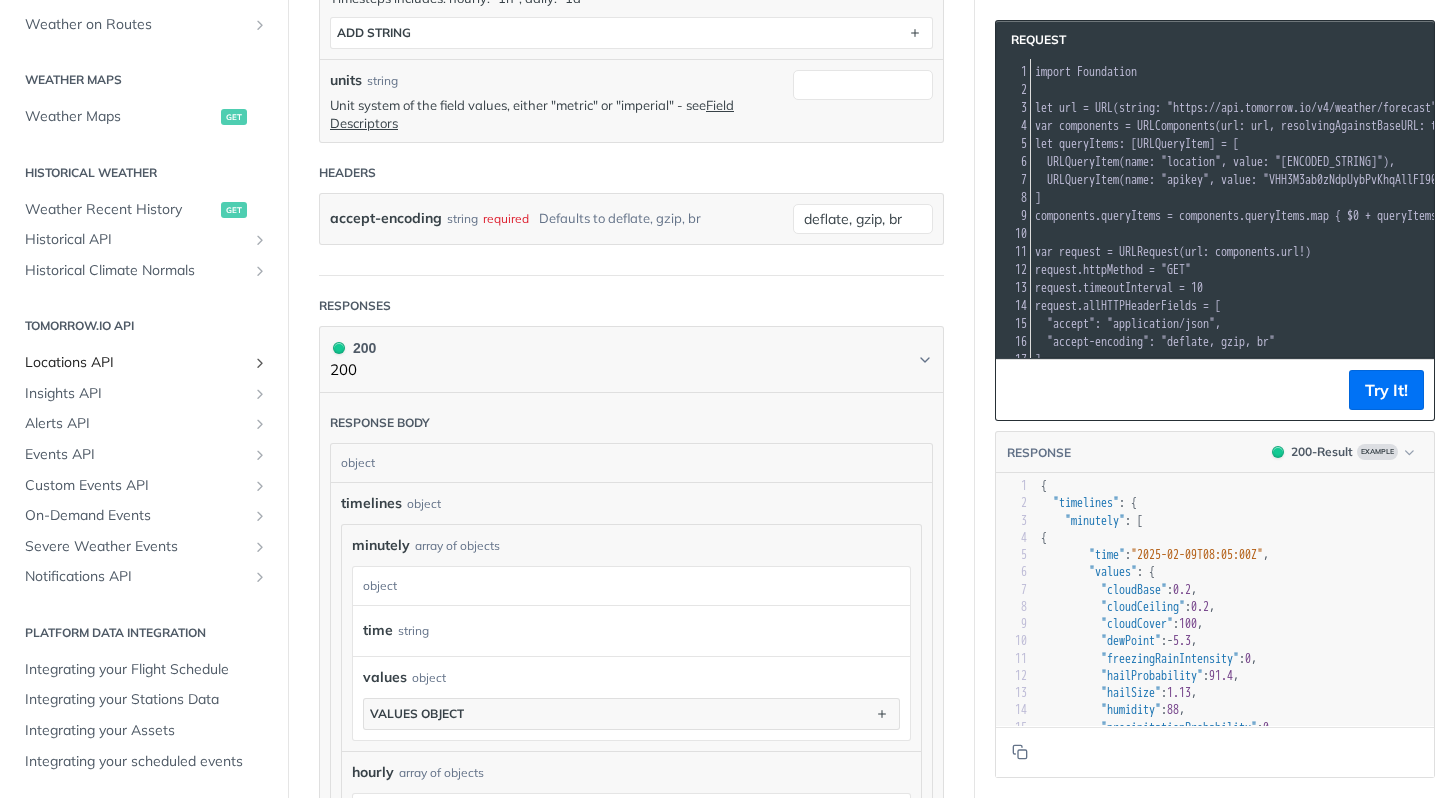 click on "Locations API" at bounding box center [136, 363] 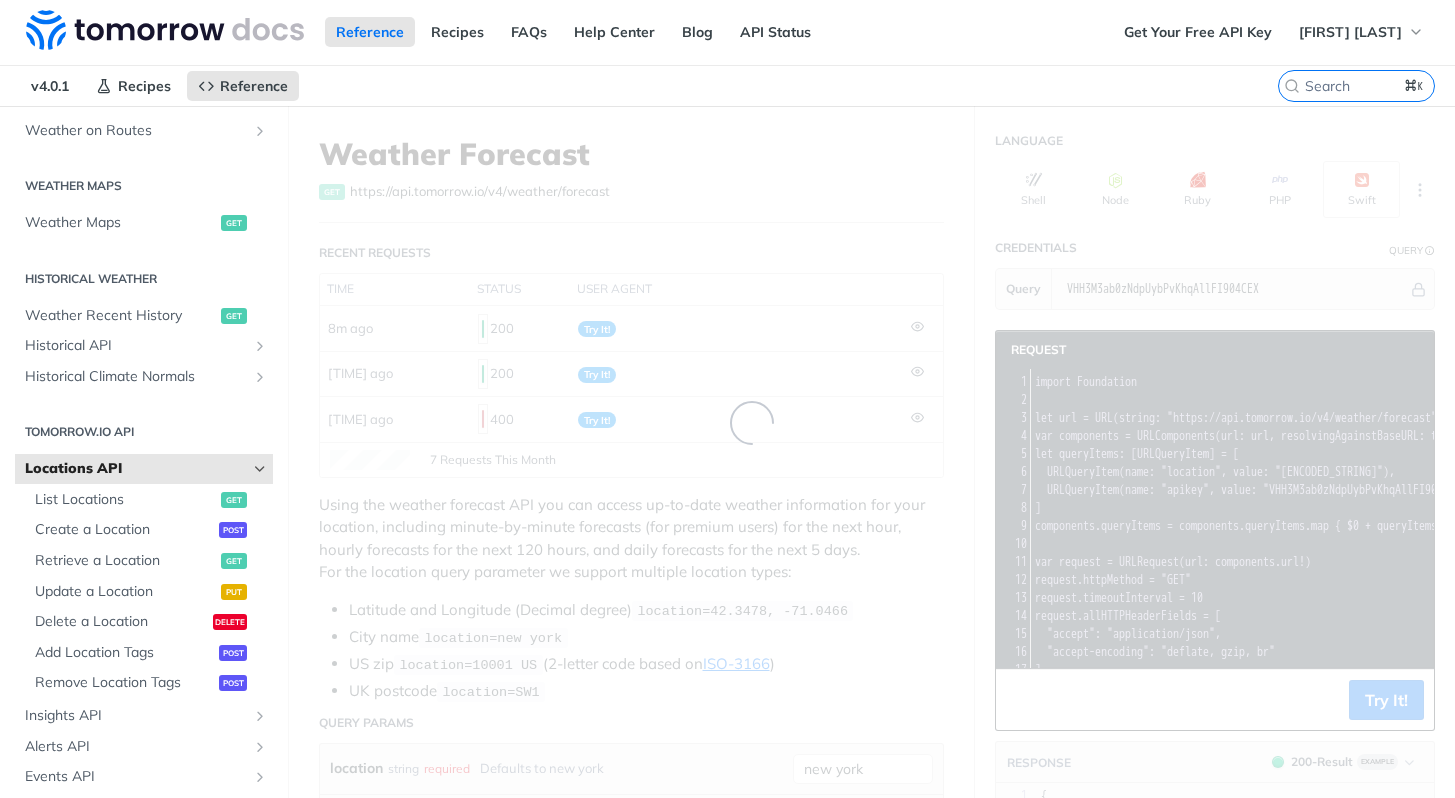 scroll, scrollTop: 0, scrollLeft: 0, axis: both 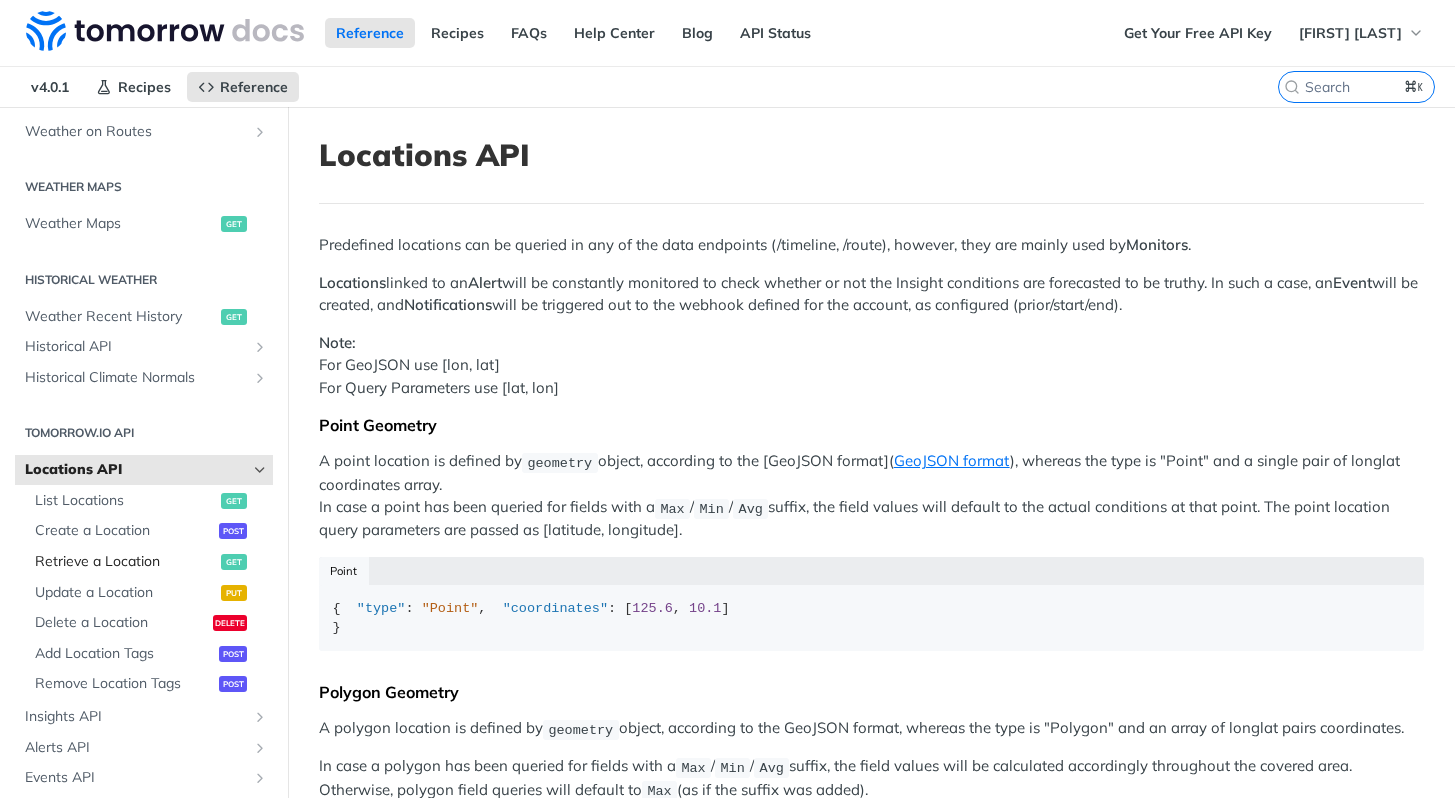 click on "Retrieve a Location" at bounding box center [125, 562] 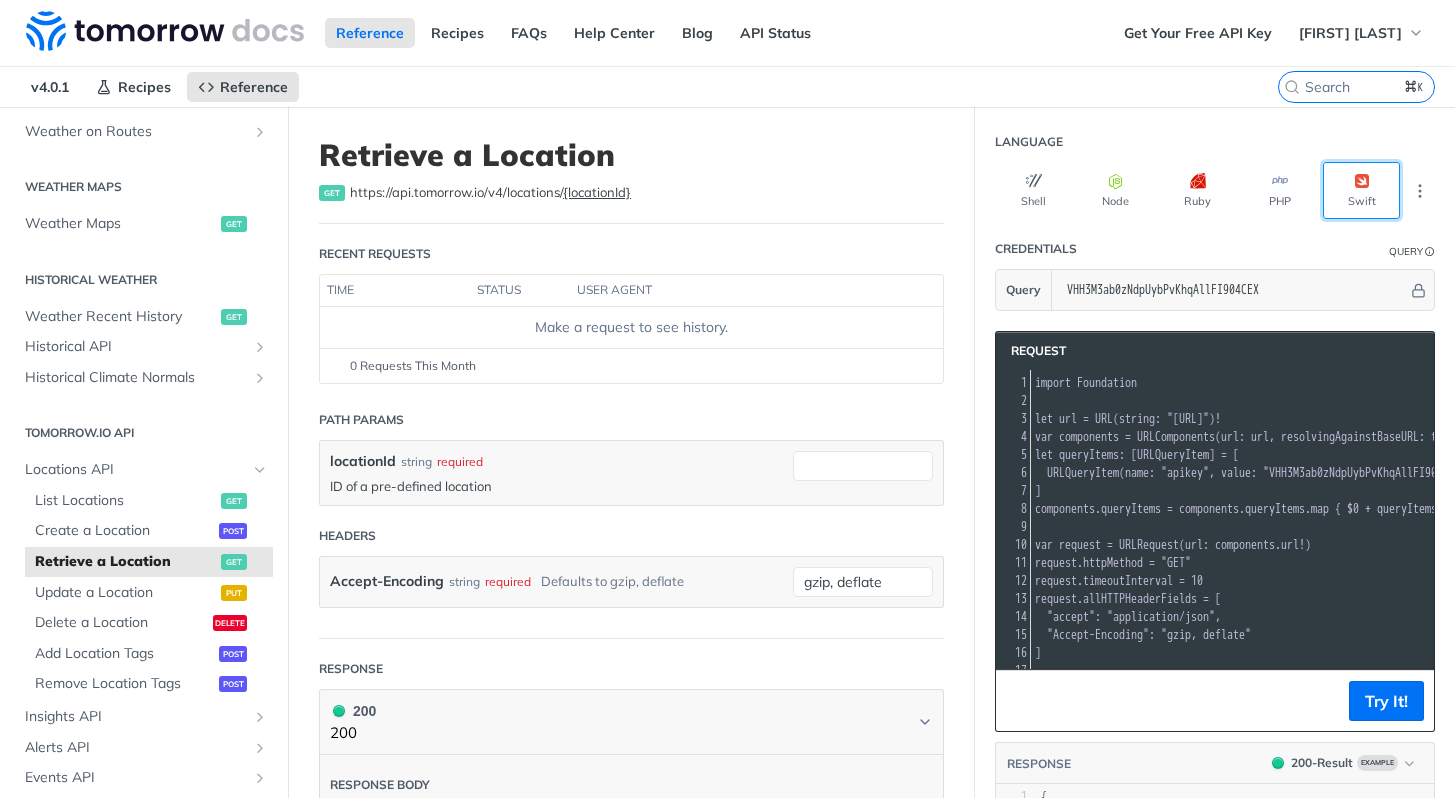 click on "Swift" at bounding box center (1361, 190) 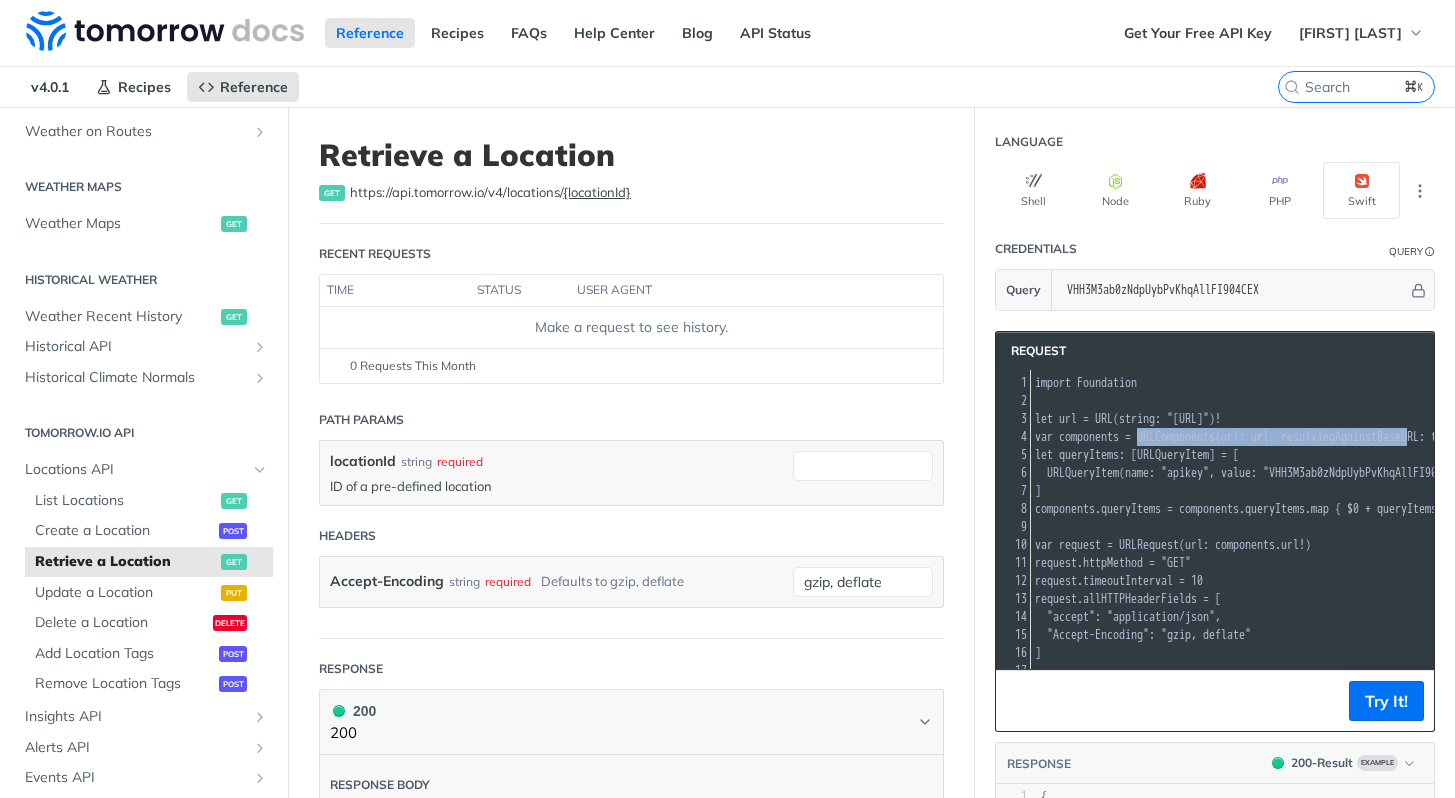 scroll, scrollTop: 0, scrollLeft: 110, axis: horizontal 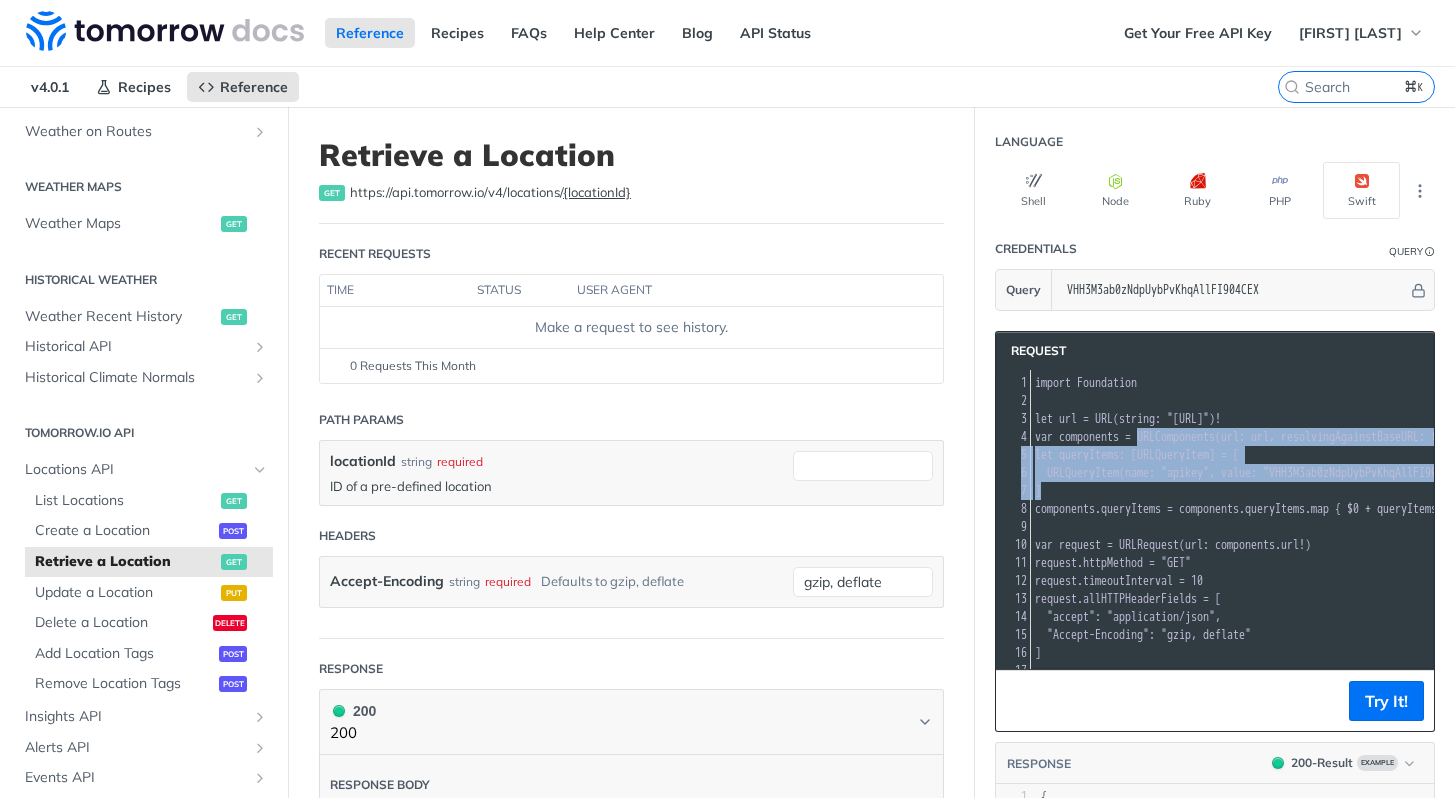 drag, startPoint x: 1156, startPoint y: 440, endPoint x: 1298, endPoint y: 490, distance: 150.54567 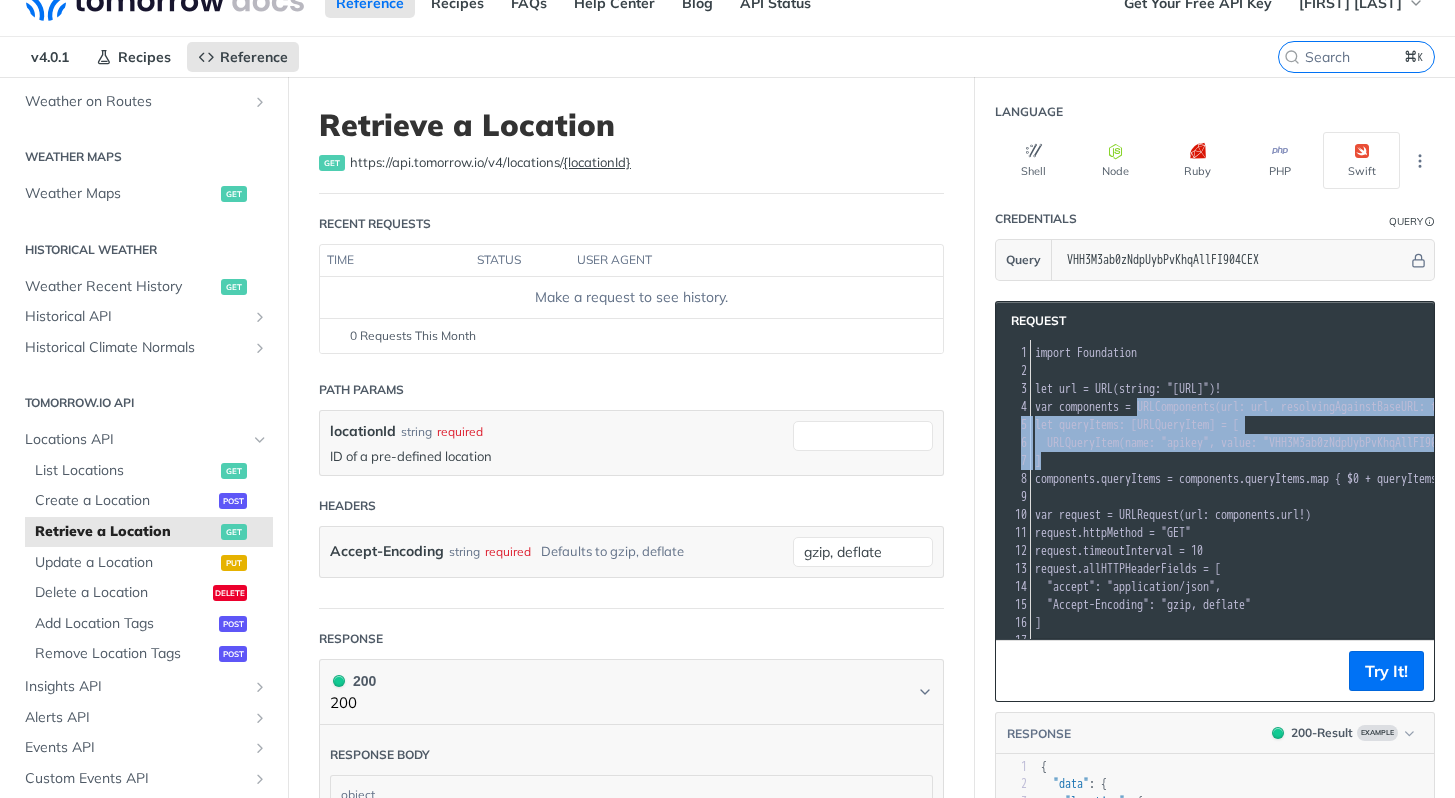 scroll, scrollTop: 0, scrollLeft: 0, axis: both 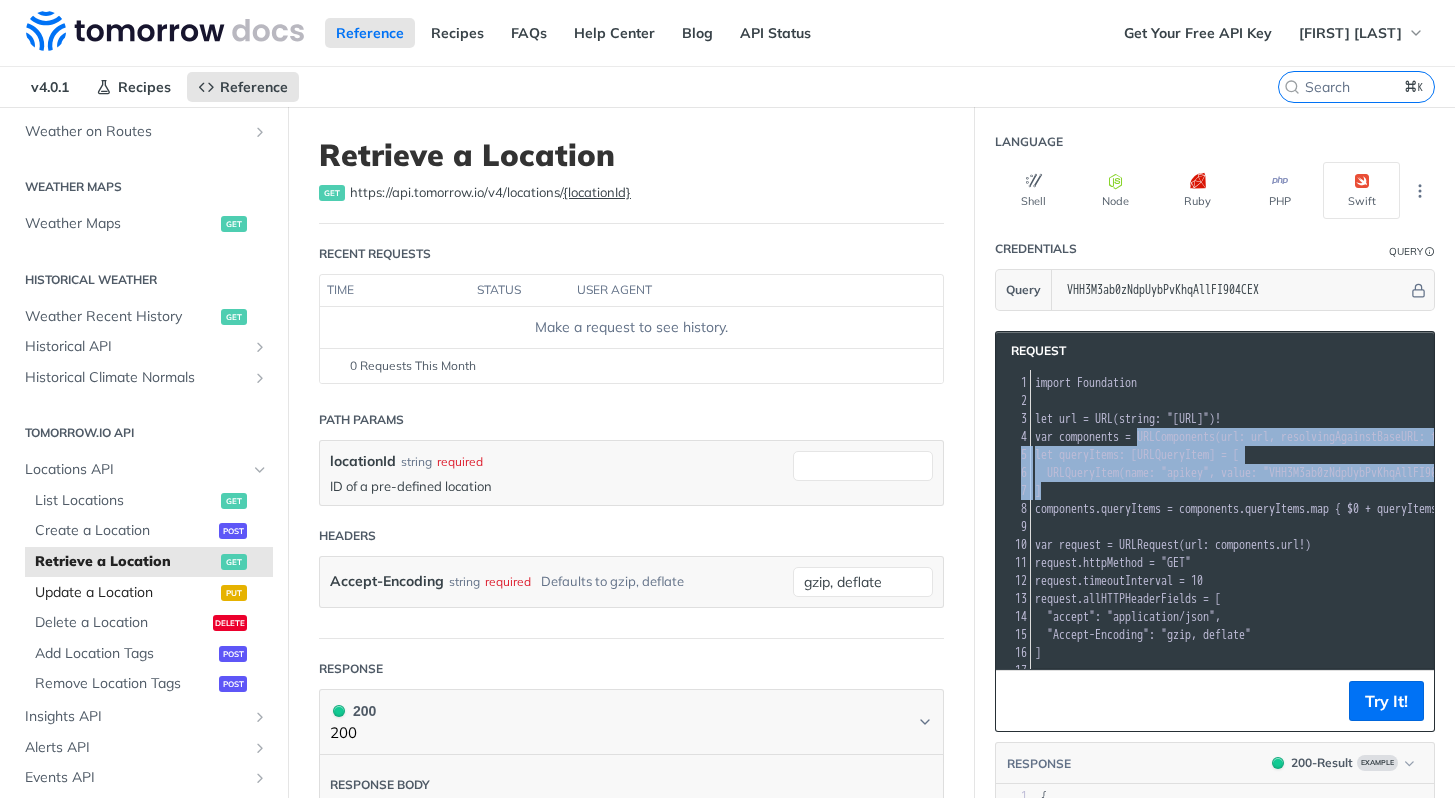 click on "Update a Location" at bounding box center (125, 593) 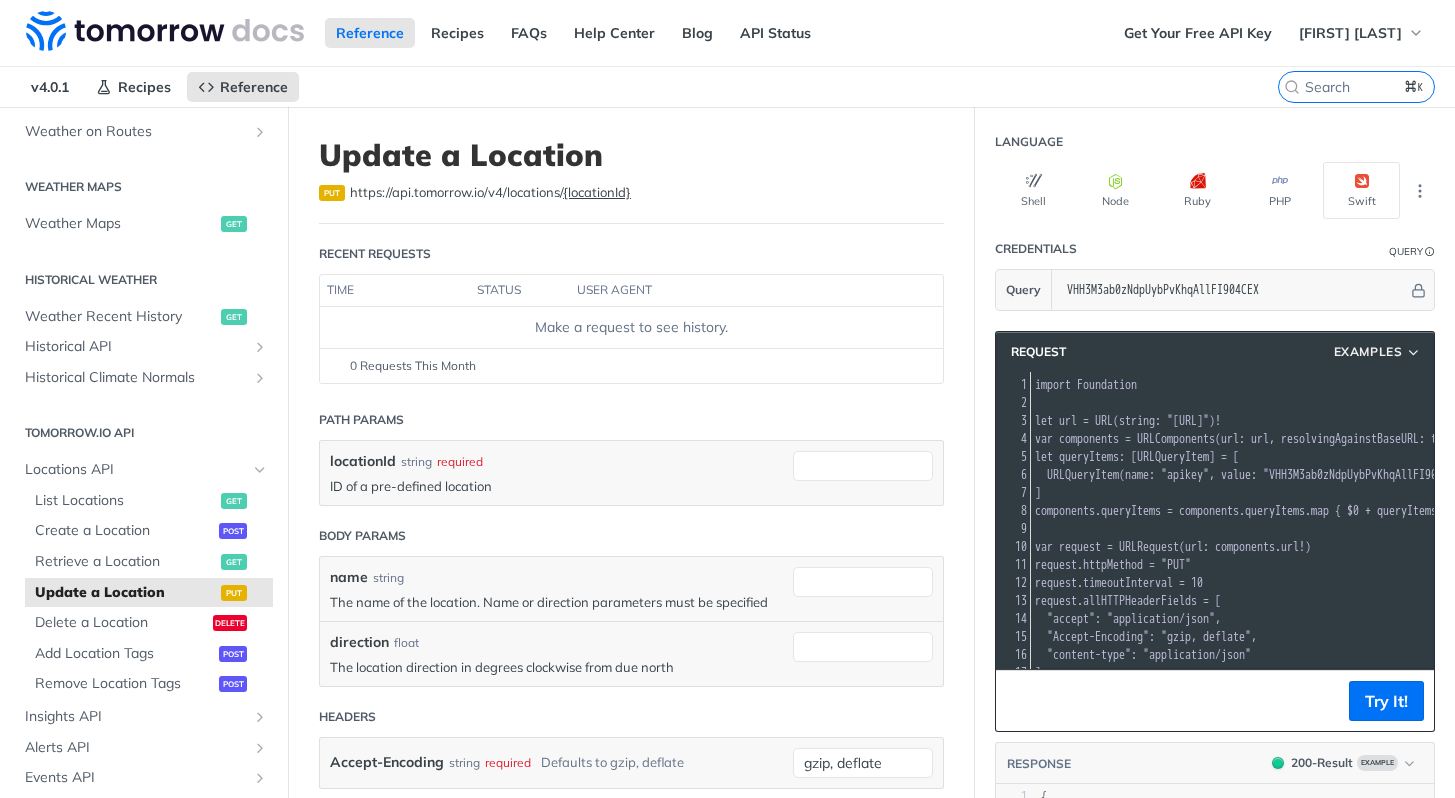 scroll, scrollTop: 3, scrollLeft: 0, axis: vertical 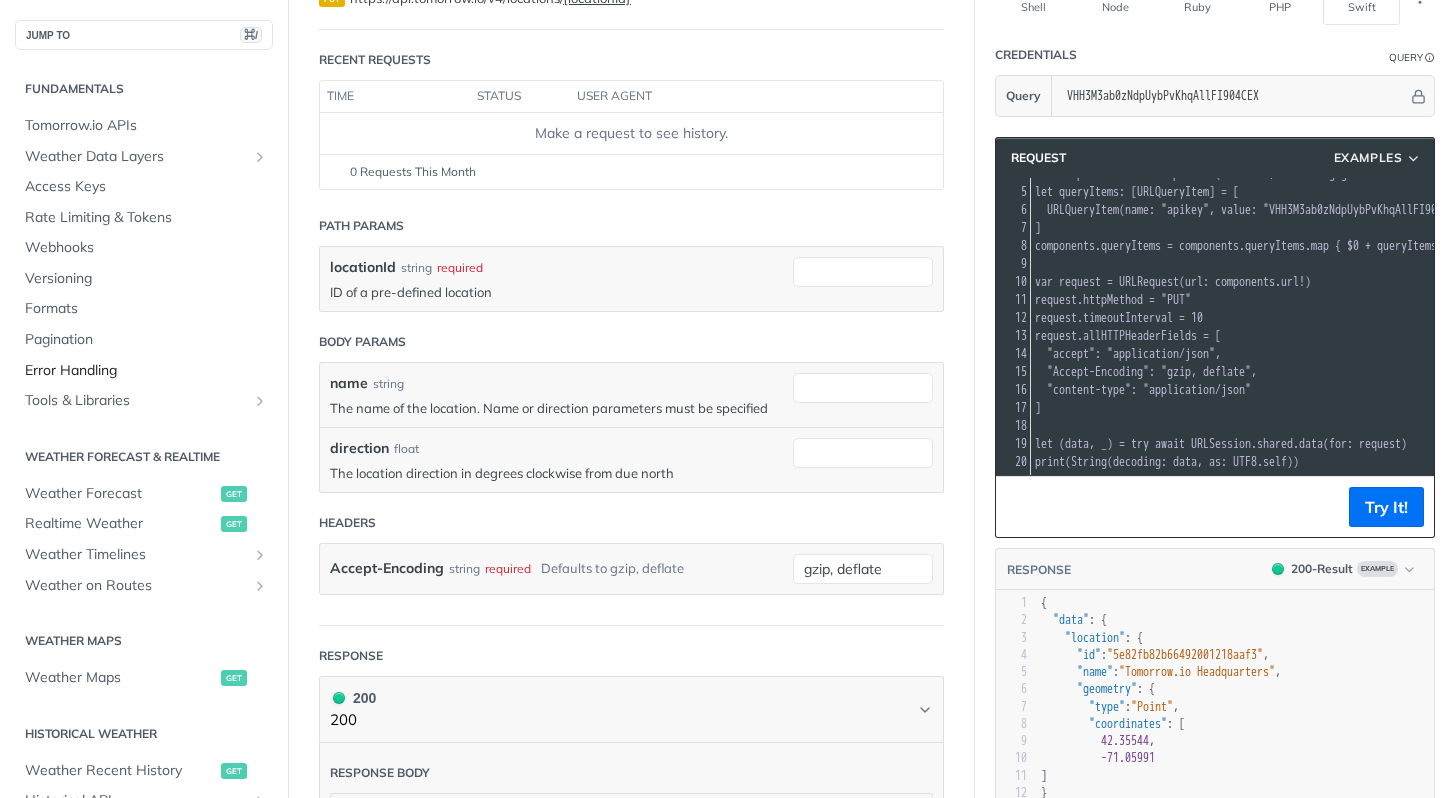 click on "Error Handling" at bounding box center [146, 371] 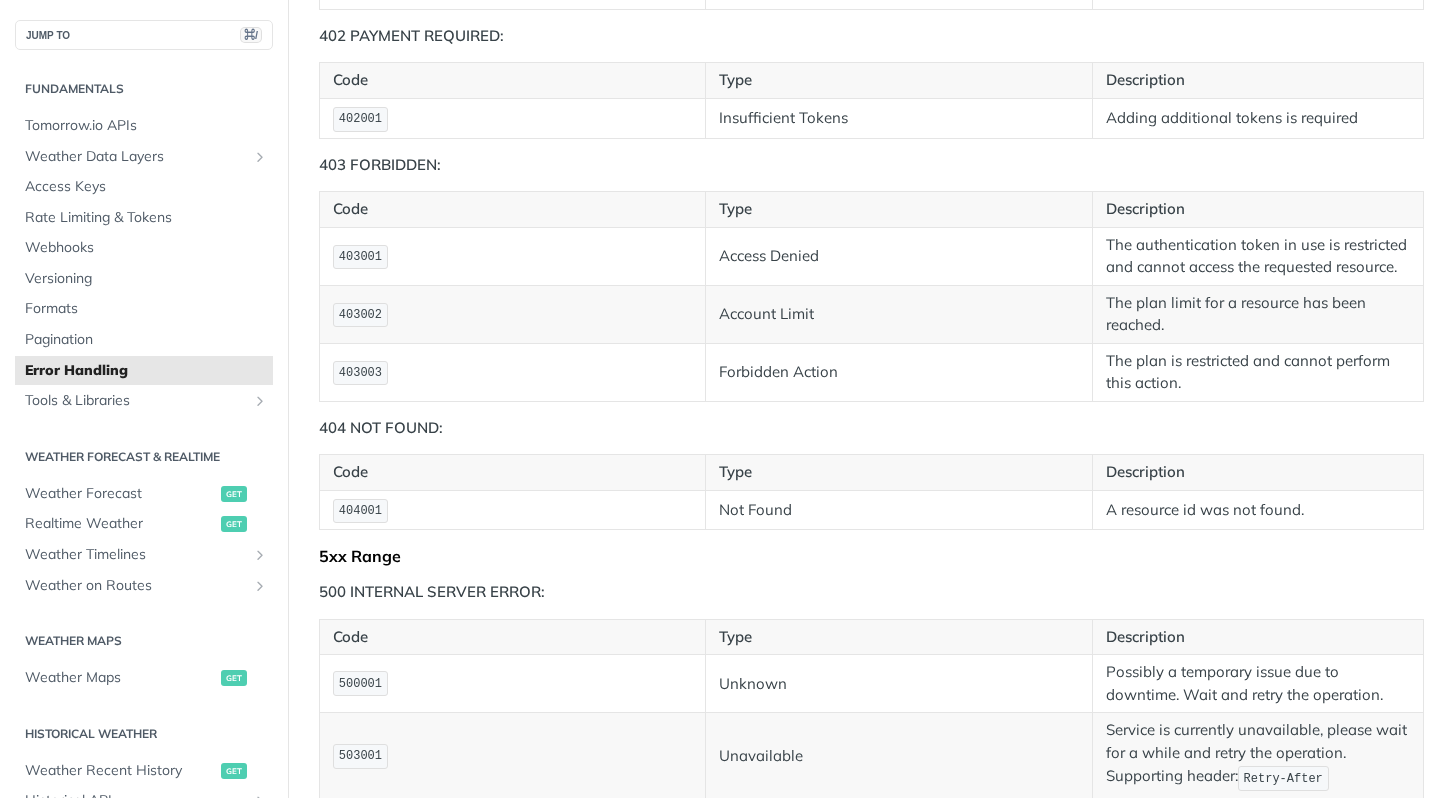 scroll, scrollTop: 94, scrollLeft: 0, axis: vertical 